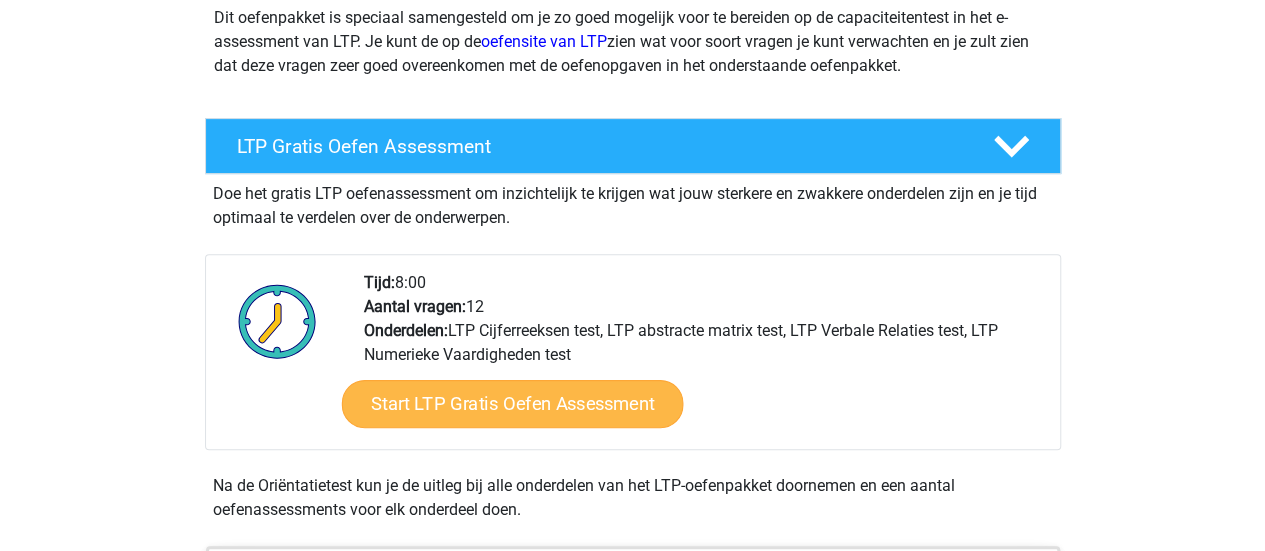 scroll, scrollTop: 268, scrollLeft: 0, axis: vertical 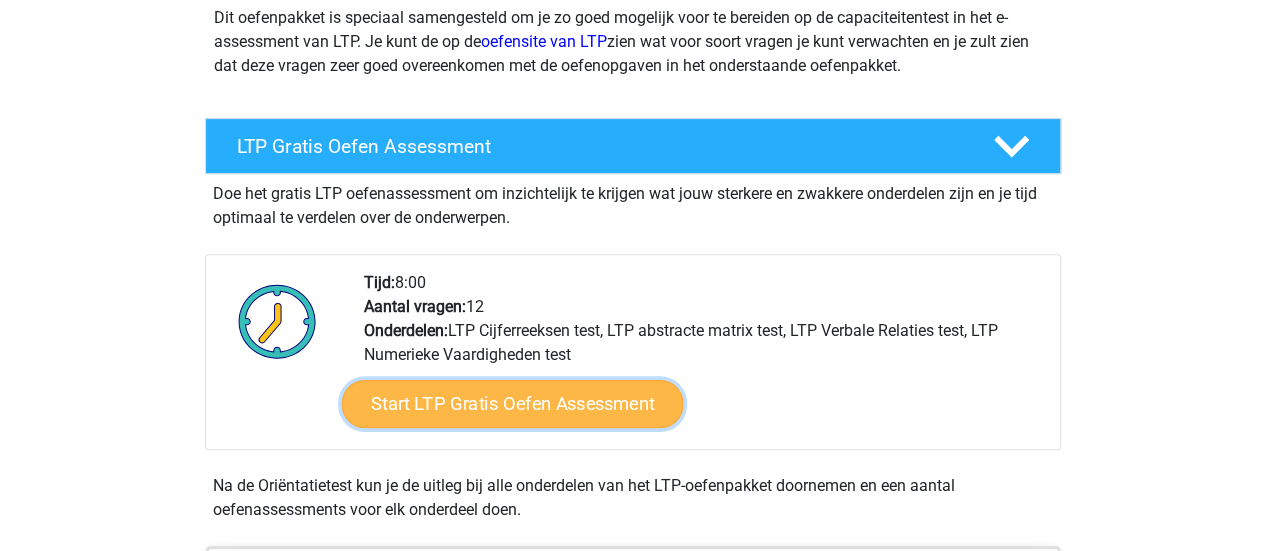click on "Start LTP Gratis Oefen Assessment" at bounding box center [512, 404] 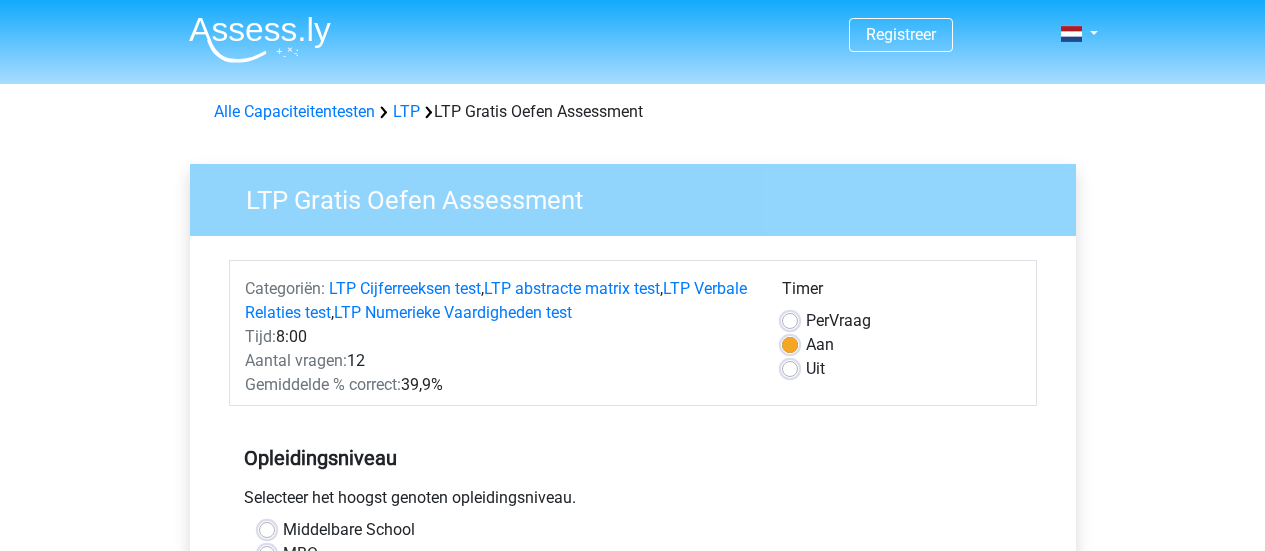 scroll, scrollTop: 80, scrollLeft: 0, axis: vertical 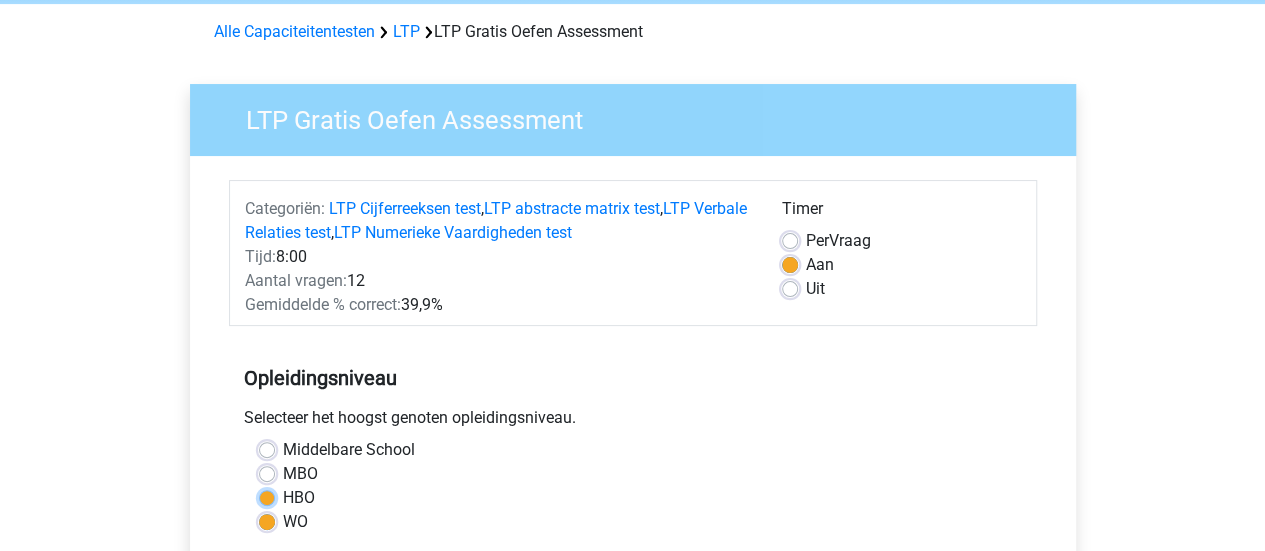 click on "HBO" at bounding box center (267, 496) 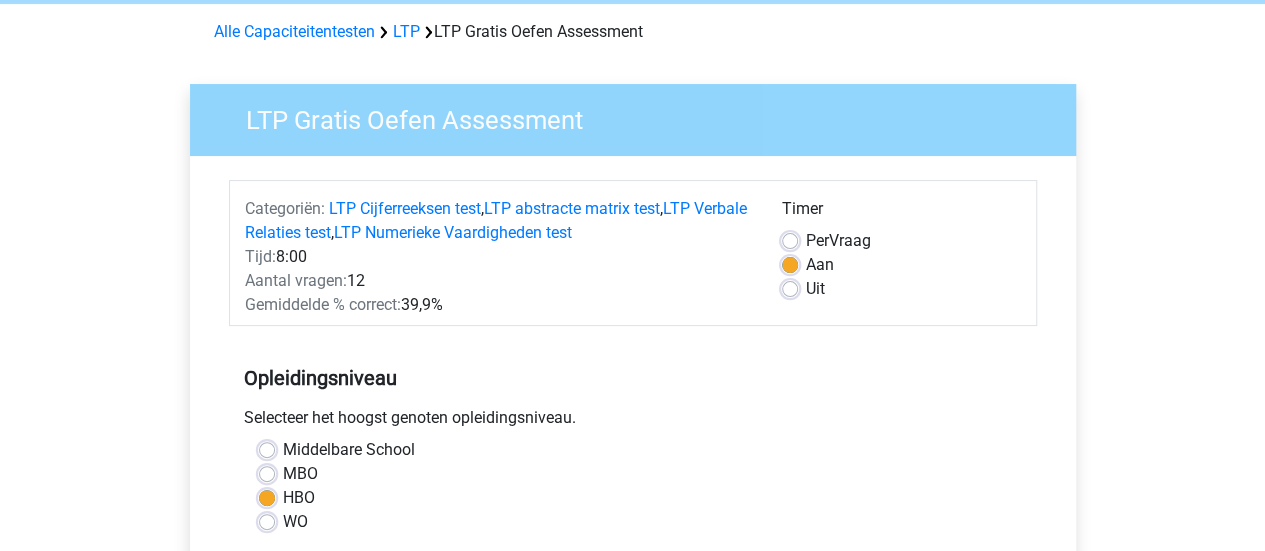 click on "Categoriën:
LTP Cijferreeksen test ,
LTP abstracte matrix test ,
LTP Verbale Relaties test ,
LTP Numerieke Vaardigheden test
Tijd: Timer" at bounding box center (633, 532) 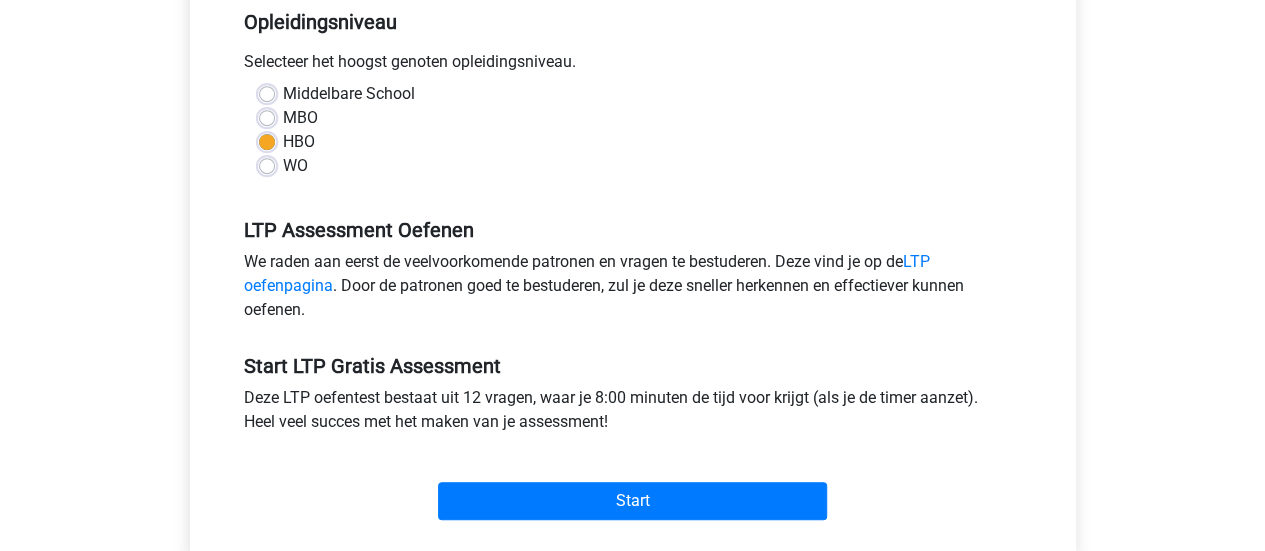 scroll, scrollTop: 440, scrollLeft: 0, axis: vertical 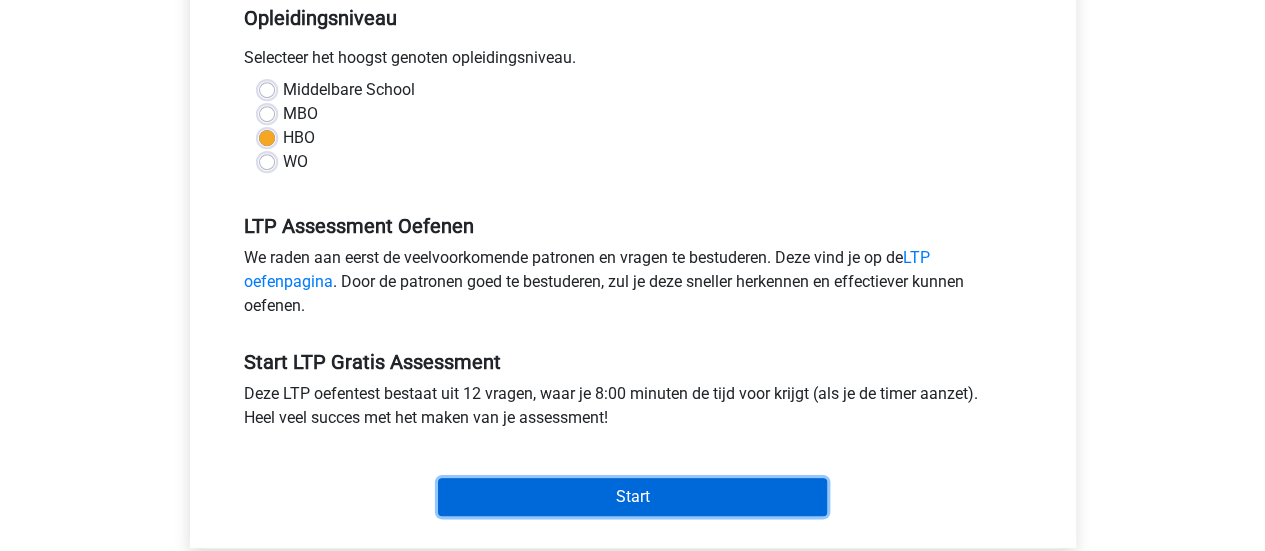 click on "Start" at bounding box center [632, 497] 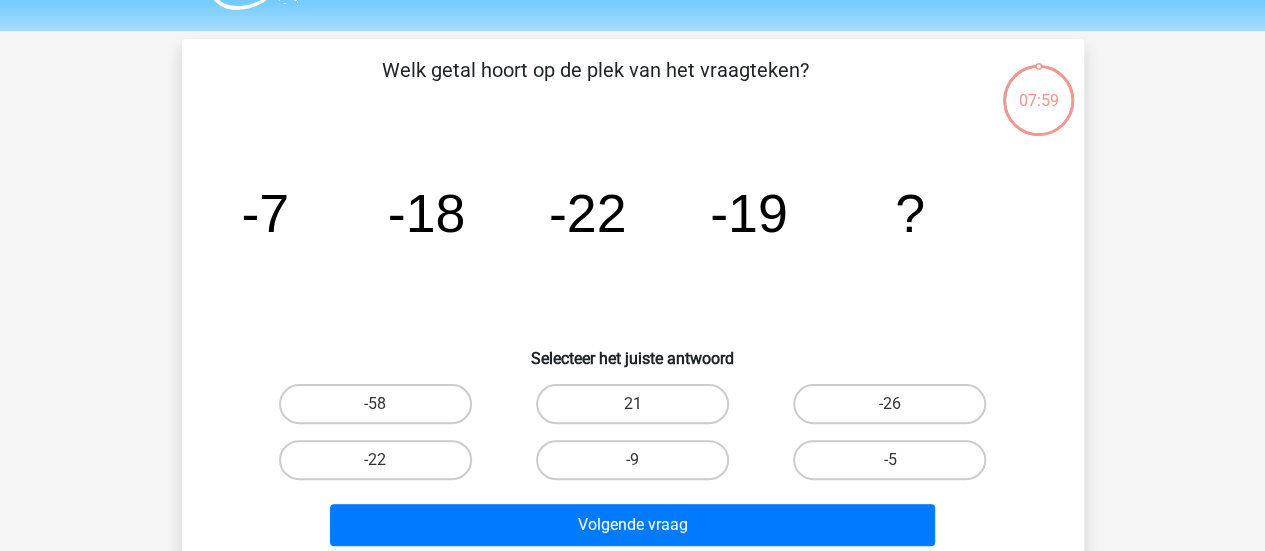 scroll, scrollTop: 80, scrollLeft: 0, axis: vertical 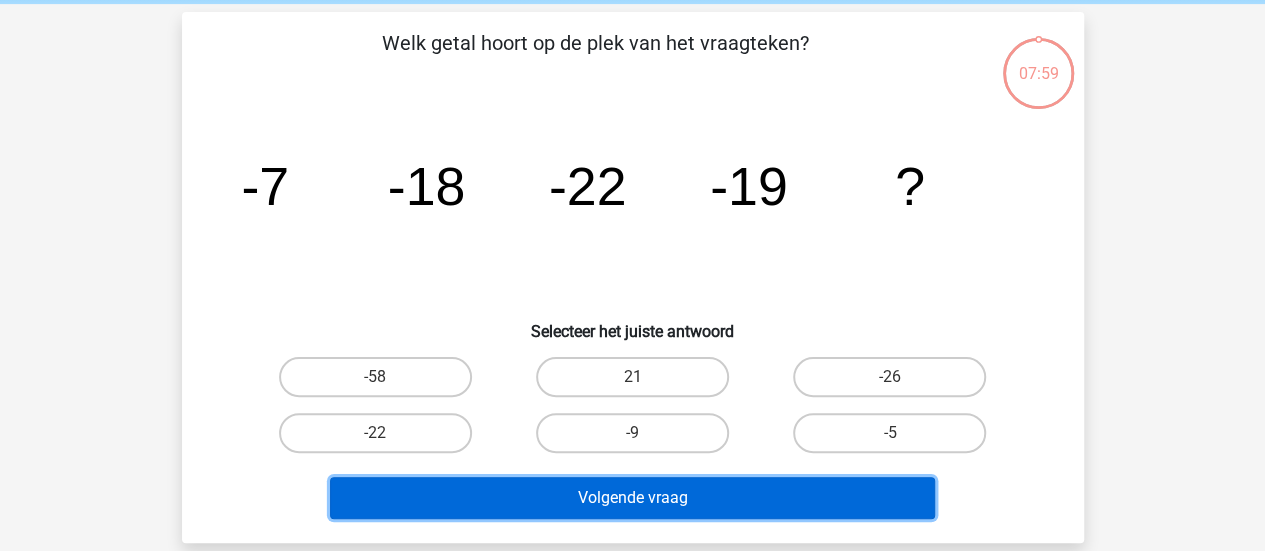 type 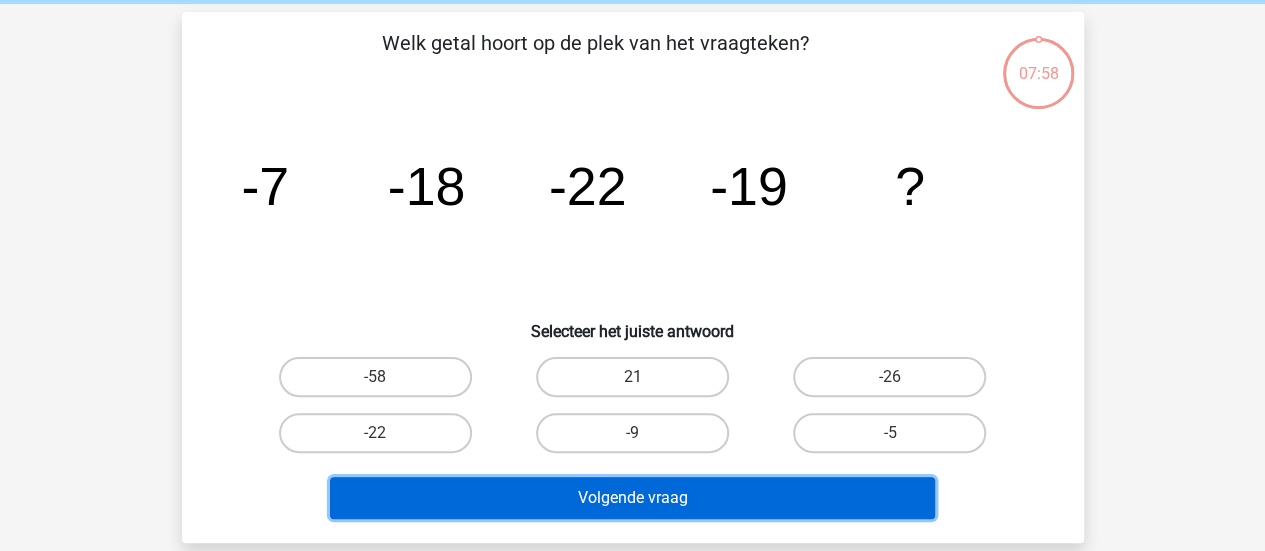 click on "Volgende vraag" at bounding box center [632, 498] 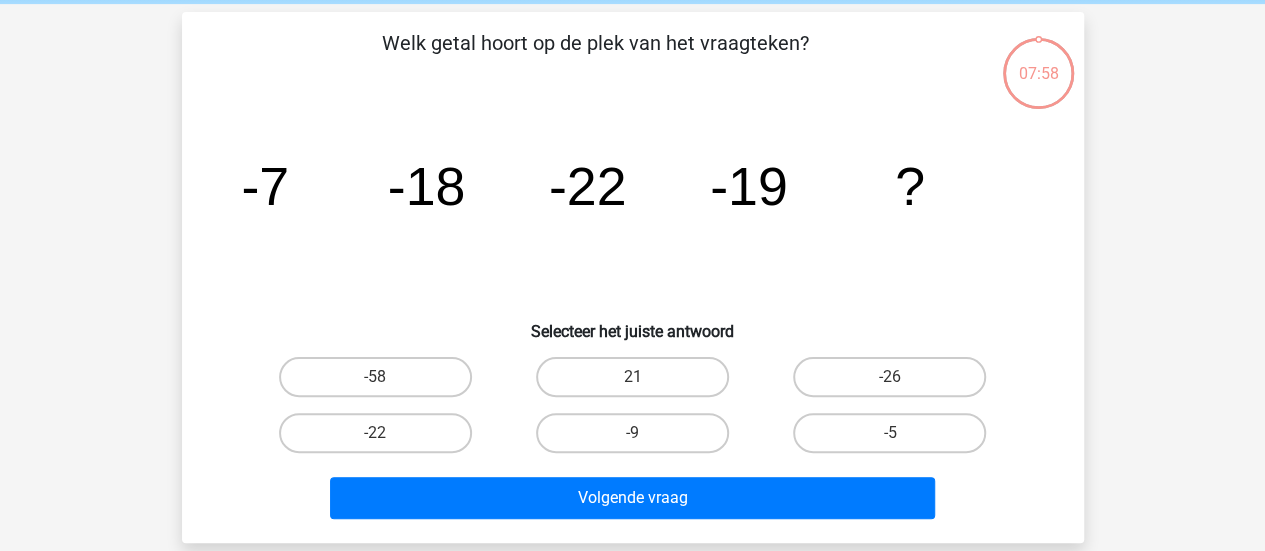 click on "21" at bounding box center (638, 383) 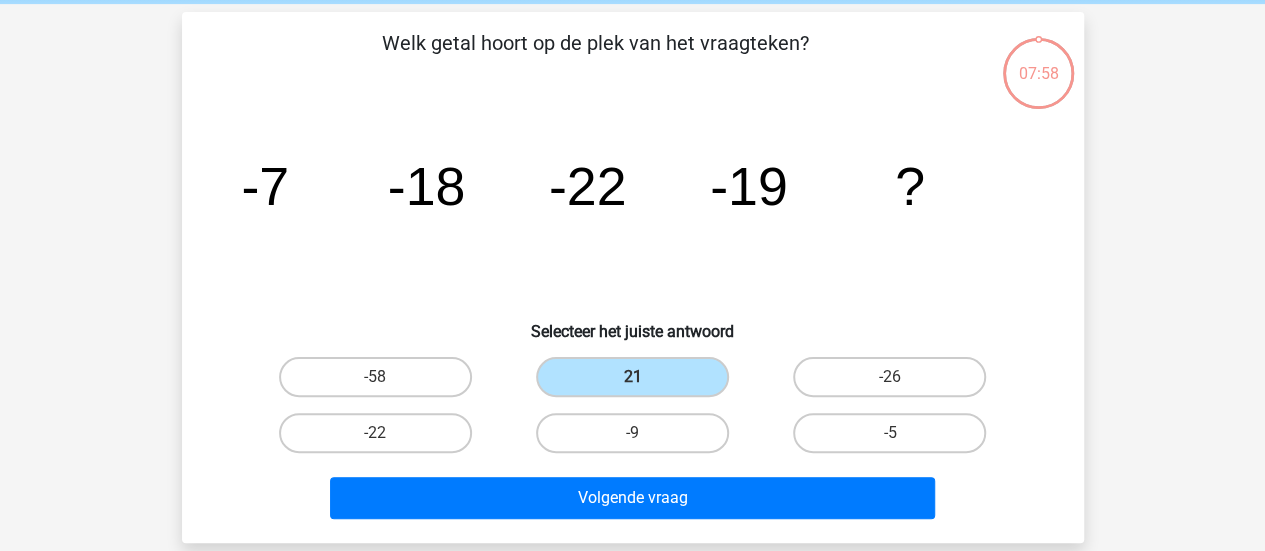 click on "-26" at bounding box center (896, 383) 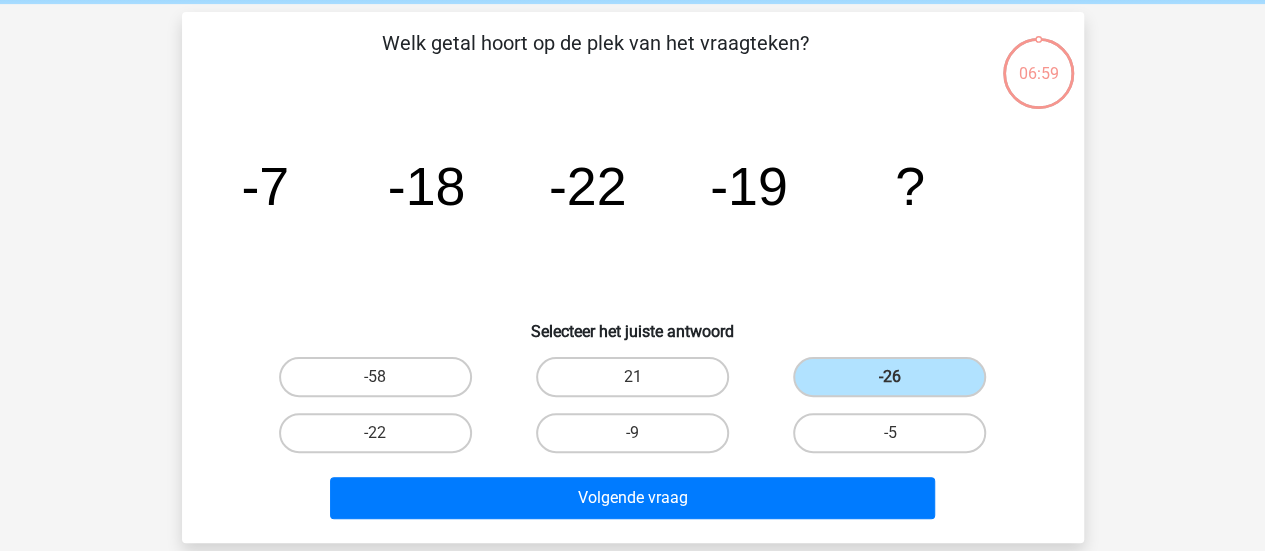 click on "image/svg+xml
-7
-18
-22
-19
?" 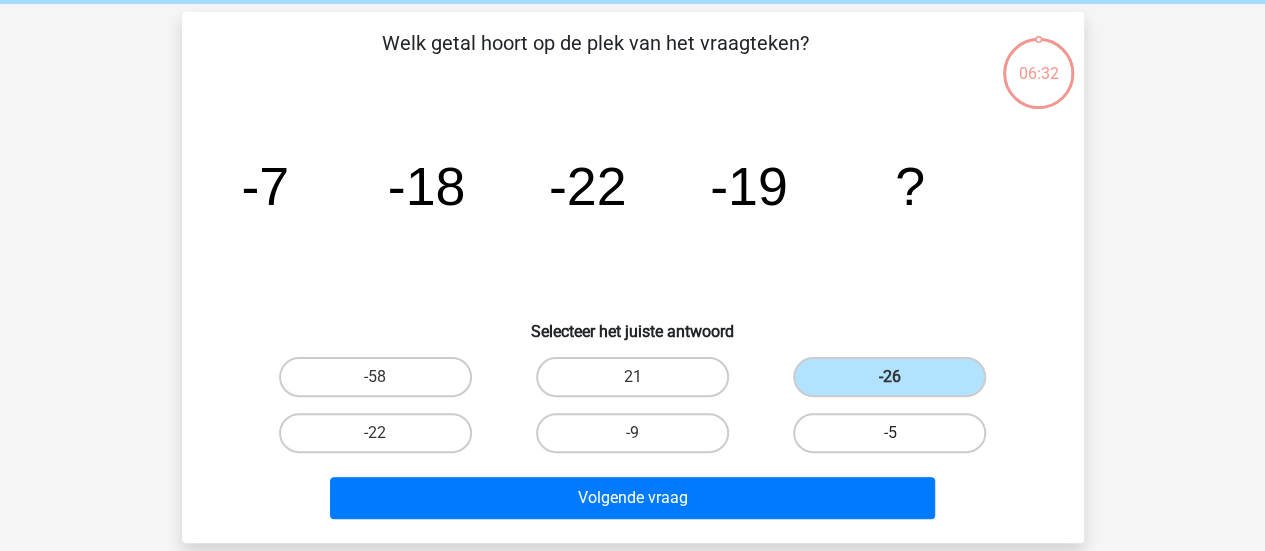 click on "-5" at bounding box center (889, 433) 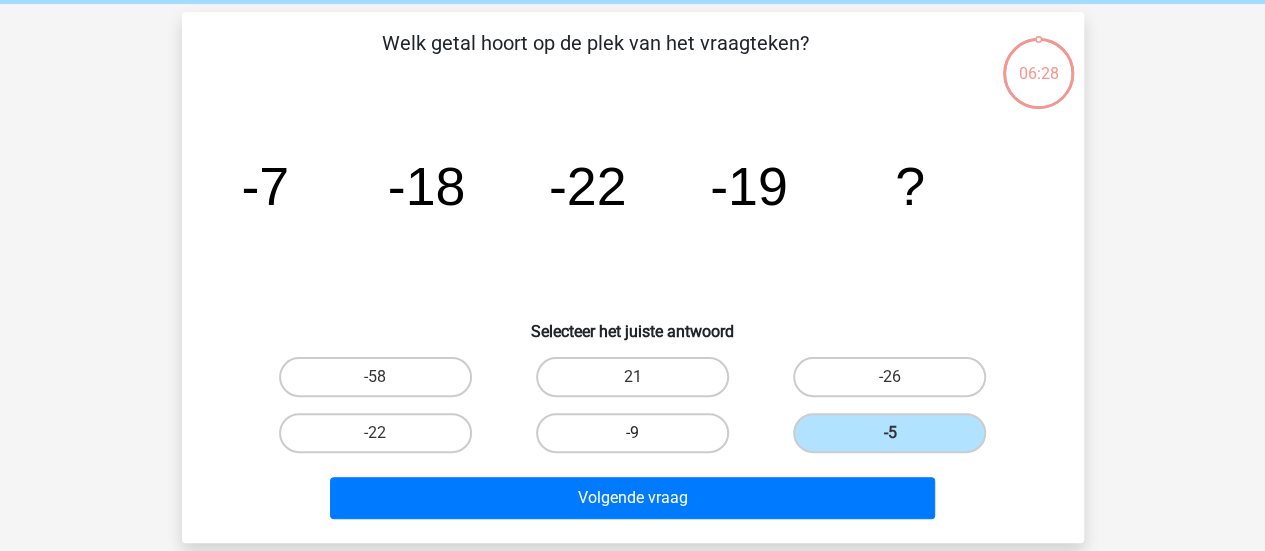 click on "-9" at bounding box center (632, 433) 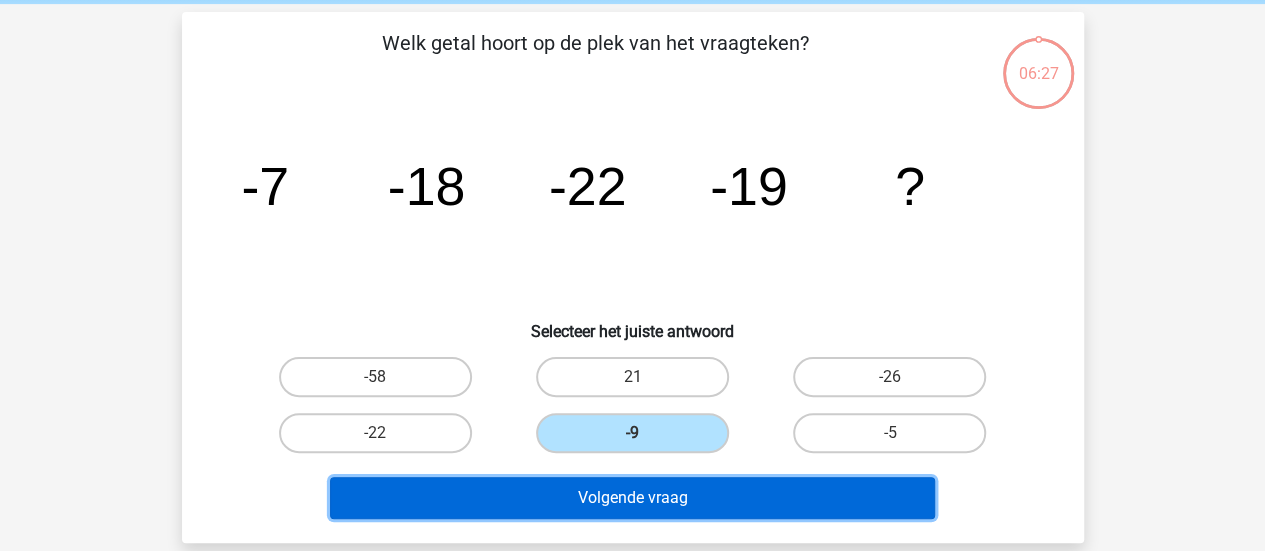 click on "Volgende vraag" at bounding box center [632, 498] 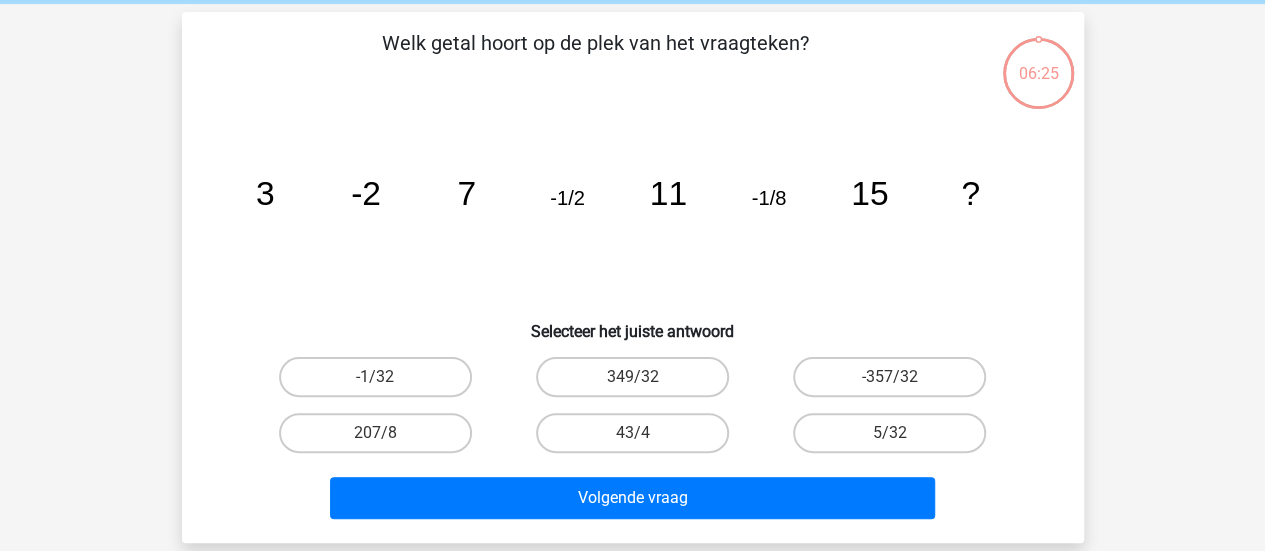 scroll, scrollTop: 92, scrollLeft: 0, axis: vertical 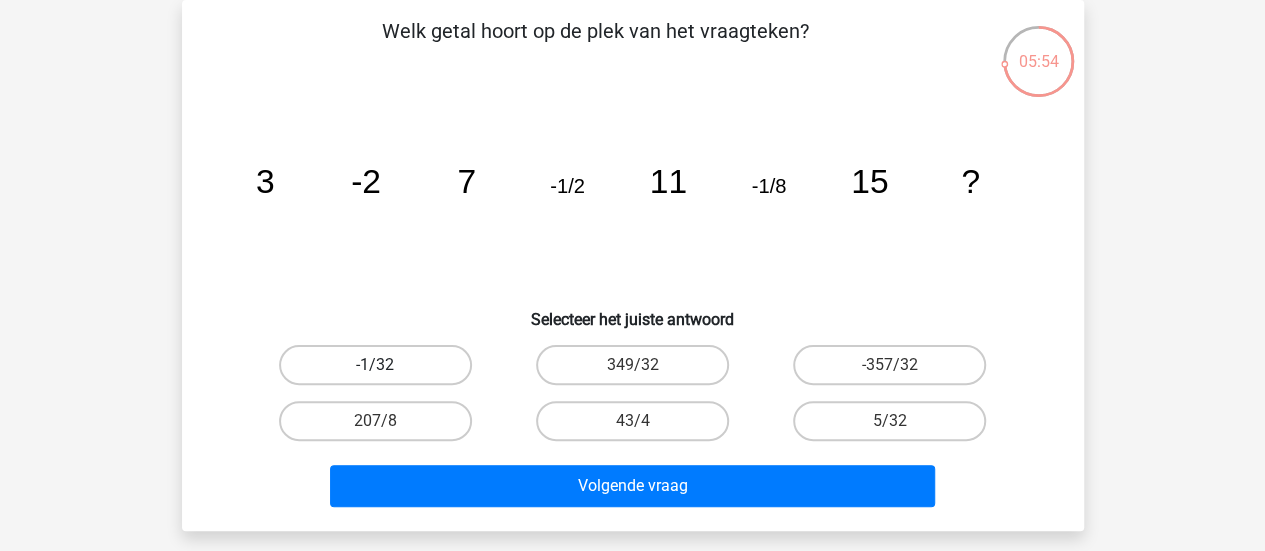 click on "-1/32" at bounding box center [375, 365] 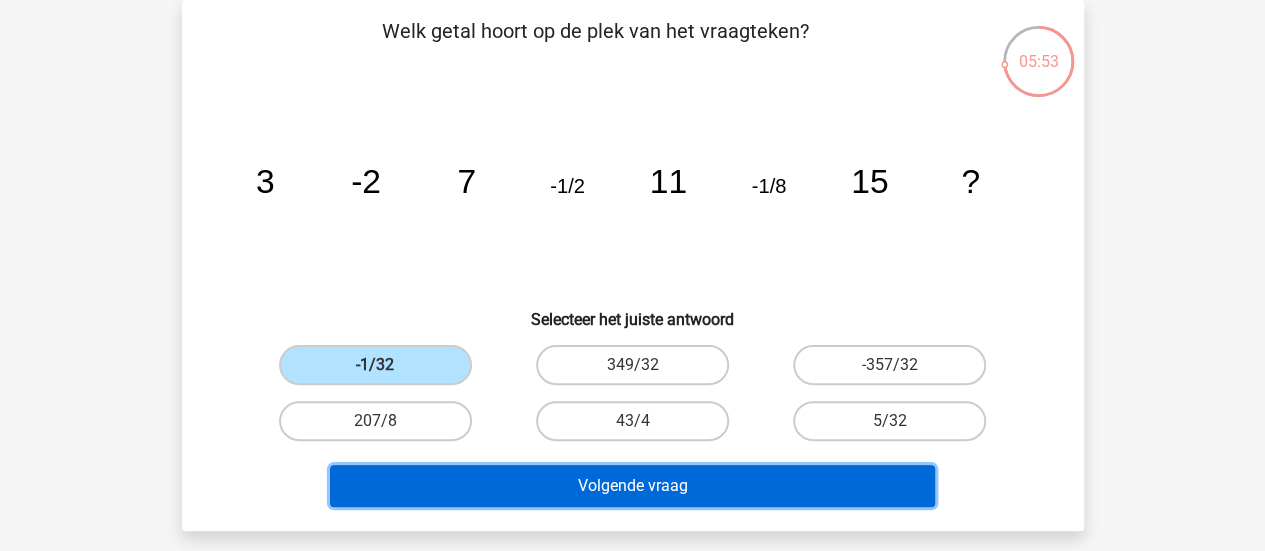 click on "Volgende vraag" at bounding box center [632, 486] 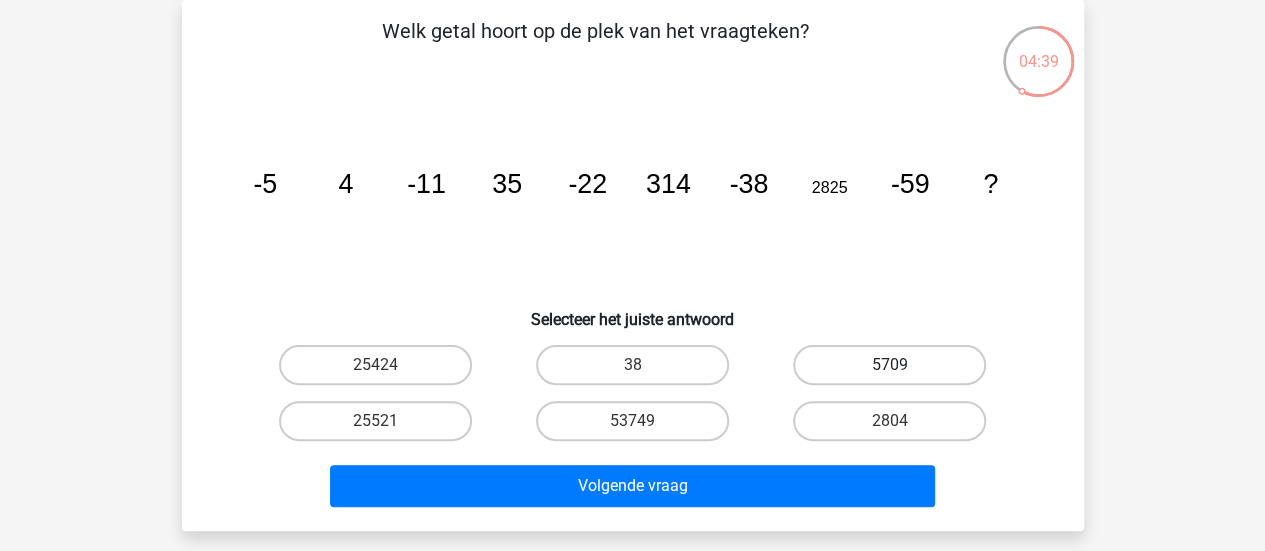 click on "5709" at bounding box center [889, 365] 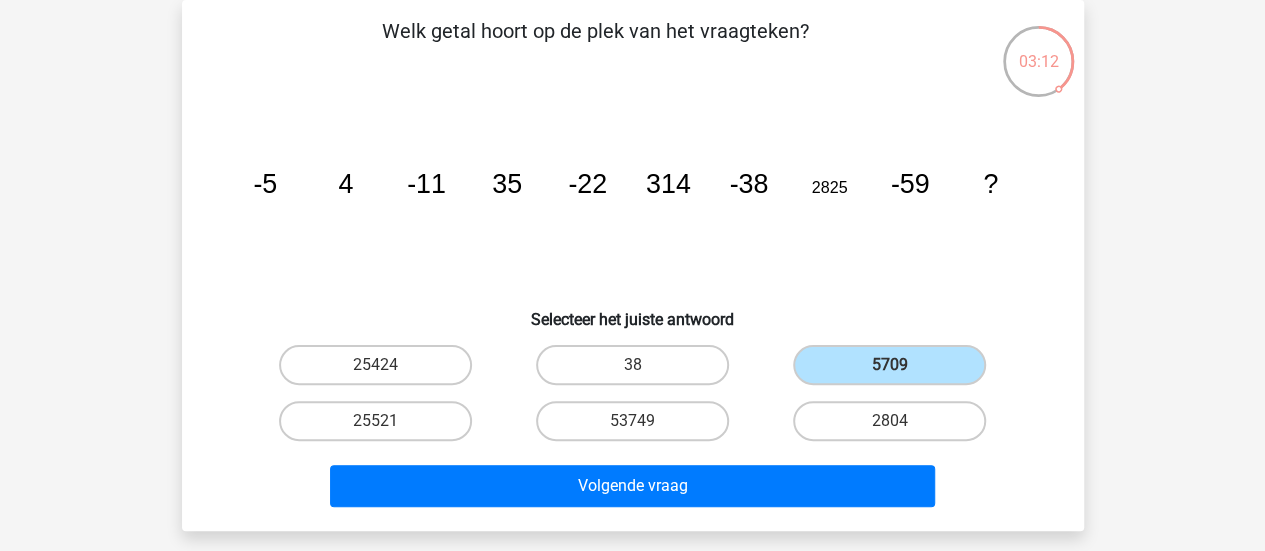 click on "image/svg+xml
-5
4
-11
35
-22
314
-38
2825
-59
?" 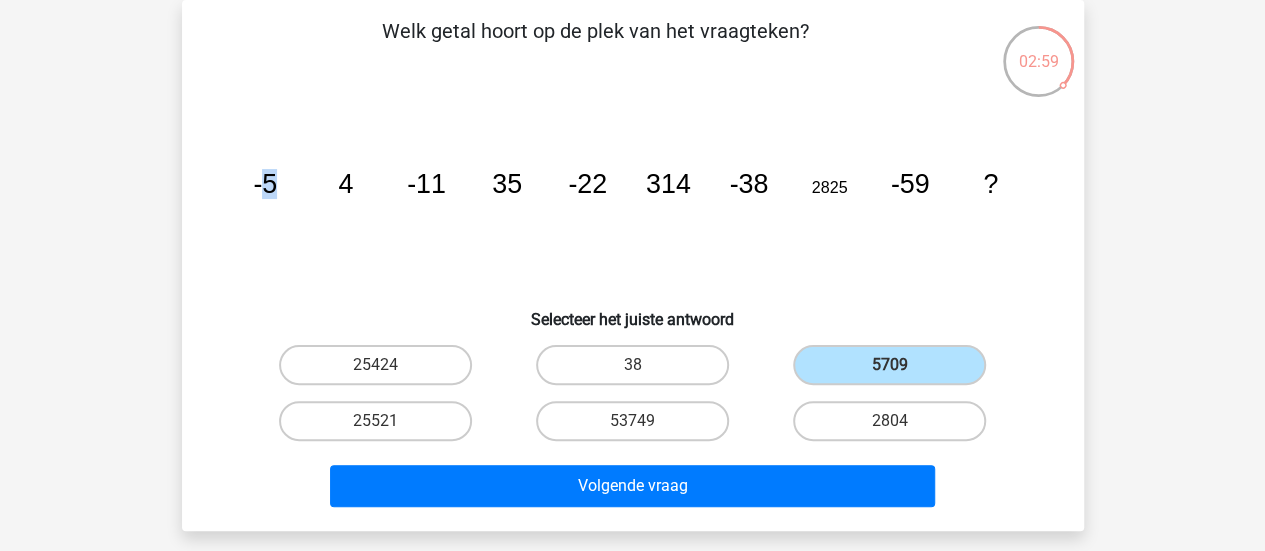 click on "image/svg+xml
-5
4
-11
35
-22
314
-38
2825
-59
?" 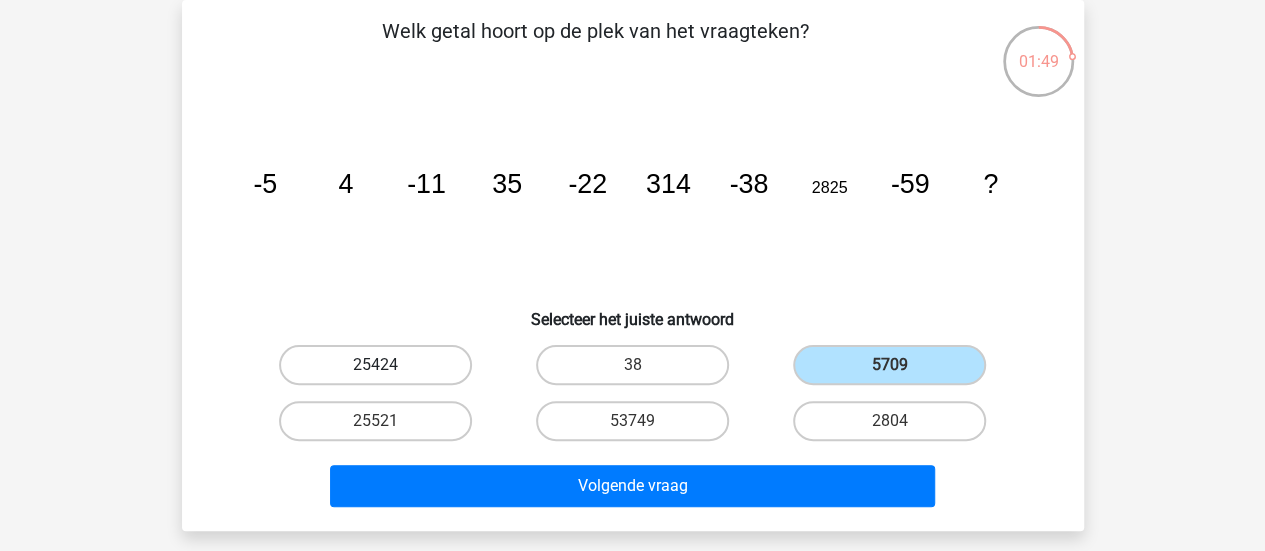 click on "25424" at bounding box center (375, 365) 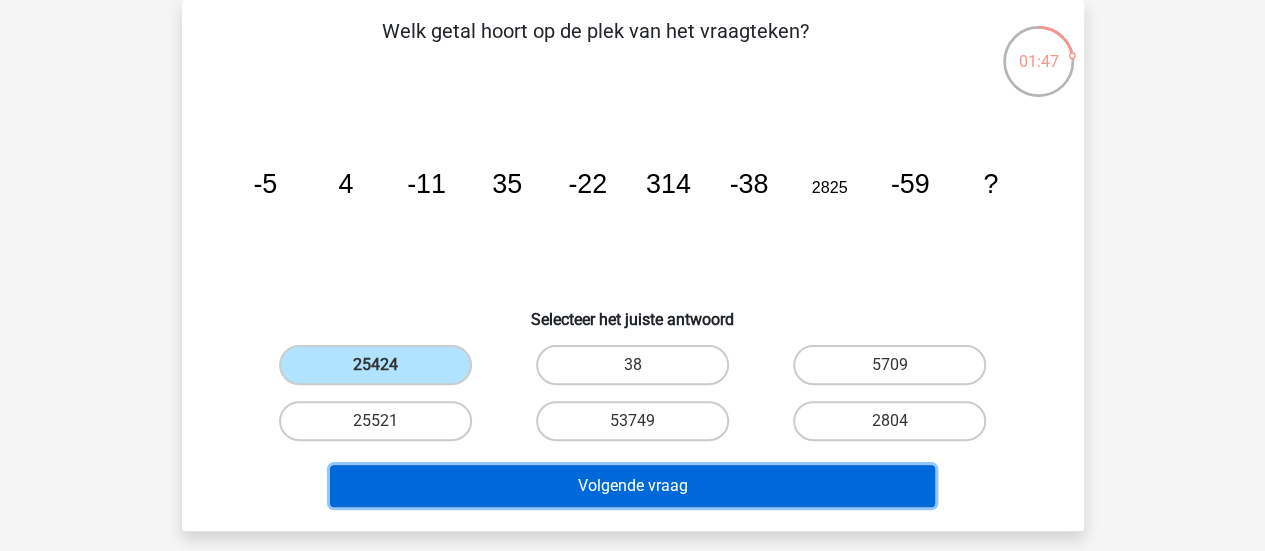 click on "Volgende vraag" at bounding box center [632, 486] 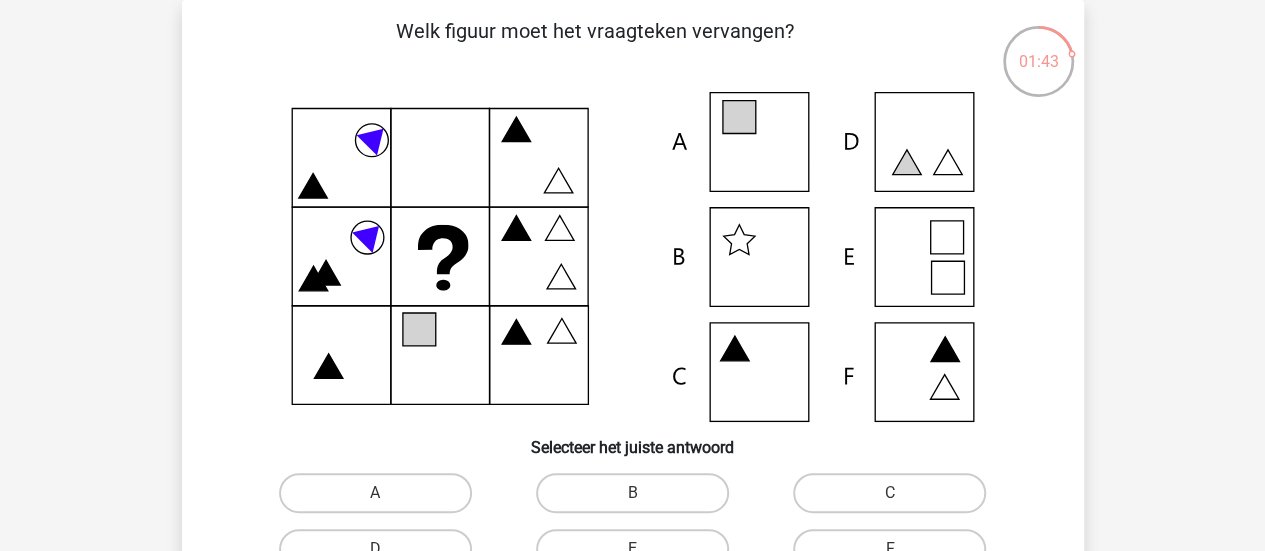 click on "A" at bounding box center (375, 493) 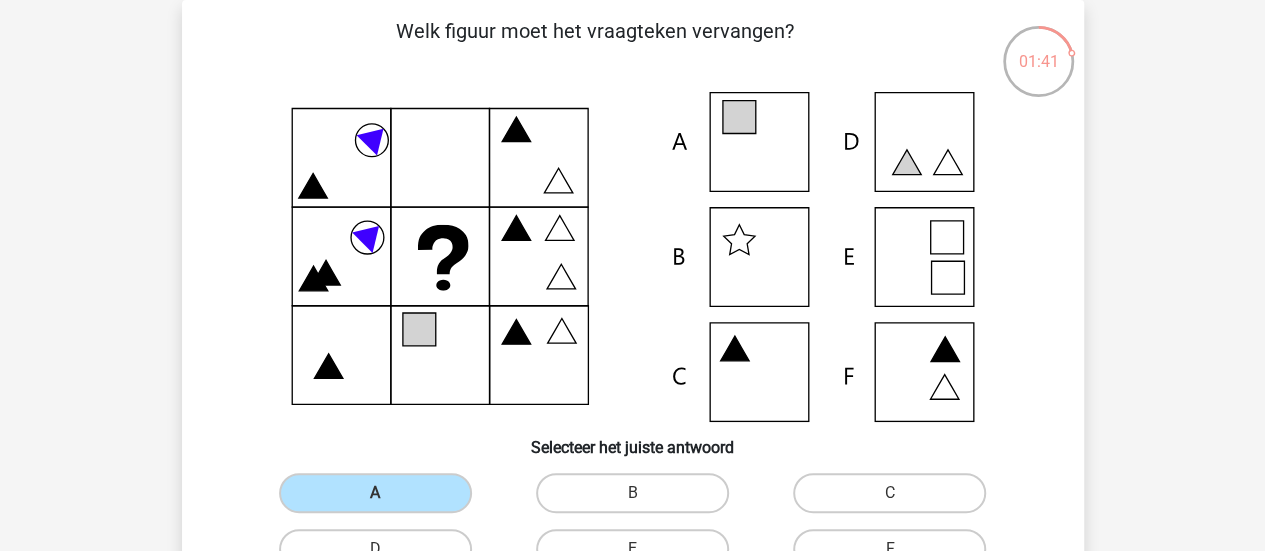 click on "B" at bounding box center (638, 499) 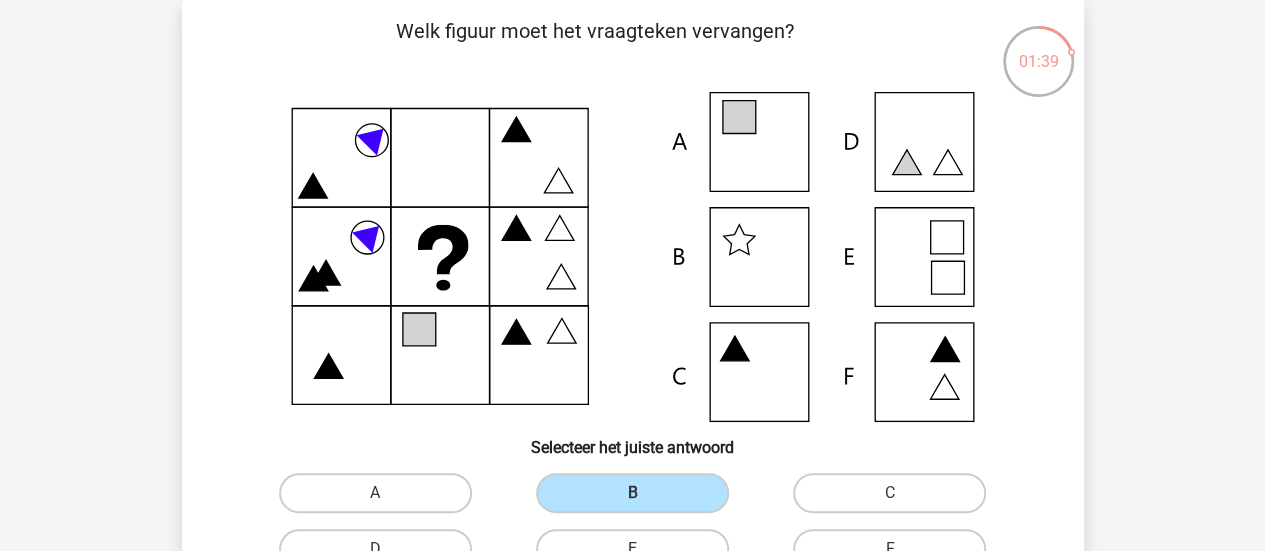 click on "Selecteer het juiste antwoord" at bounding box center [633, 439] 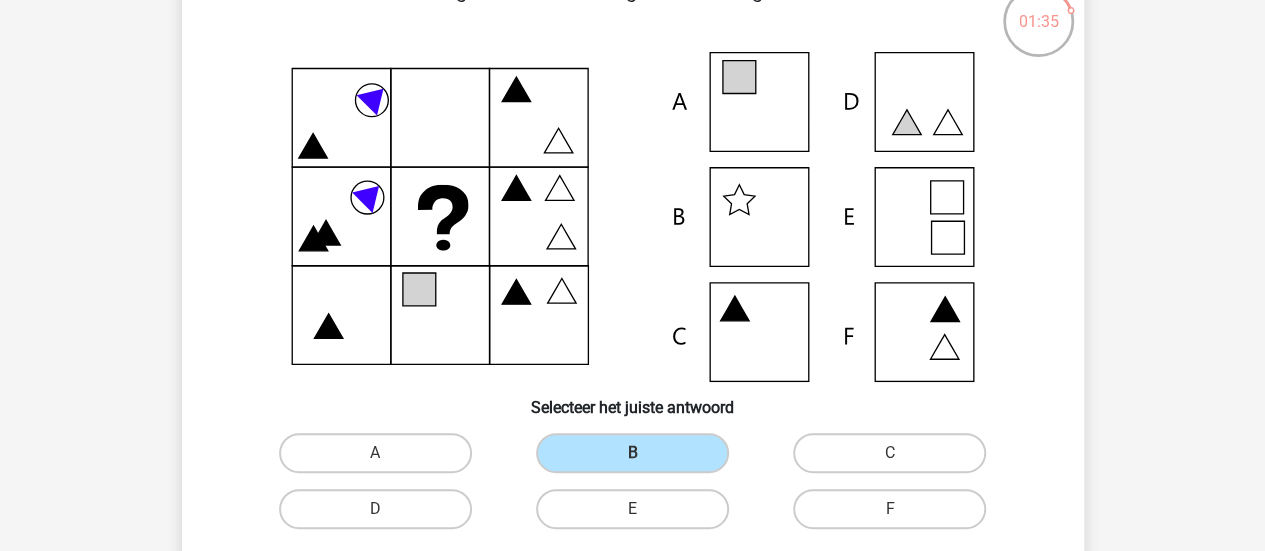 scroll, scrollTop: 172, scrollLeft: 0, axis: vertical 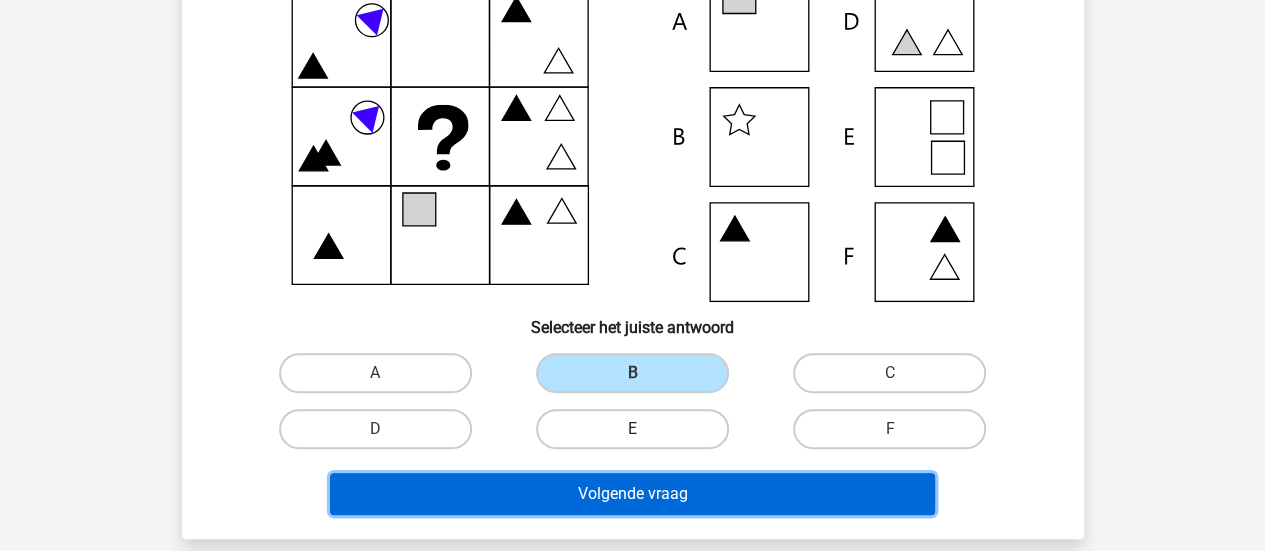 type 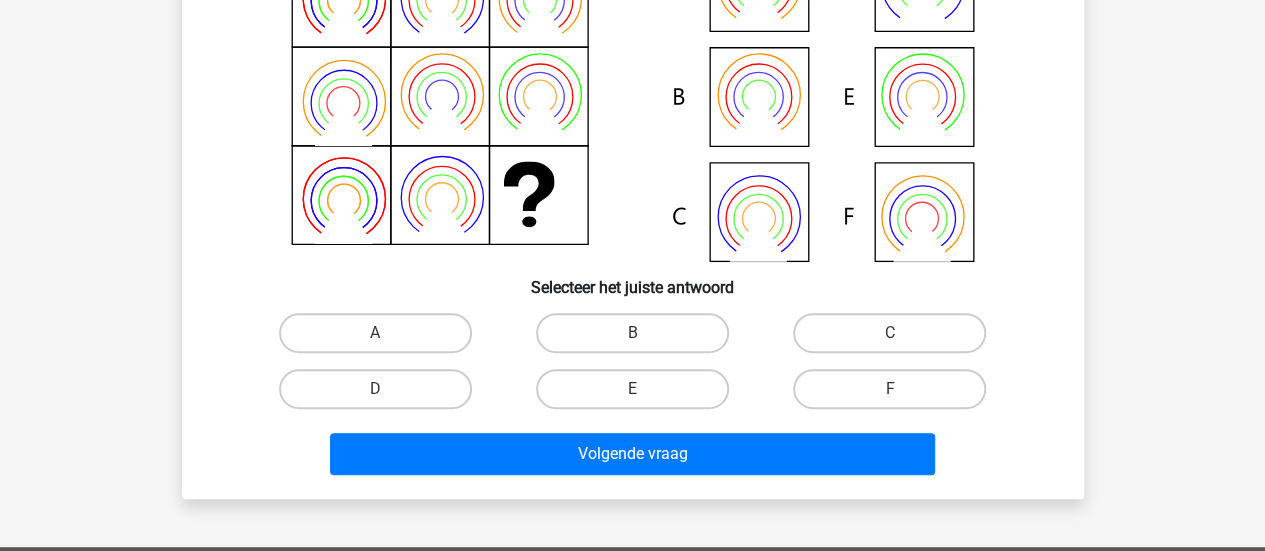 scroll, scrollTop: 92, scrollLeft: 0, axis: vertical 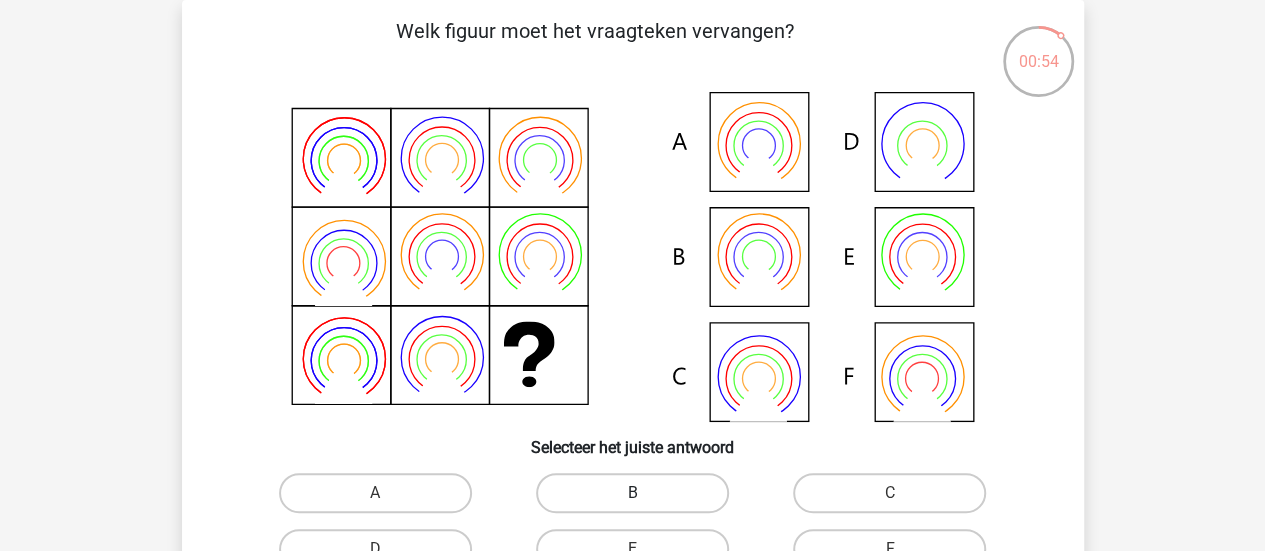 click on "B" at bounding box center (632, 493) 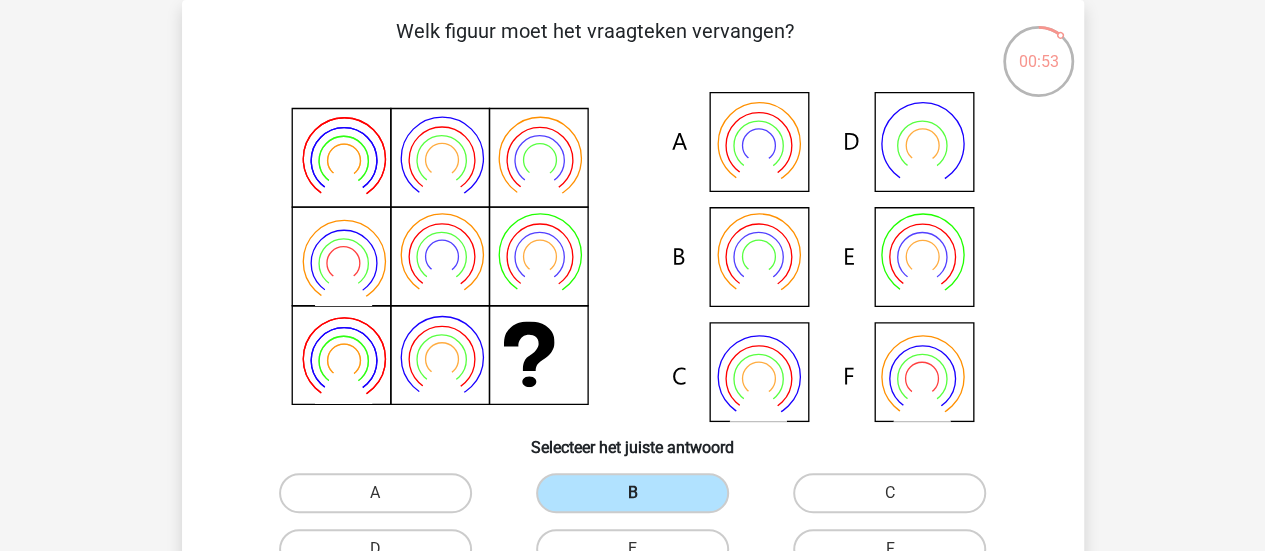 click on "C" at bounding box center (896, 499) 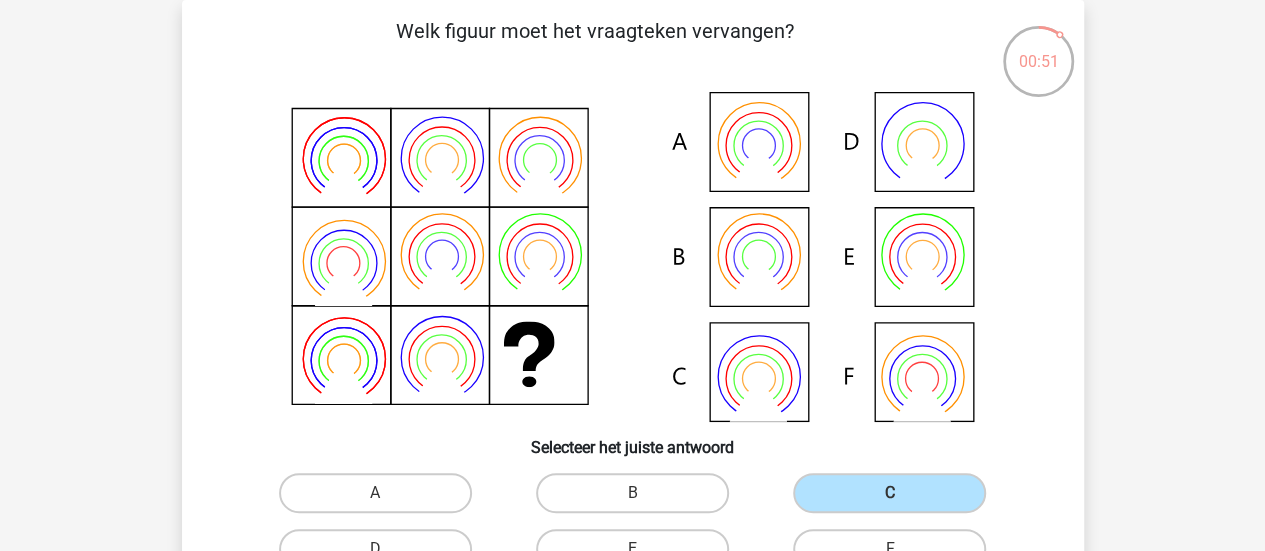 click on "Selecteer het juiste antwoord" at bounding box center [633, 439] 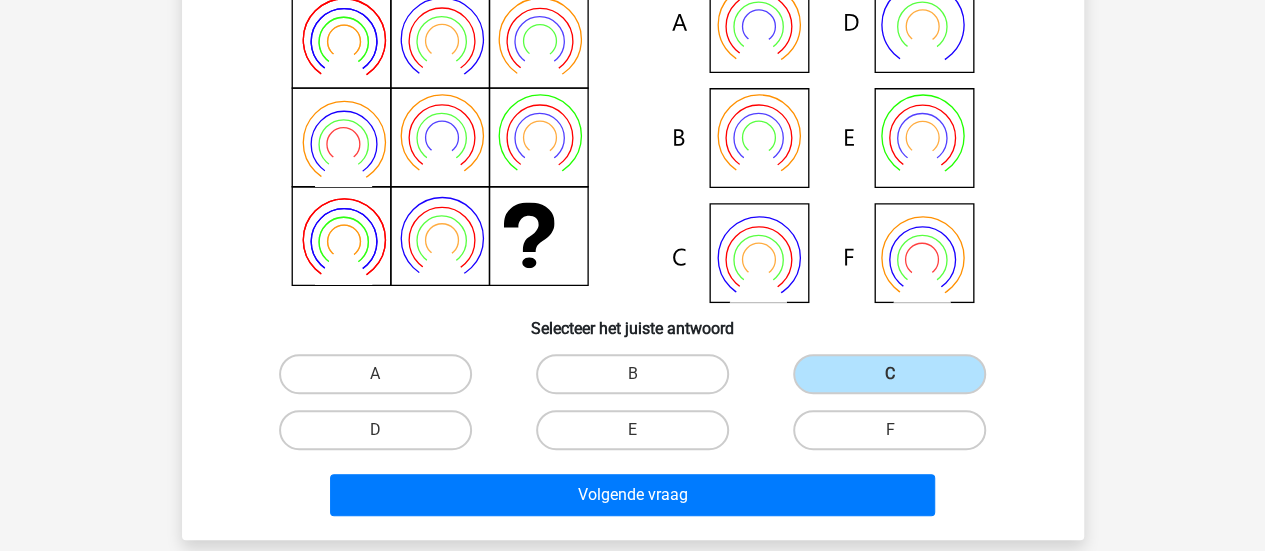 scroll, scrollTop: 212, scrollLeft: 0, axis: vertical 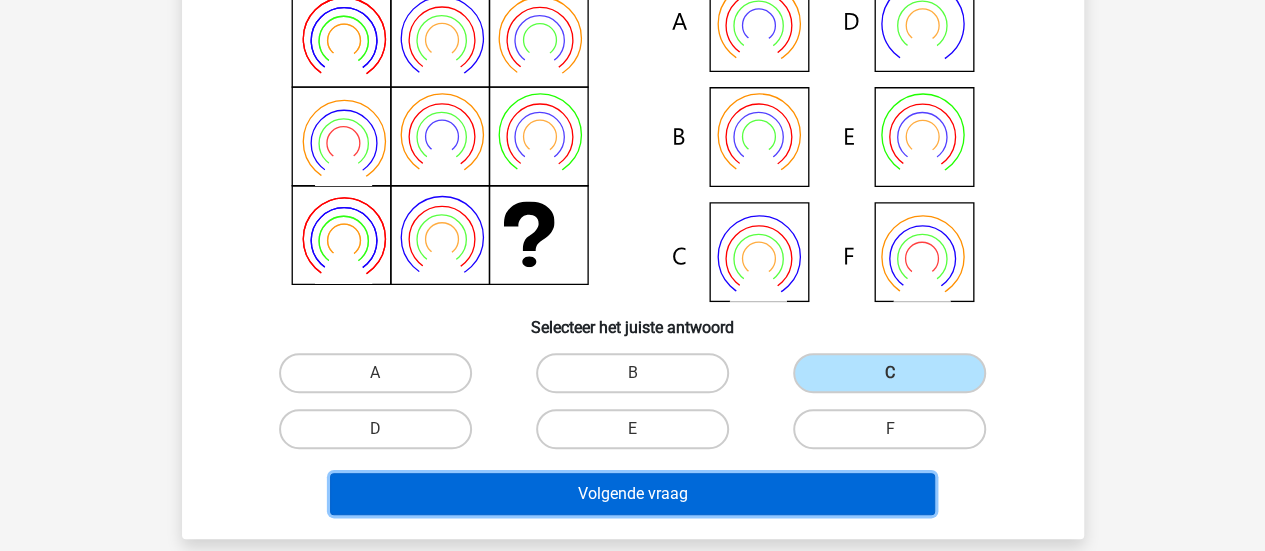 click on "Volgende vraag" at bounding box center (632, 494) 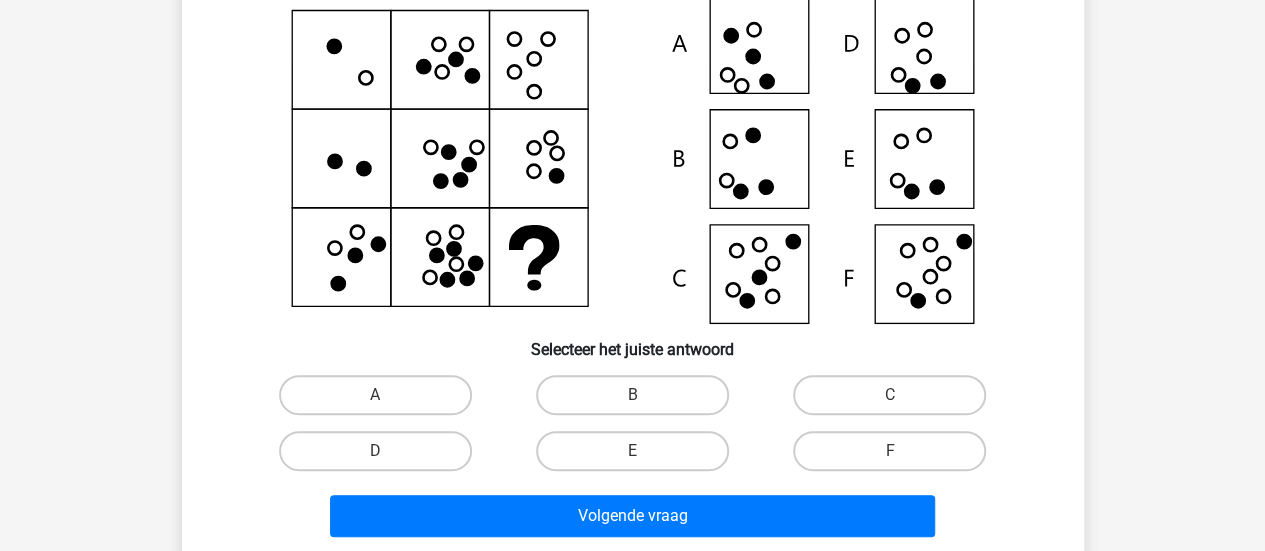 scroll, scrollTop: 92, scrollLeft: 0, axis: vertical 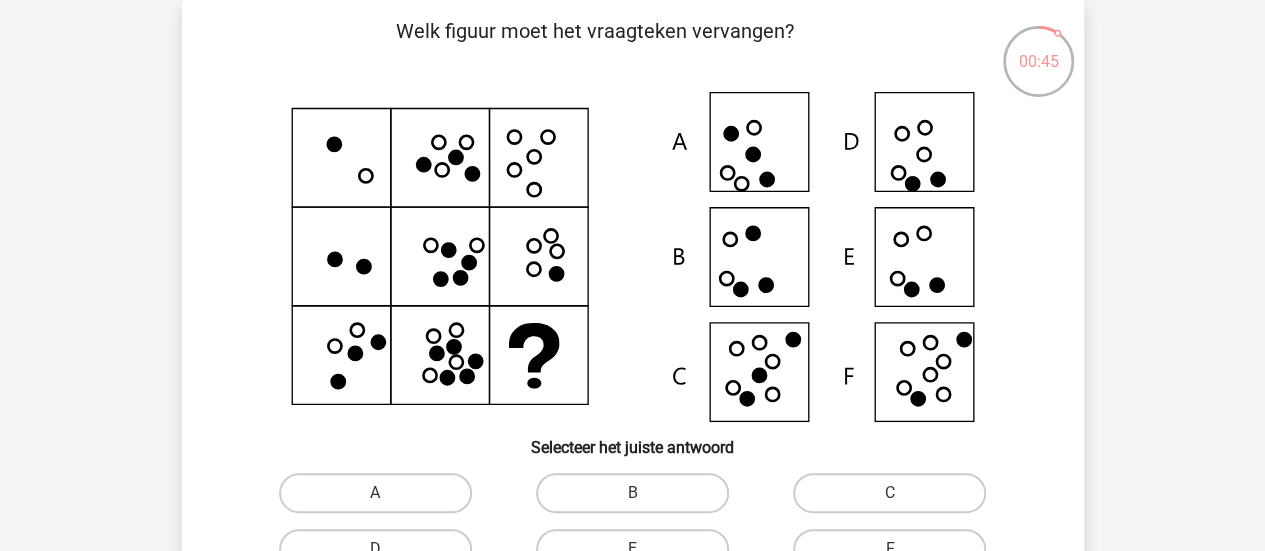 click on "A" at bounding box center (375, 493) 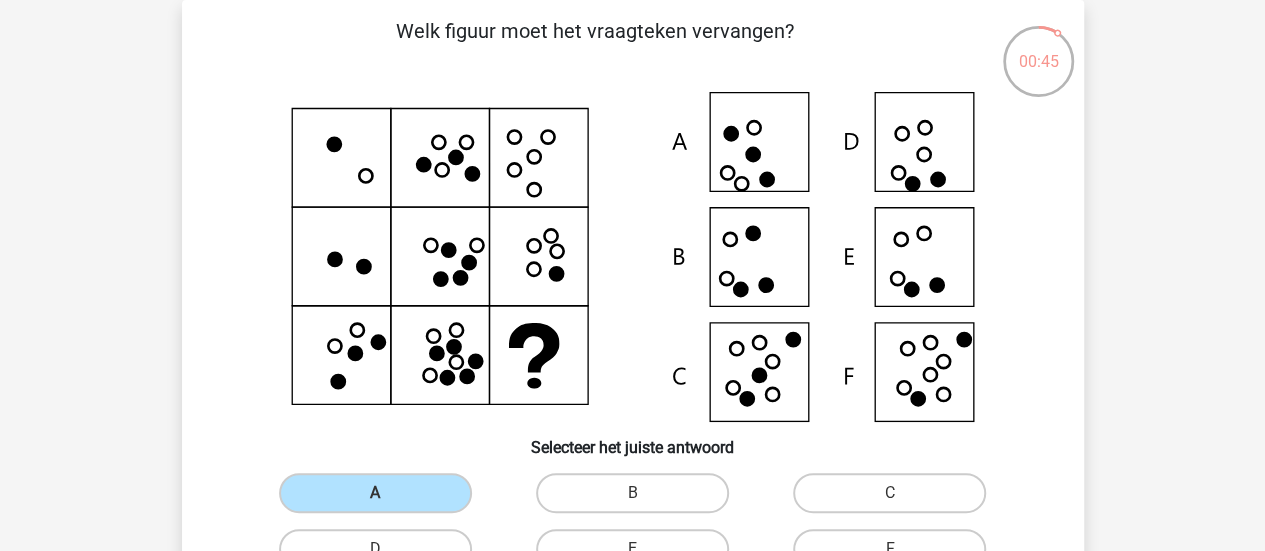 click on "B" at bounding box center [638, 499] 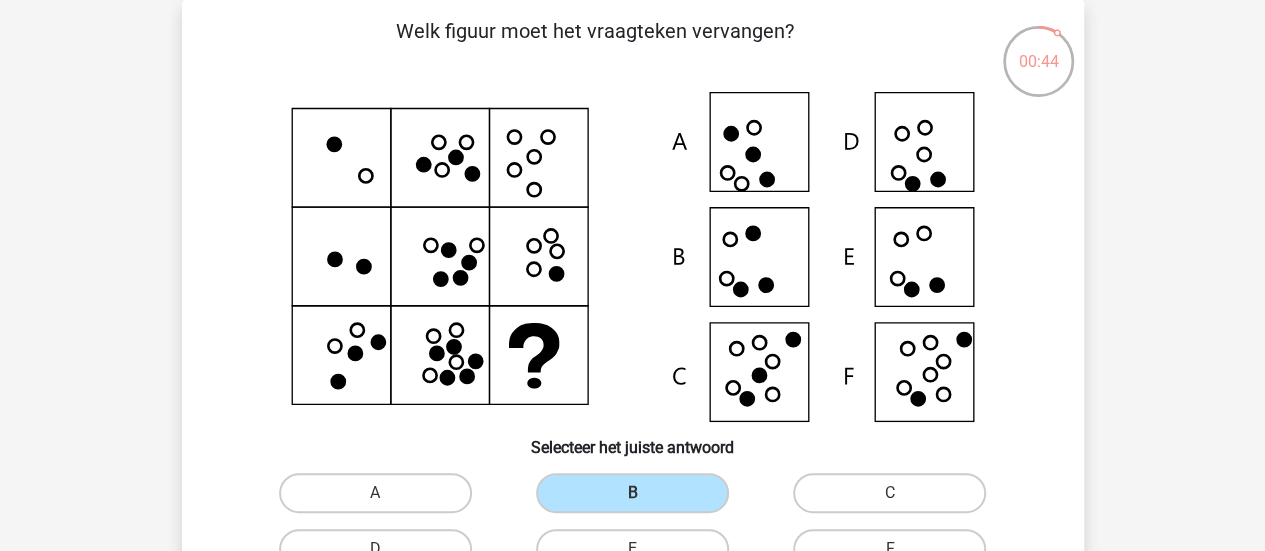 click on "C" at bounding box center (896, 499) 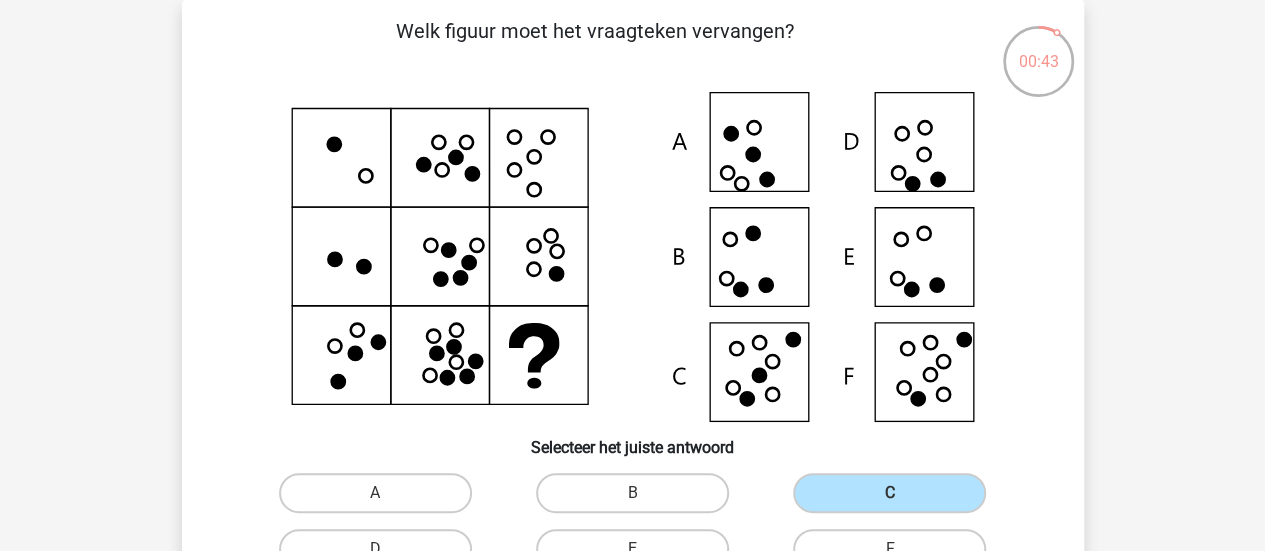 click 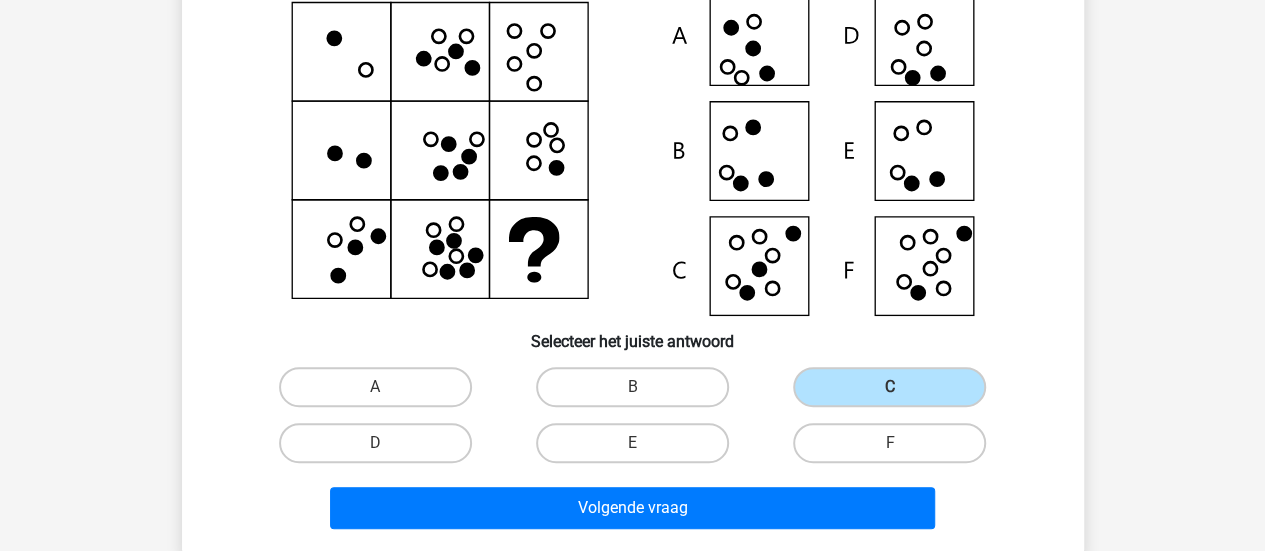 scroll, scrollTop: 452, scrollLeft: 0, axis: vertical 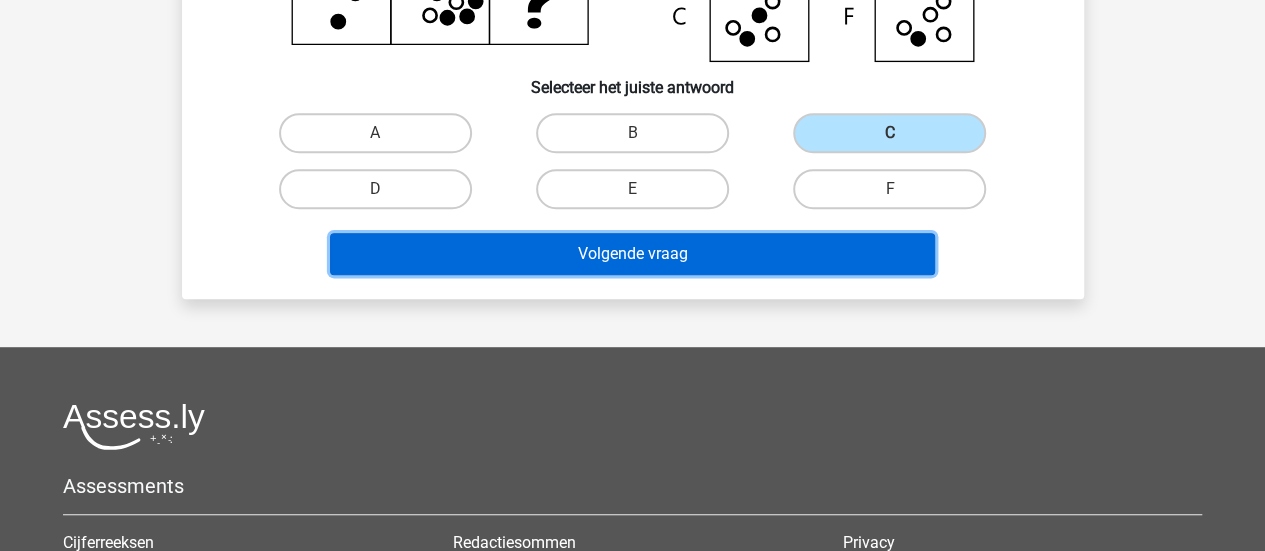 click on "Volgende vraag" at bounding box center (632, 254) 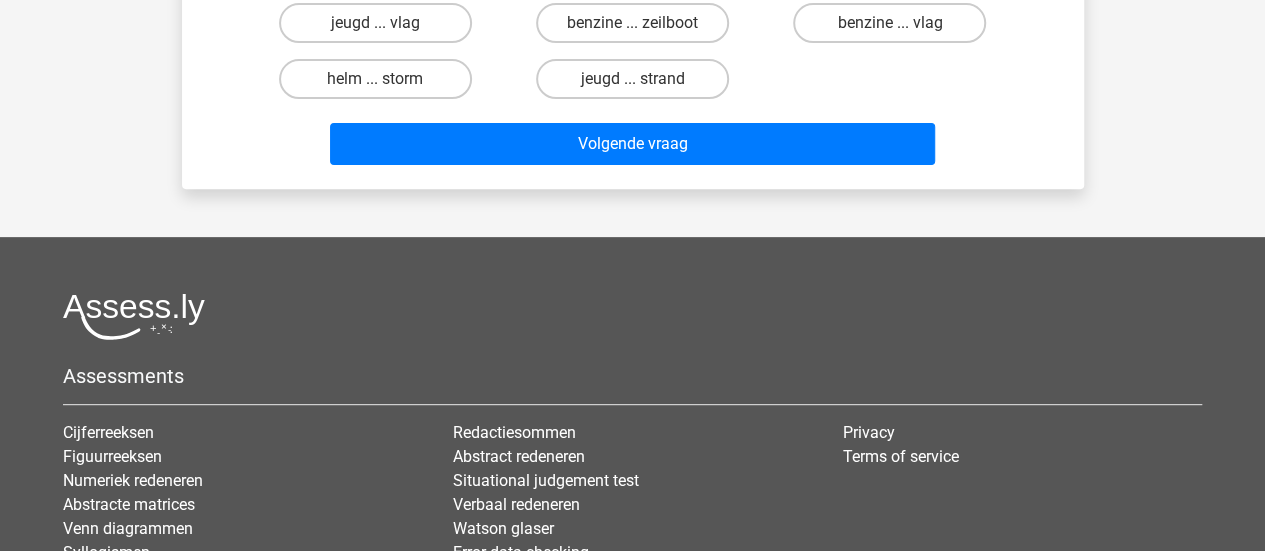 scroll, scrollTop: 92, scrollLeft: 0, axis: vertical 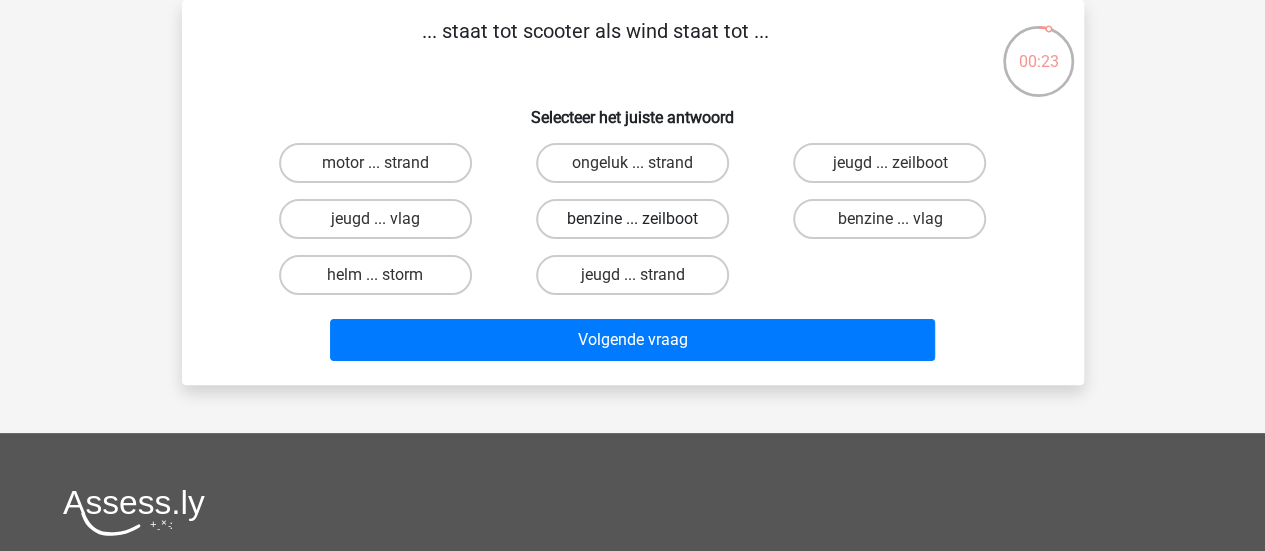 click on "benzine ... zeilboot" at bounding box center [632, 219] 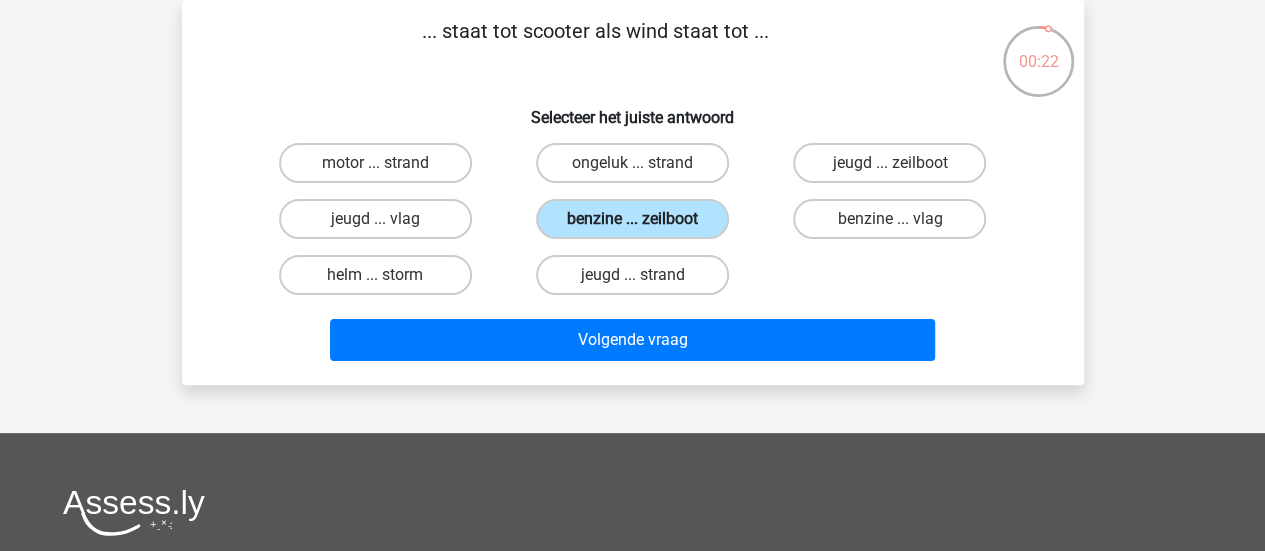 click on "benzine ... vlag" at bounding box center [896, 225] 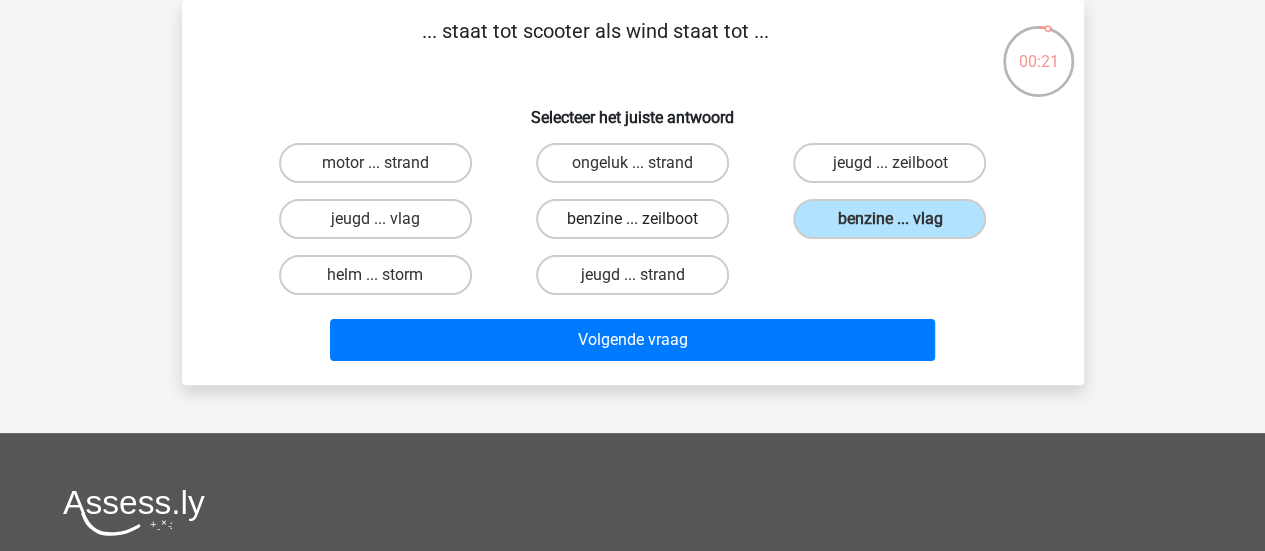 click on "helm ... storm" at bounding box center [381, 281] 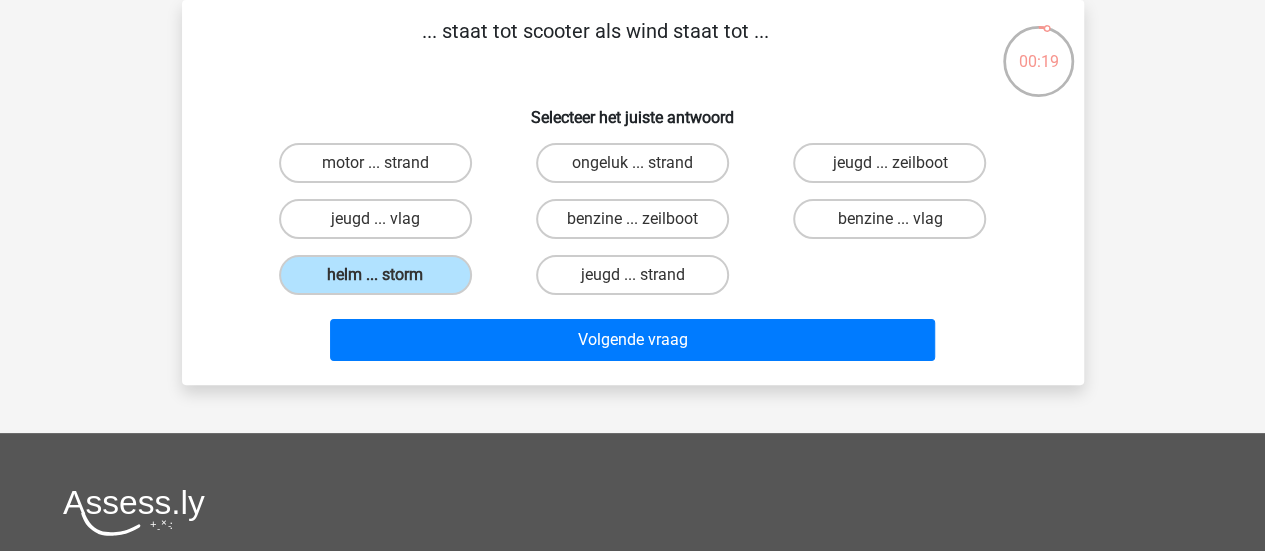 click on "Selecteer het juiste antwoord" at bounding box center (633, 109) 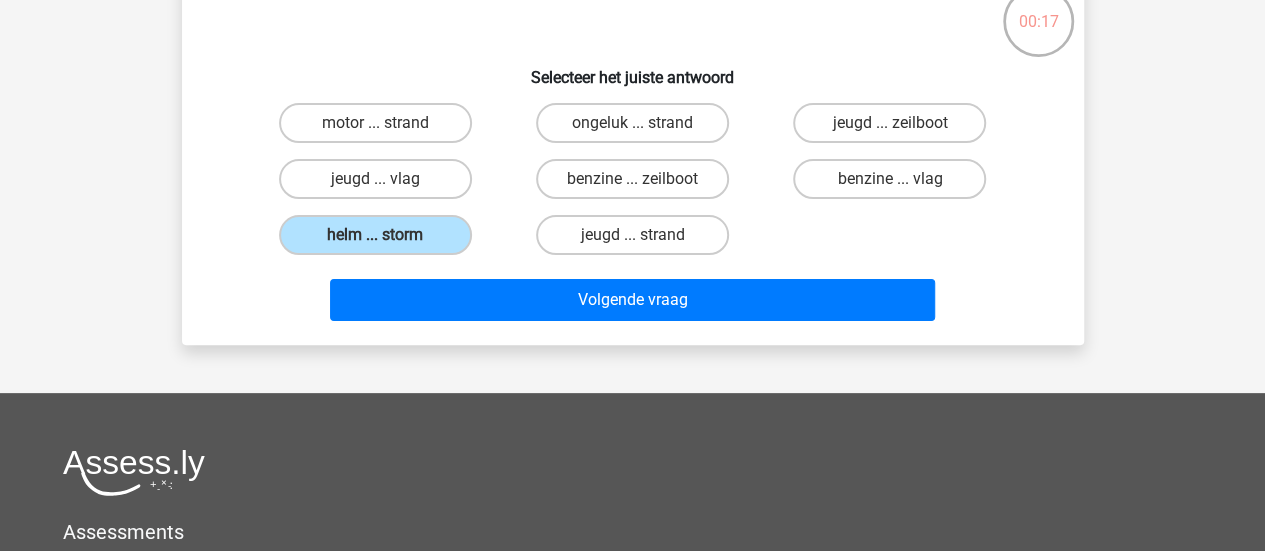 scroll, scrollTop: 172, scrollLeft: 0, axis: vertical 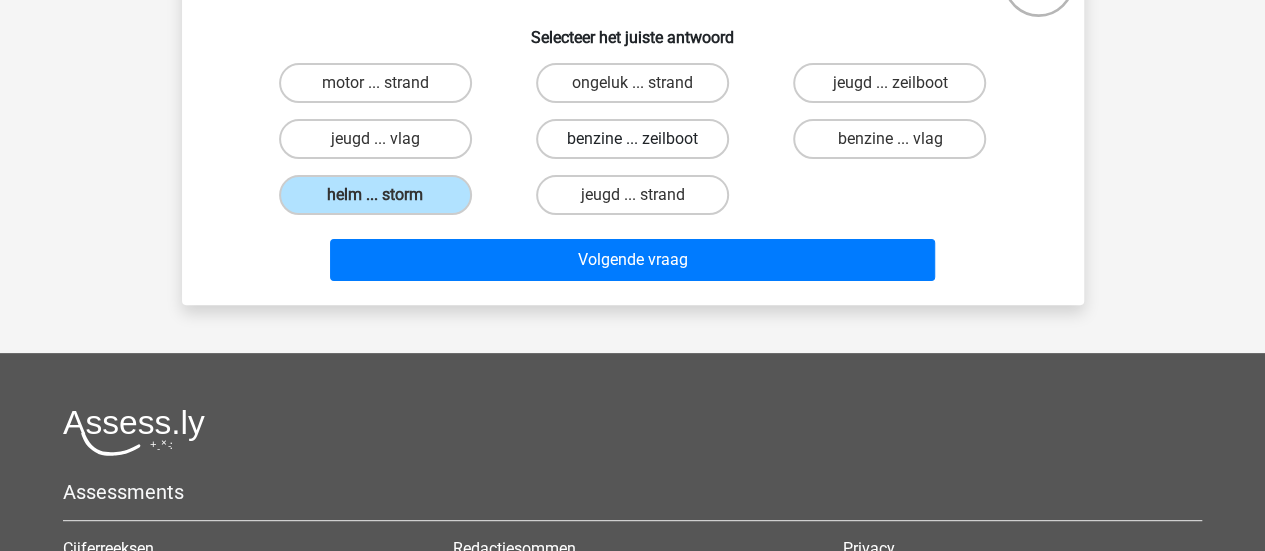 click on "benzine ... zeilboot" at bounding box center [632, 139] 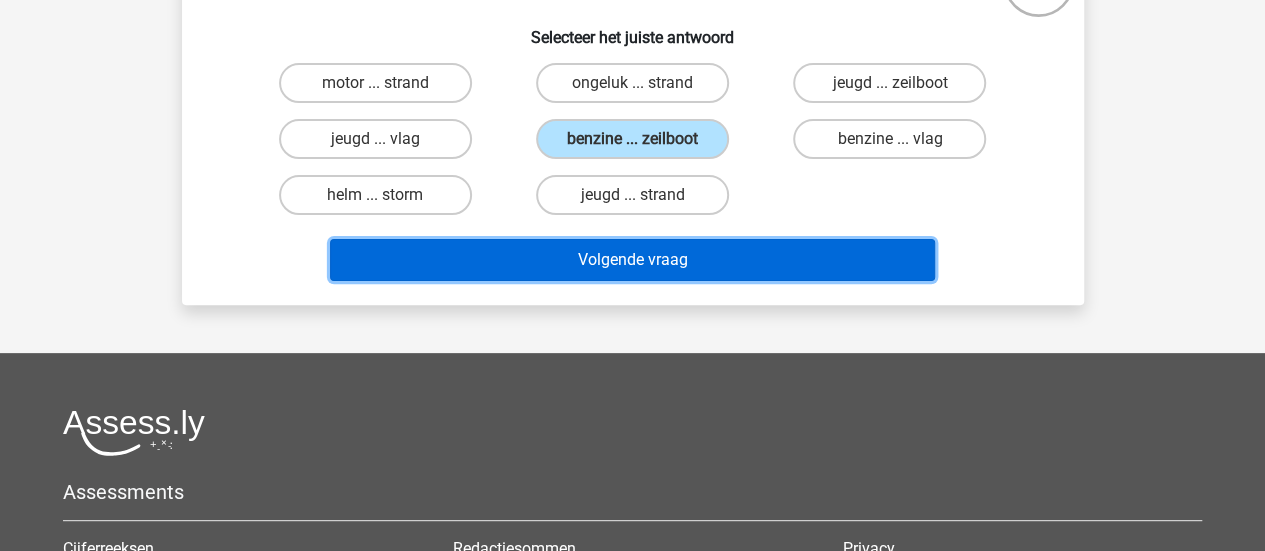 click on "Volgende vraag" at bounding box center [632, 260] 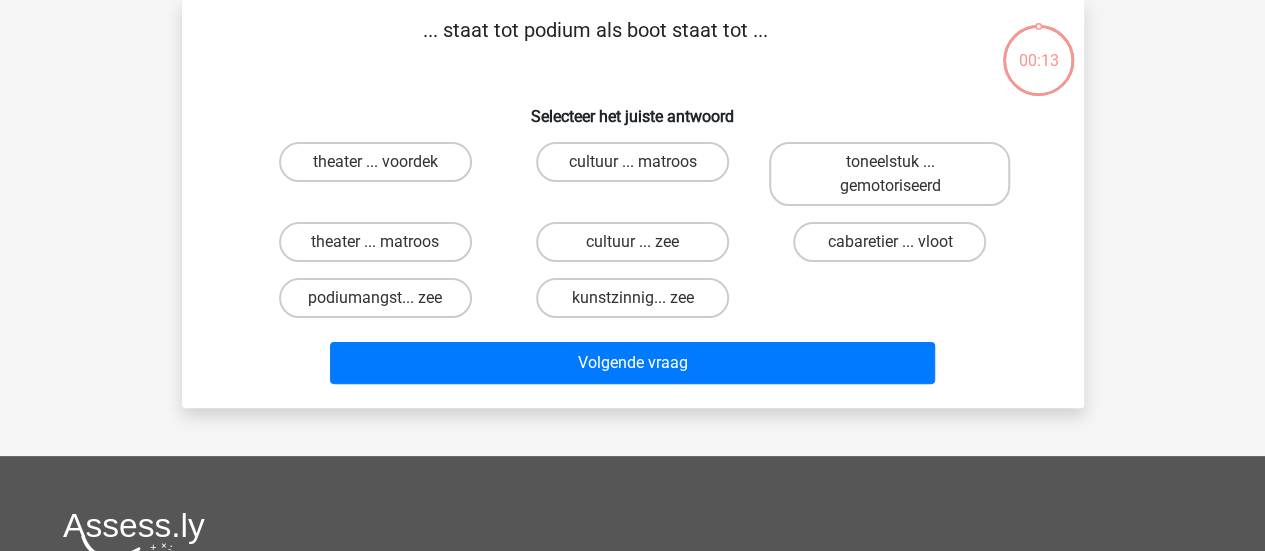 scroll, scrollTop: 92, scrollLeft: 0, axis: vertical 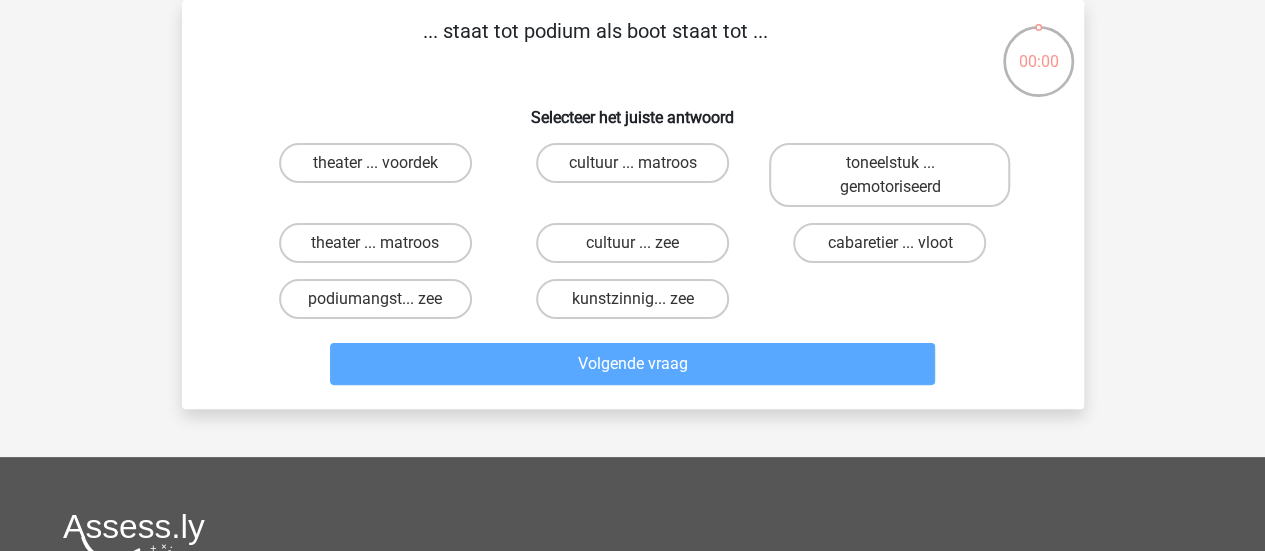 drag, startPoint x: 716, startPoint y: 272, endPoint x: 760, endPoint y: 210, distance: 76.02631 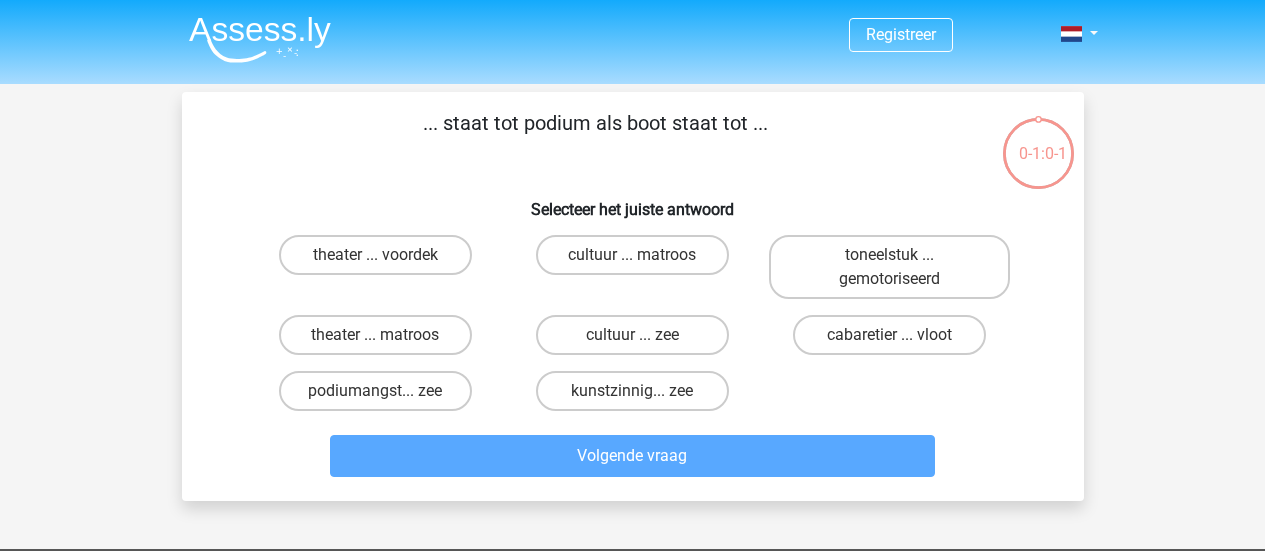 click on "theater ... voordek
cultuur ... matroos
toneelstuk ... gemotoriseerd
theater ... matroos
cultuur ... zee" at bounding box center (633, 323) 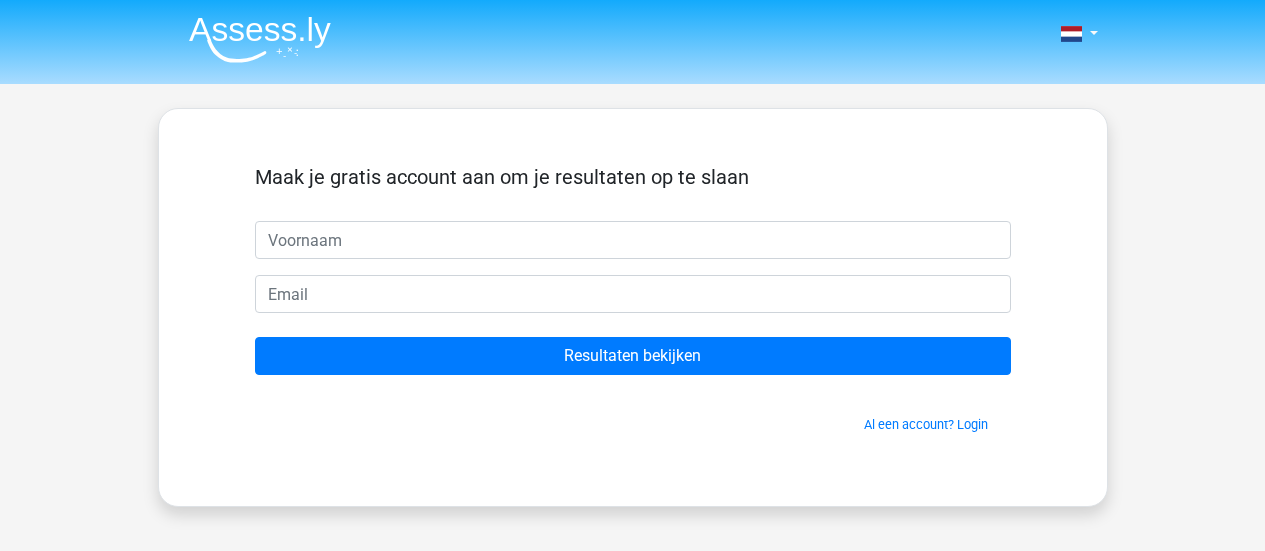 scroll, scrollTop: 0, scrollLeft: 0, axis: both 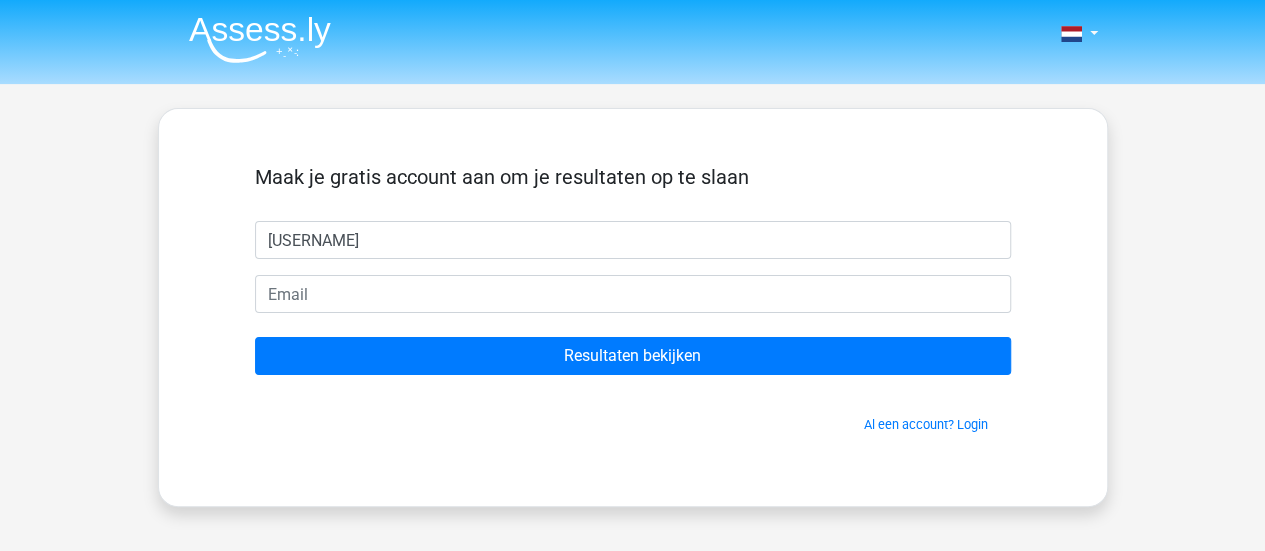 type on "[USERNAME]" 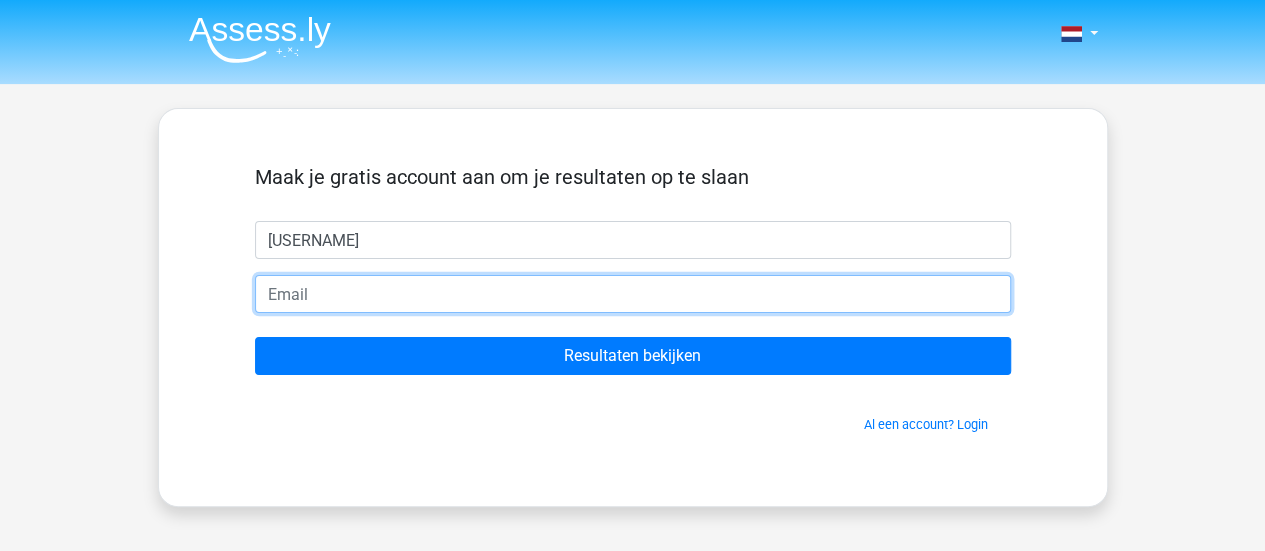 paste on "ë" 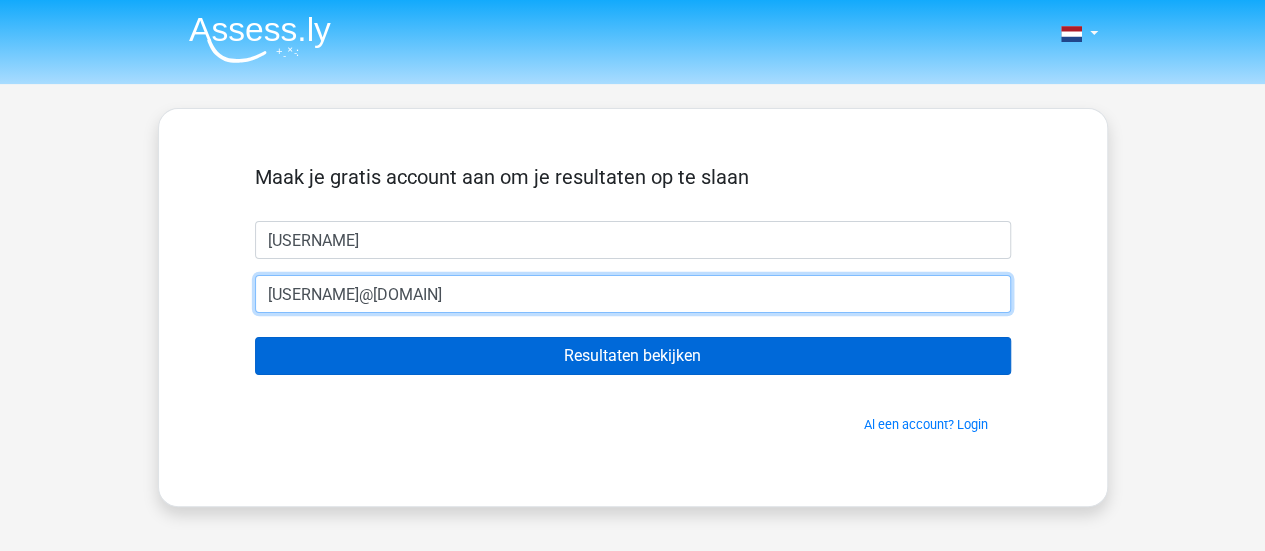type on "[USERNAME]@[DOMAIN]" 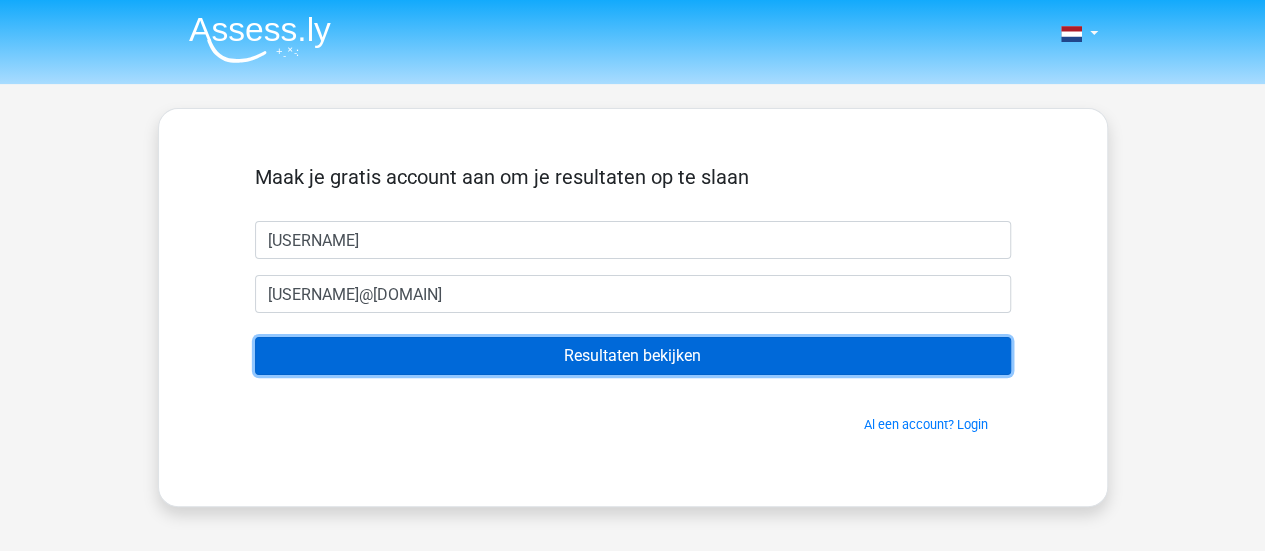 click on "Resultaten bekijken" at bounding box center (633, 356) 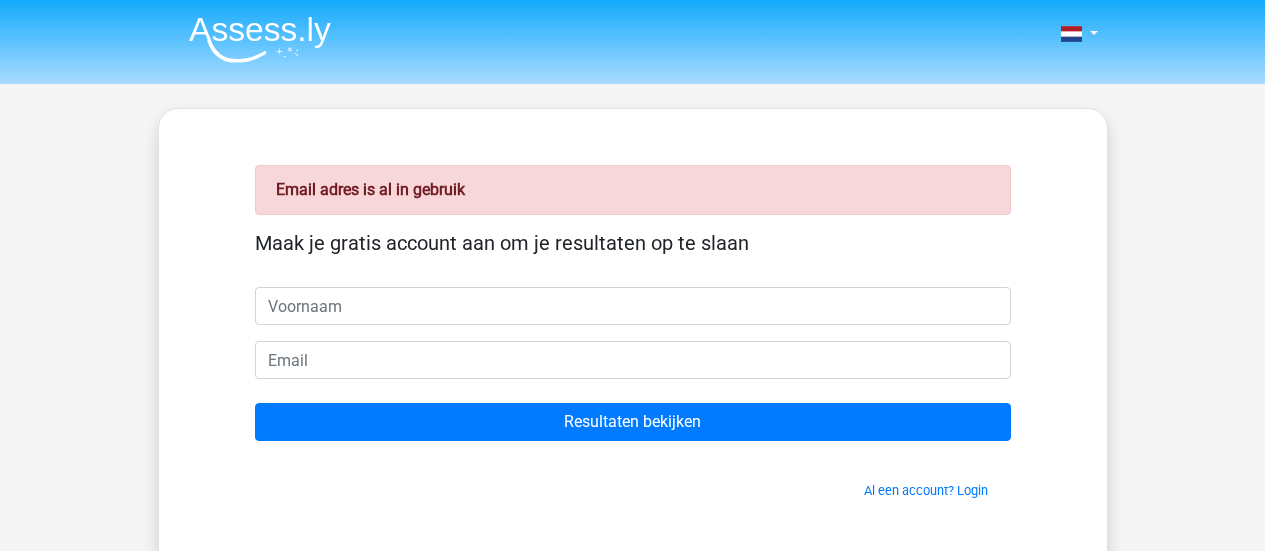 scroll, scrollTop: 0, scrollLeft: 0, axis: both 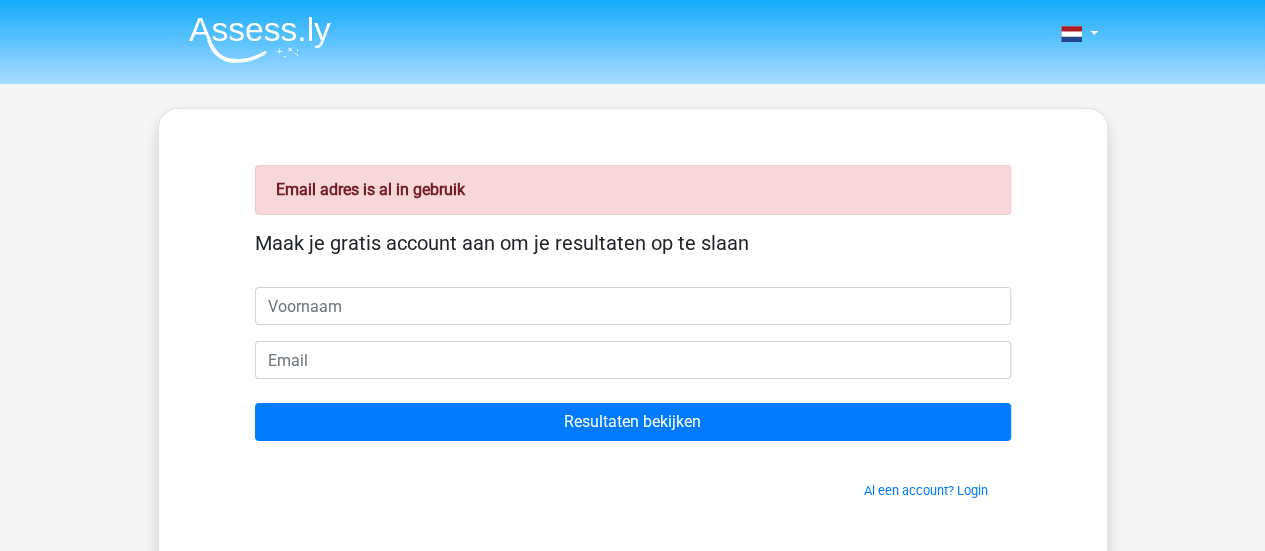 click at bounding box center [260, 39] 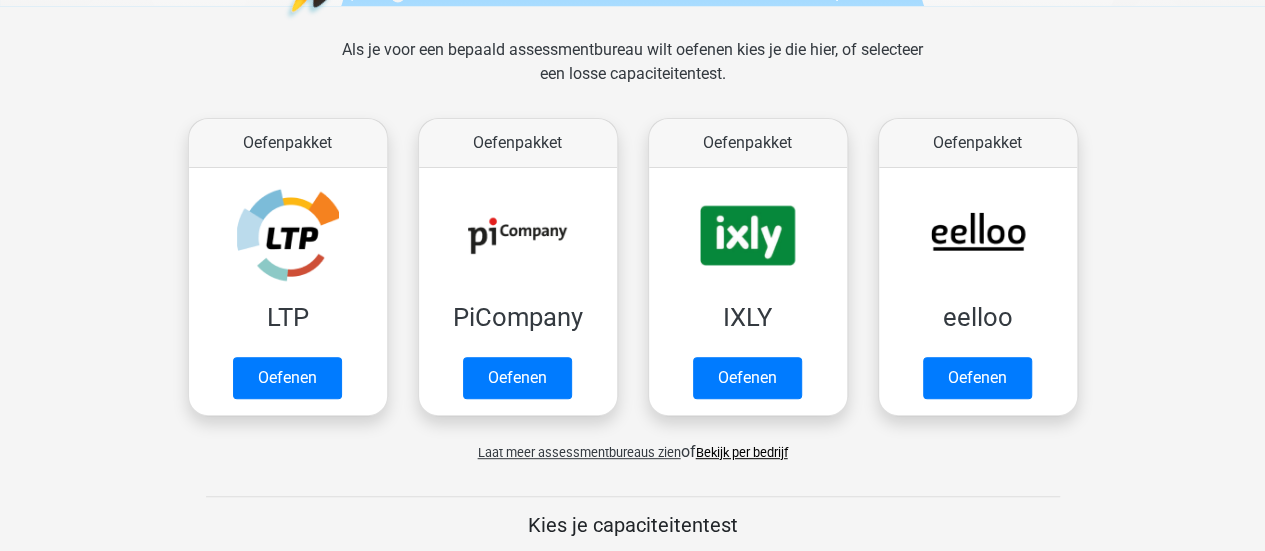scroll, scrollTop: 320, scrollLeft: 0, axis: vertical 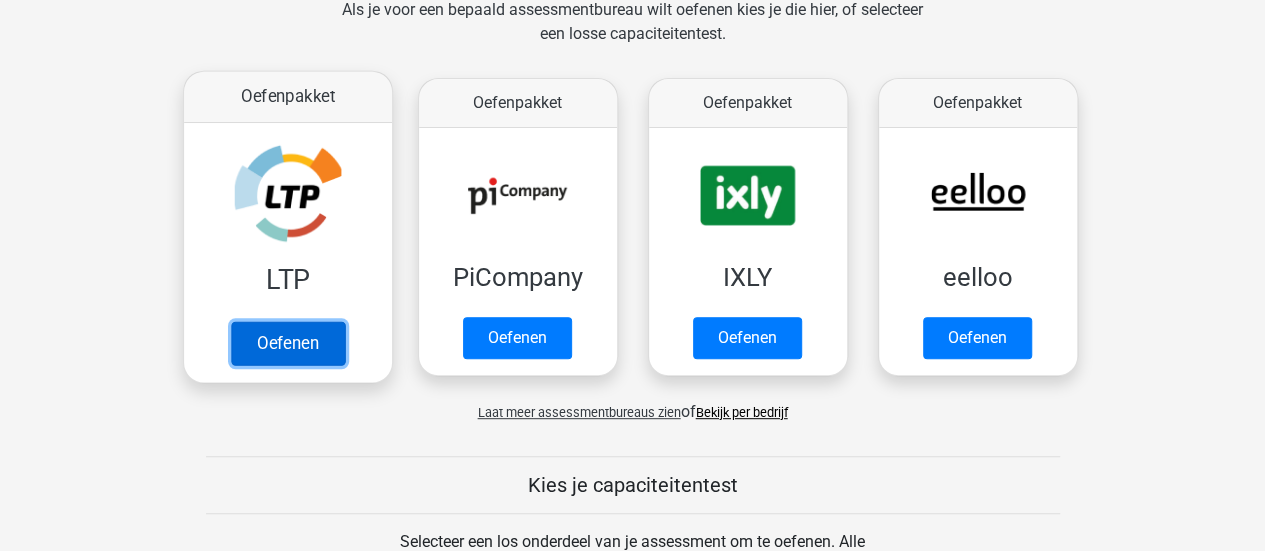 click on "Oefenen" at bounding box center [287, 343] 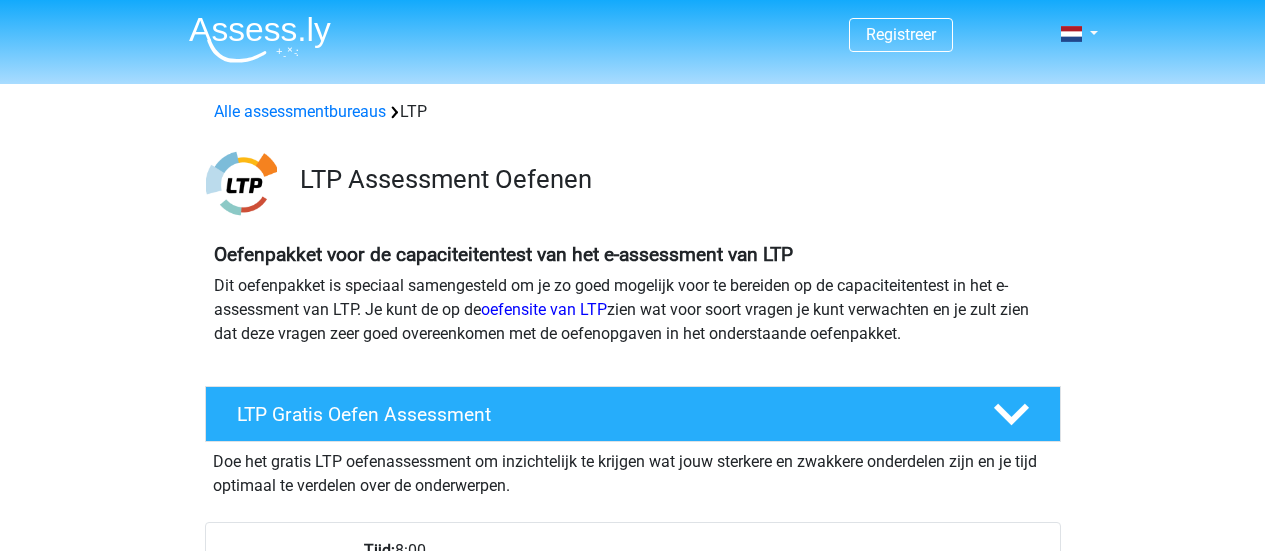scroll, scrollTop: 0, scrollLeft: 0, axis: both 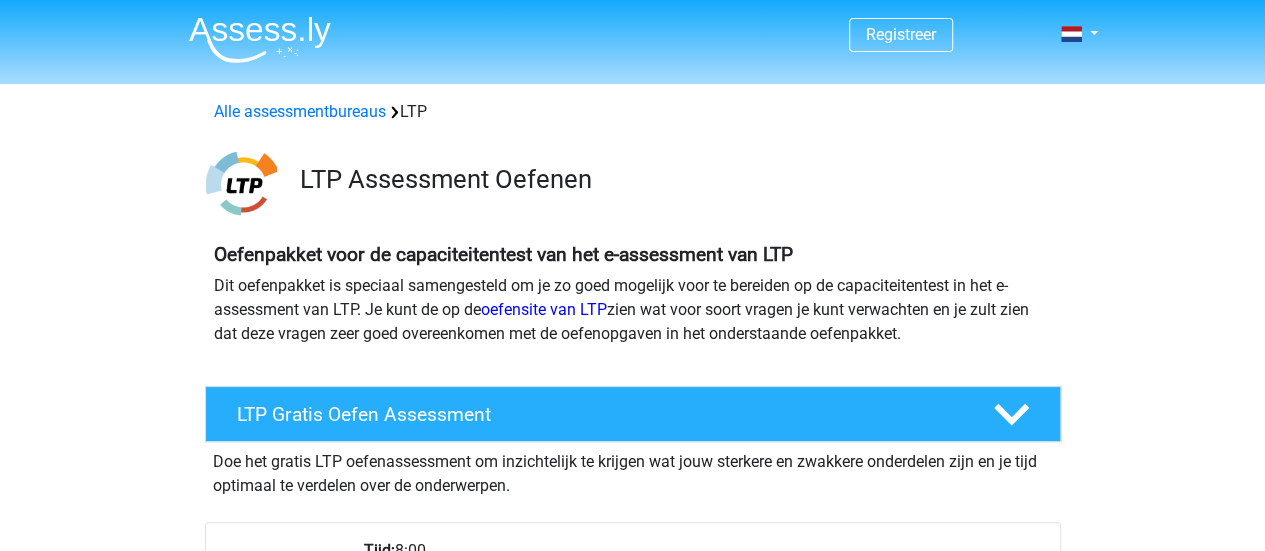 click at bounding box center [633, 366] 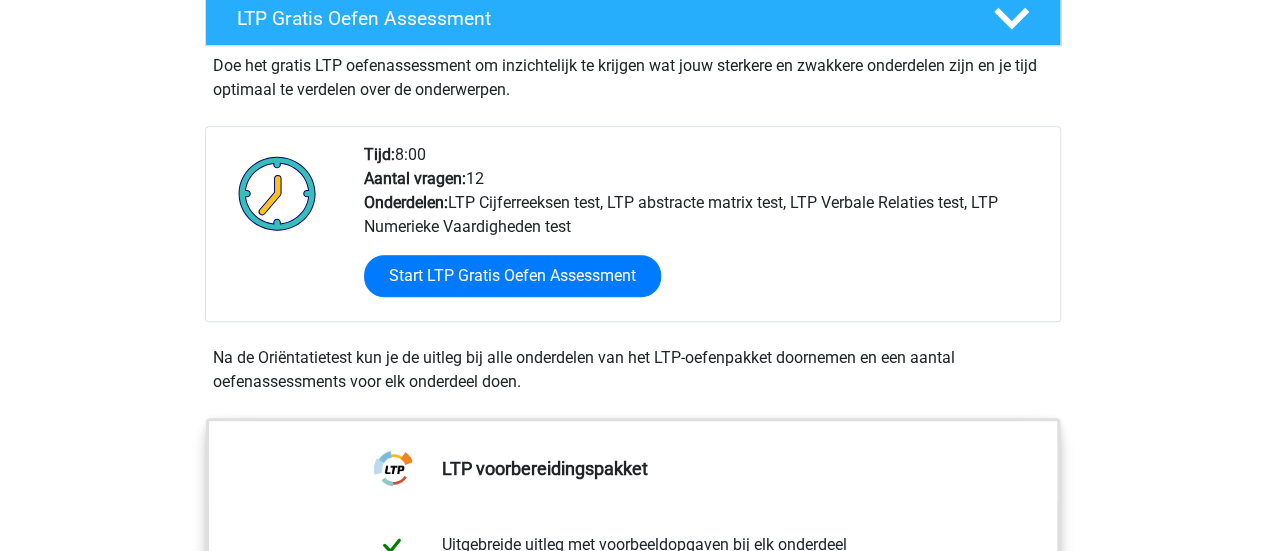 scroll, scrollTop: 400, scrollLeft: 0, axis: vertical 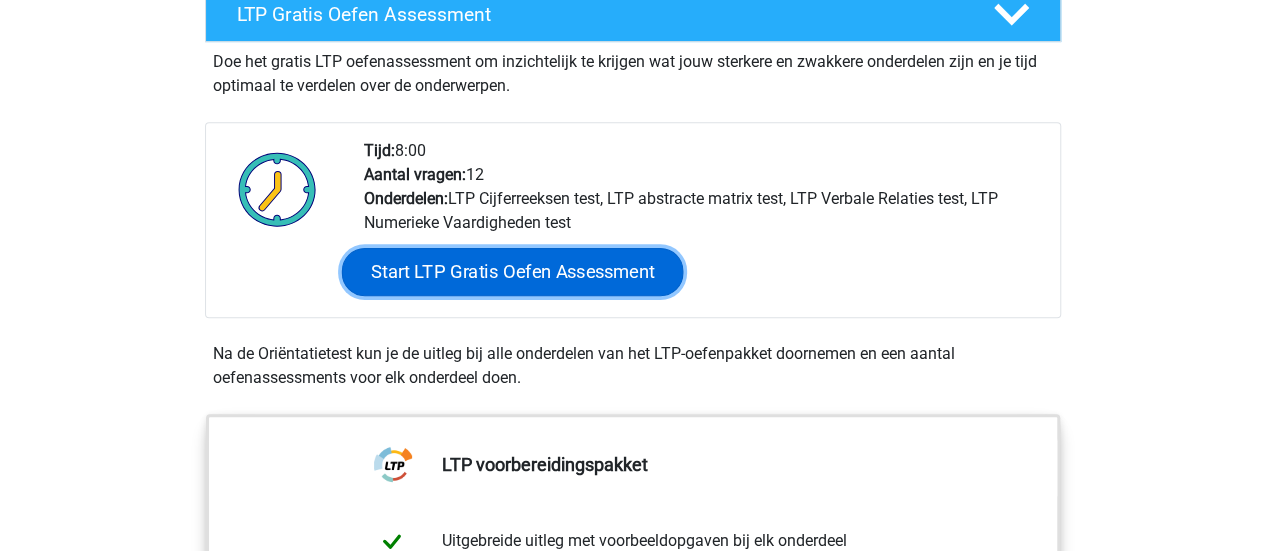 click on "Start LTP Gratis Oefen Assessment" at bounding box center [512, 272] 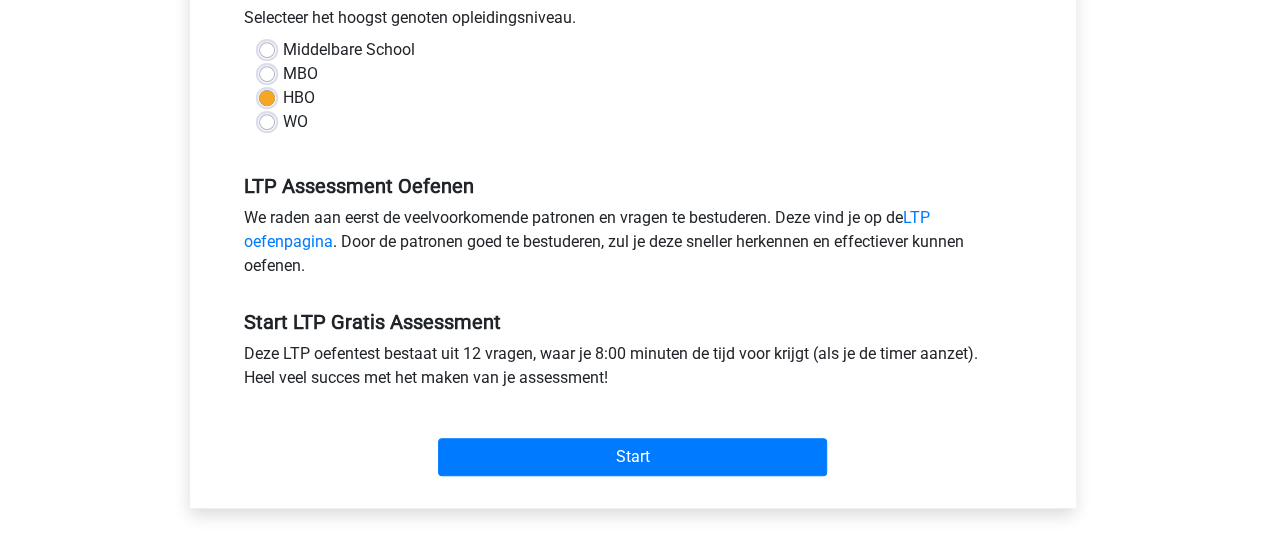 scroll, scrollTop: 520, scrollLeft: 0, axis: vertical 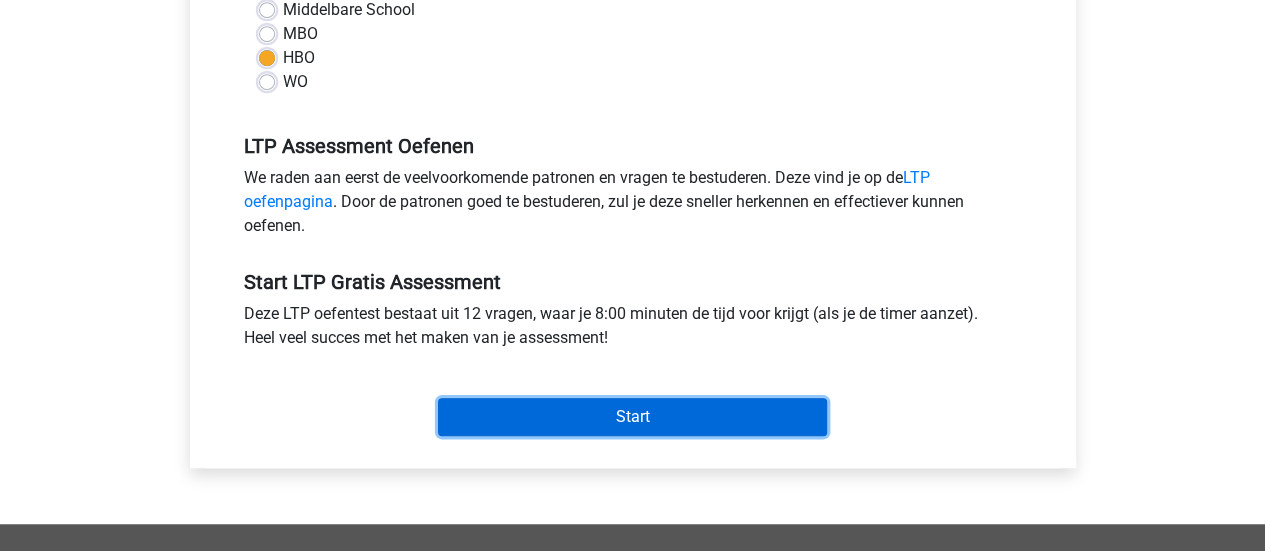 click on "Start" at bounding box center (632, 417) 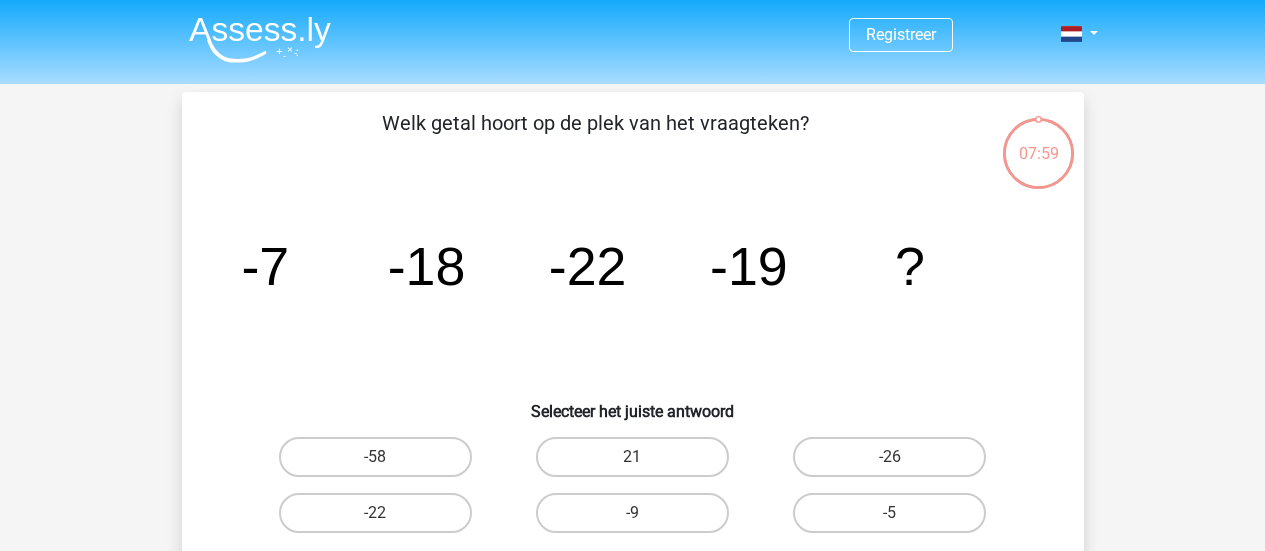 scroll, scrollTop: 80, scrollLeft: 0, axis: vertical 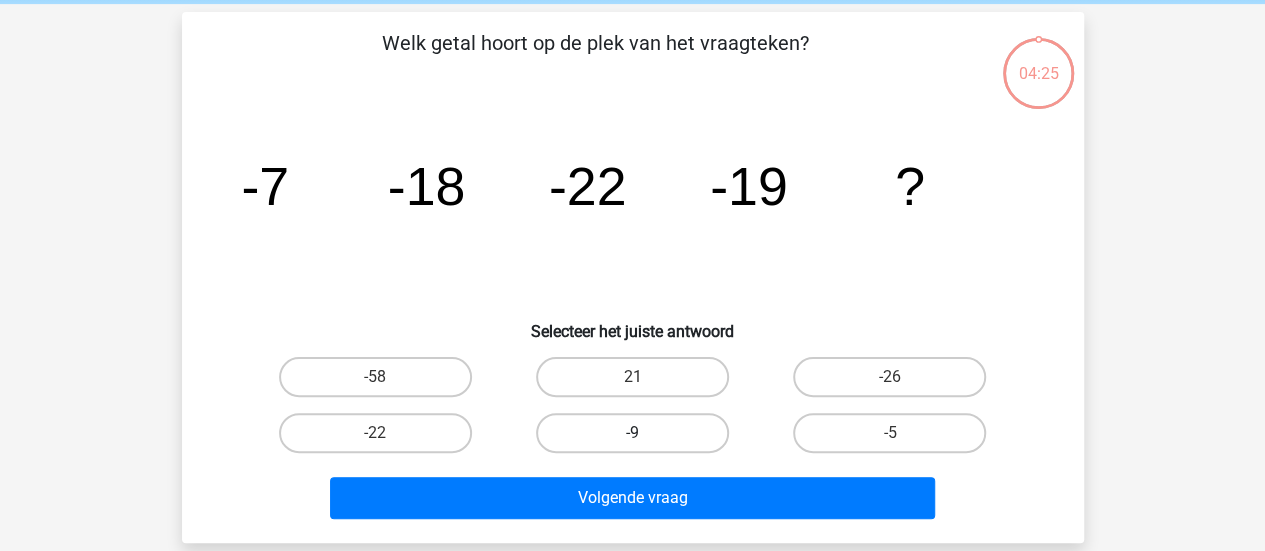 click on "-9" at bounding box center [632, 433] 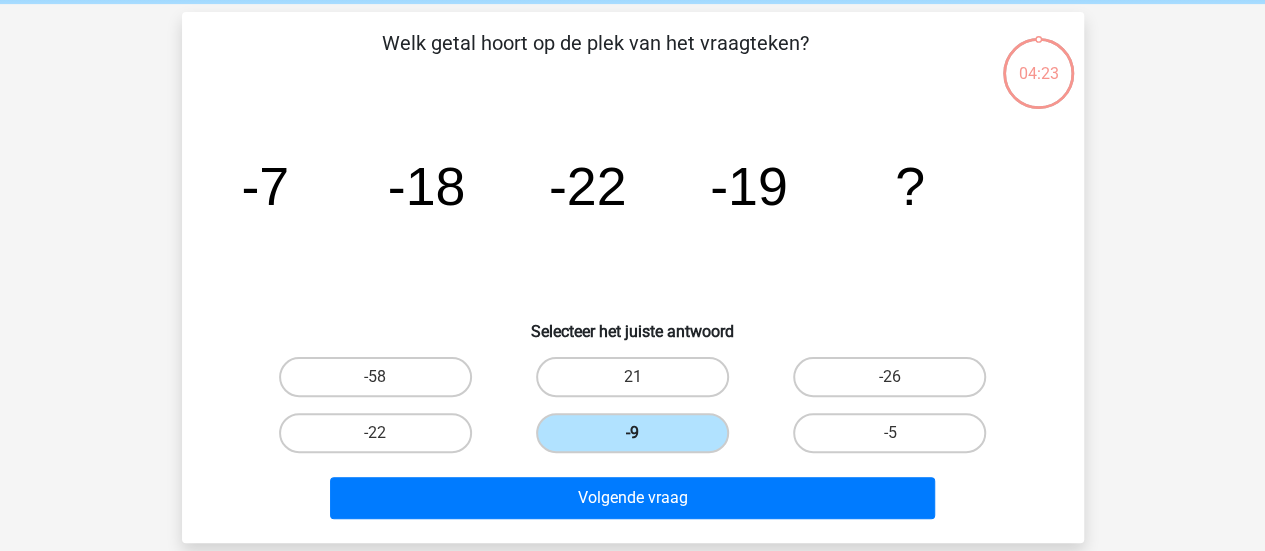 click on "-9" at bounding box center (632, 433) 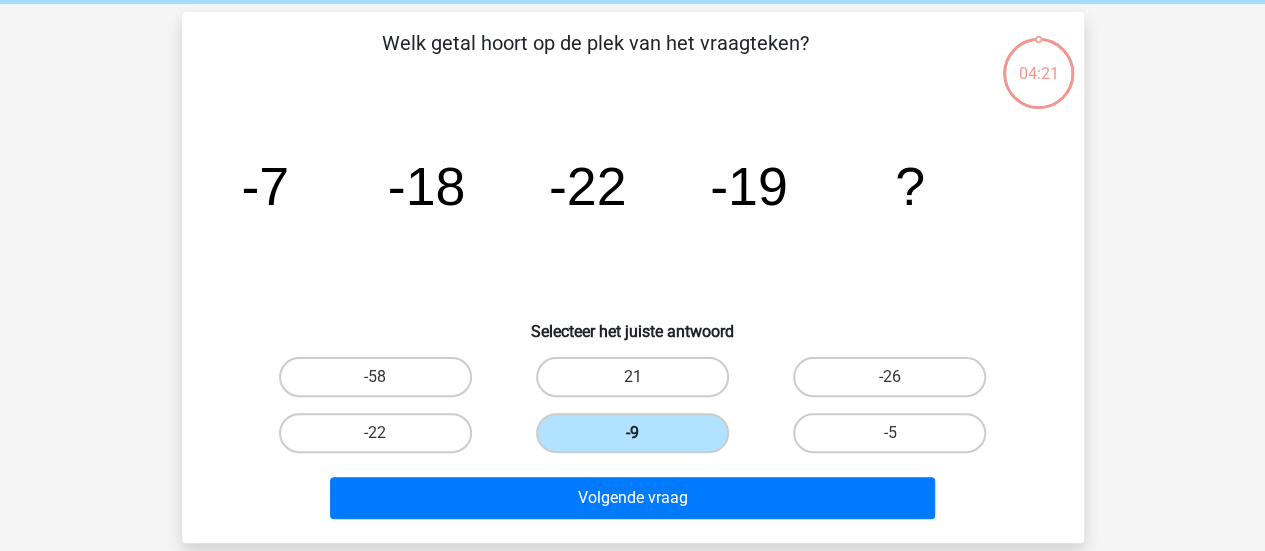 click on "-9" at bounding box center (632, 433) 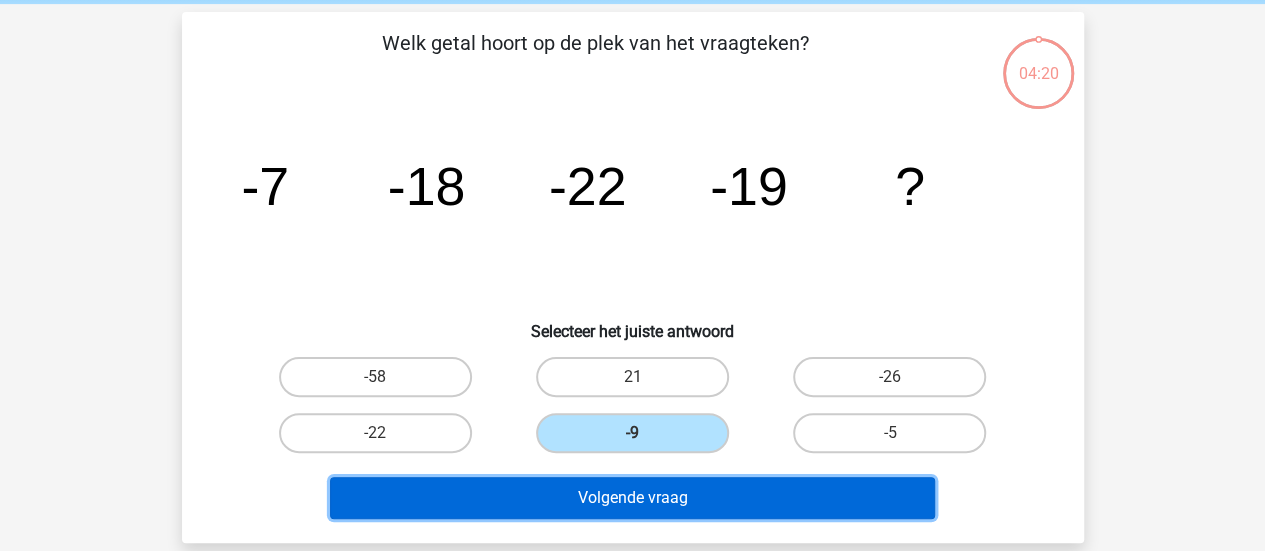 click on "Volgende vraag" at bounding box center (632, 498) 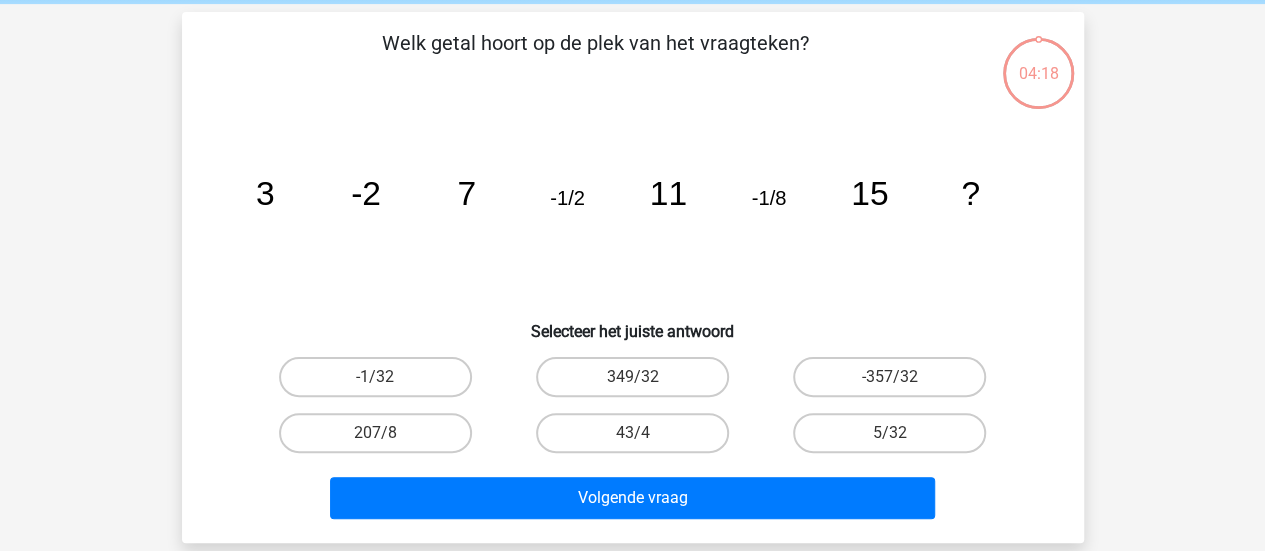 scroll, scrollTop: 92, scrollLeft: 0, axis: vertical 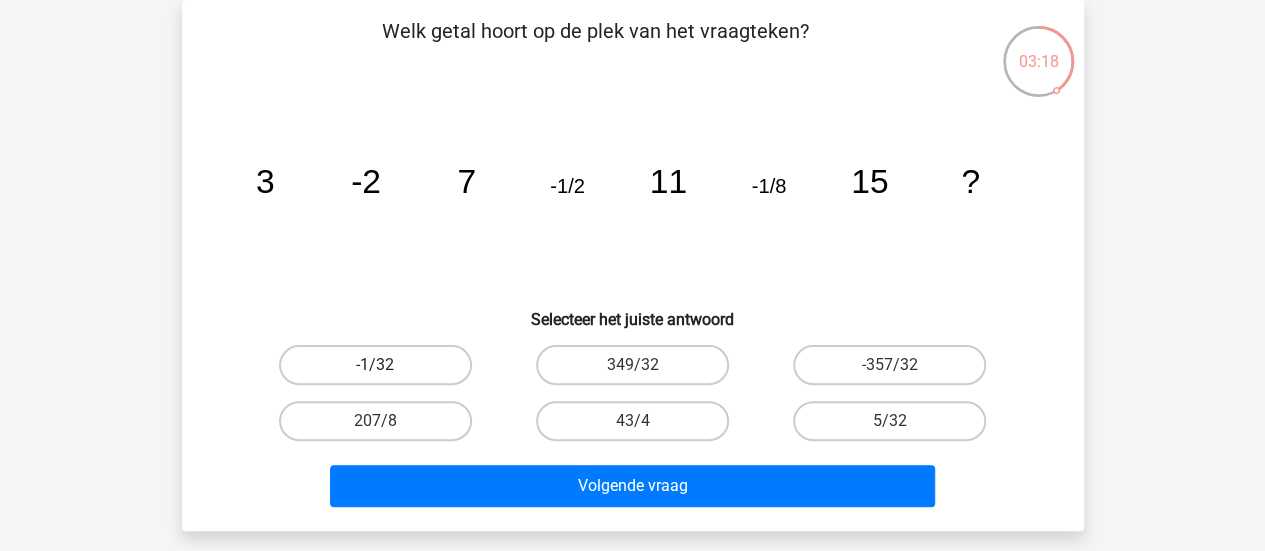 click on "-1/32" at bounding box center (375, 365) 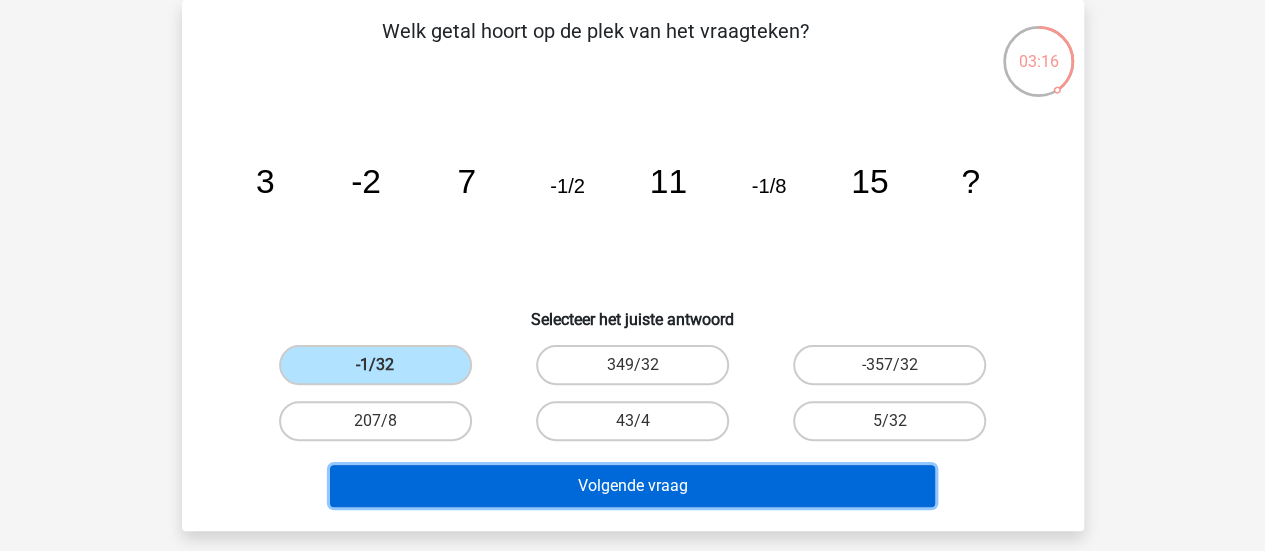 click on "Volgende vraag" at bounding box center (632, 486) 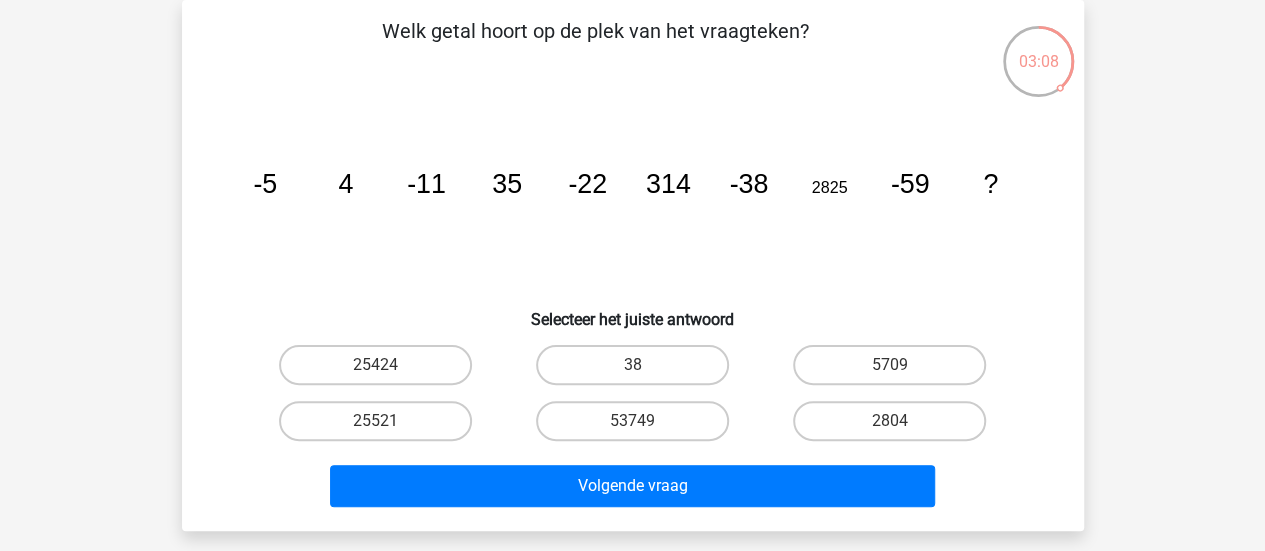 drag, startPoint x: 424, startPoint y: 369, endPoint x: 378, endPoint y: 377, distance: 46.69047 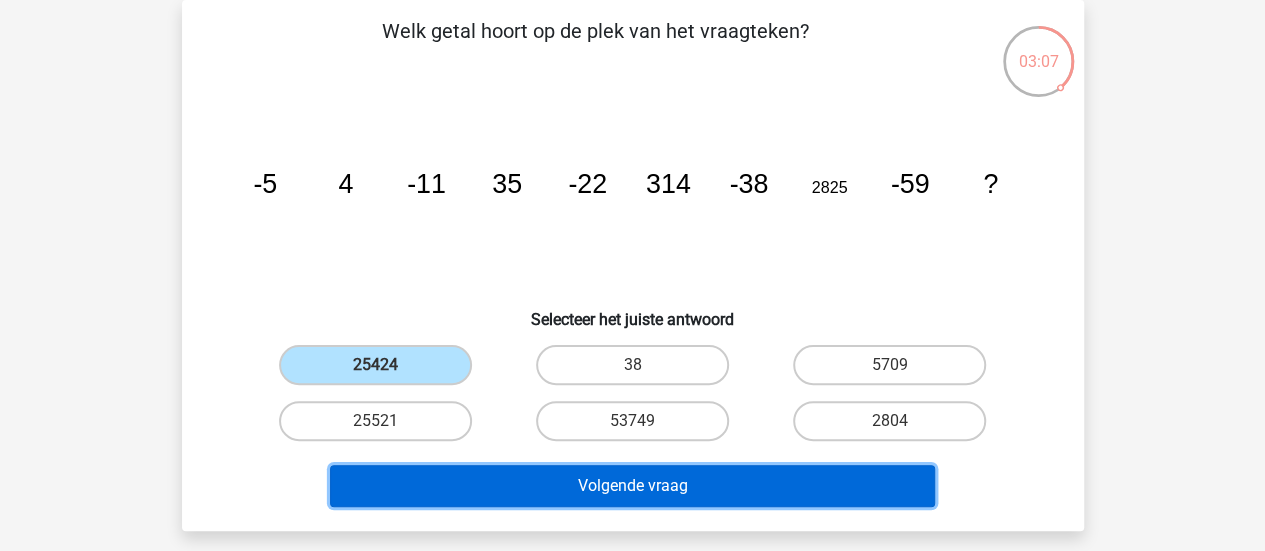 click on "Volgende vraag" at bounding box center (632, 486) 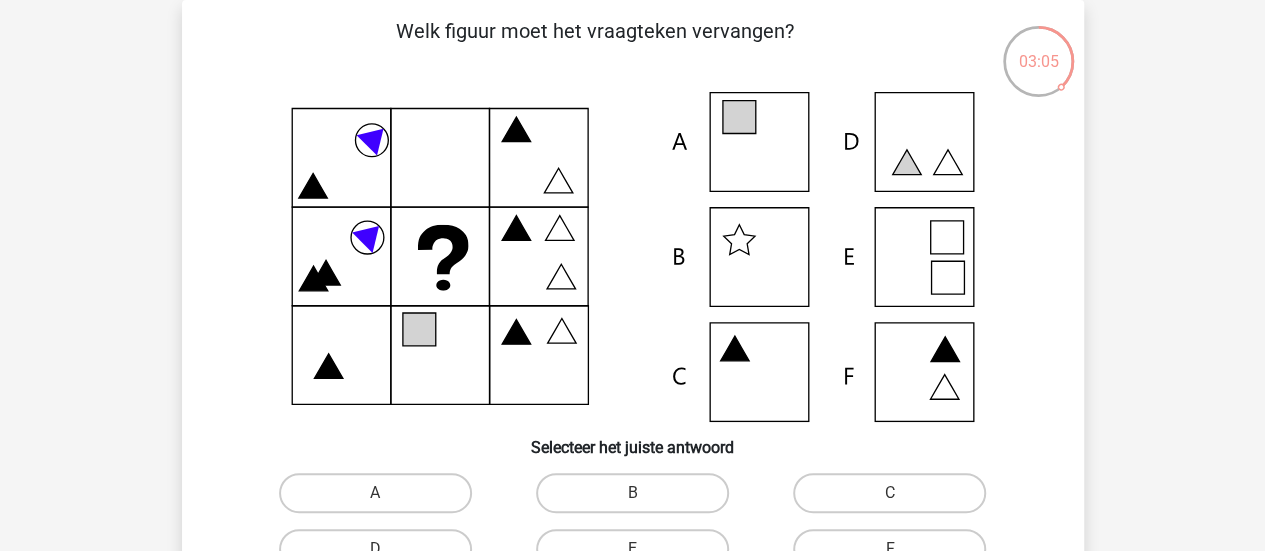 click 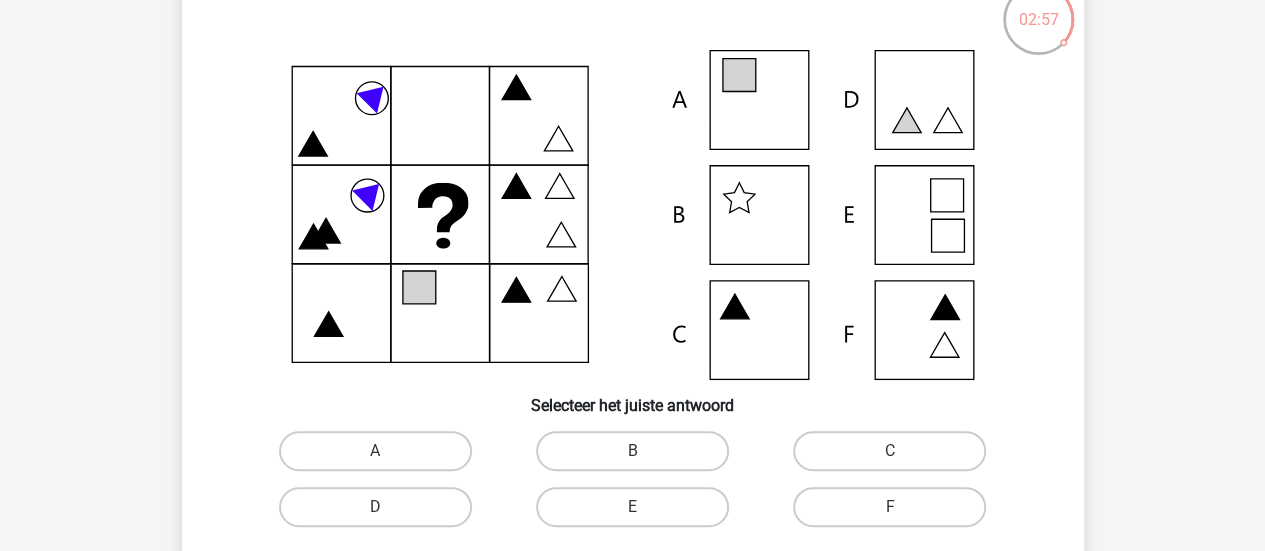 scroll, scrollTop: 132, scrollLeft: 0, axis: vertical 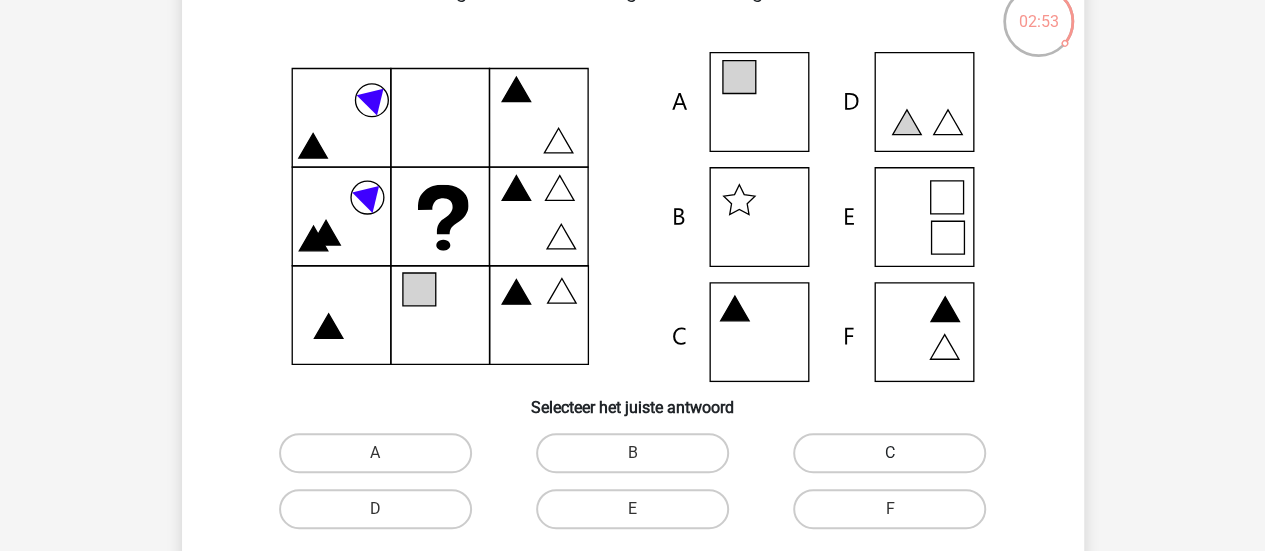 click on "C" at bounding box center (889, 453) 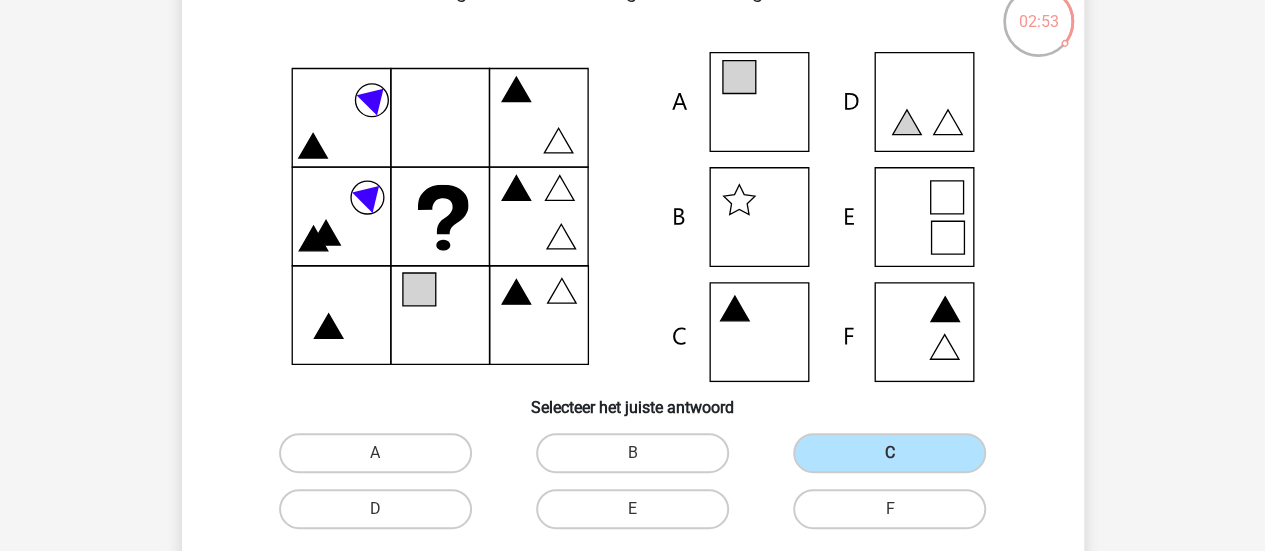 click on "D" at bounding box center (381, 515) 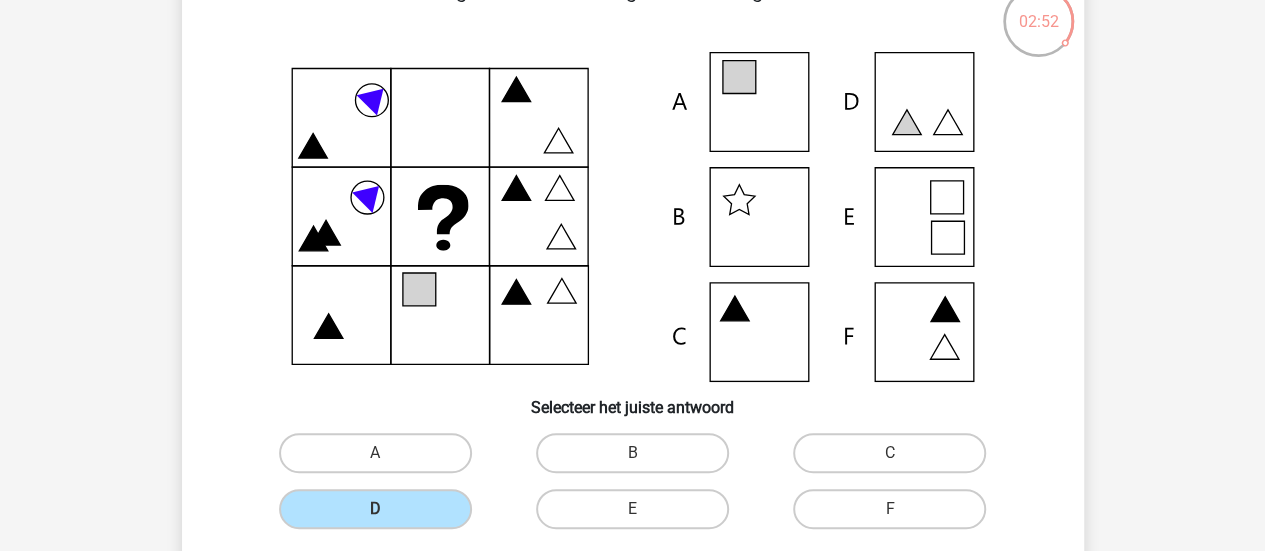 click on "E" at bounding box center [638, 515] 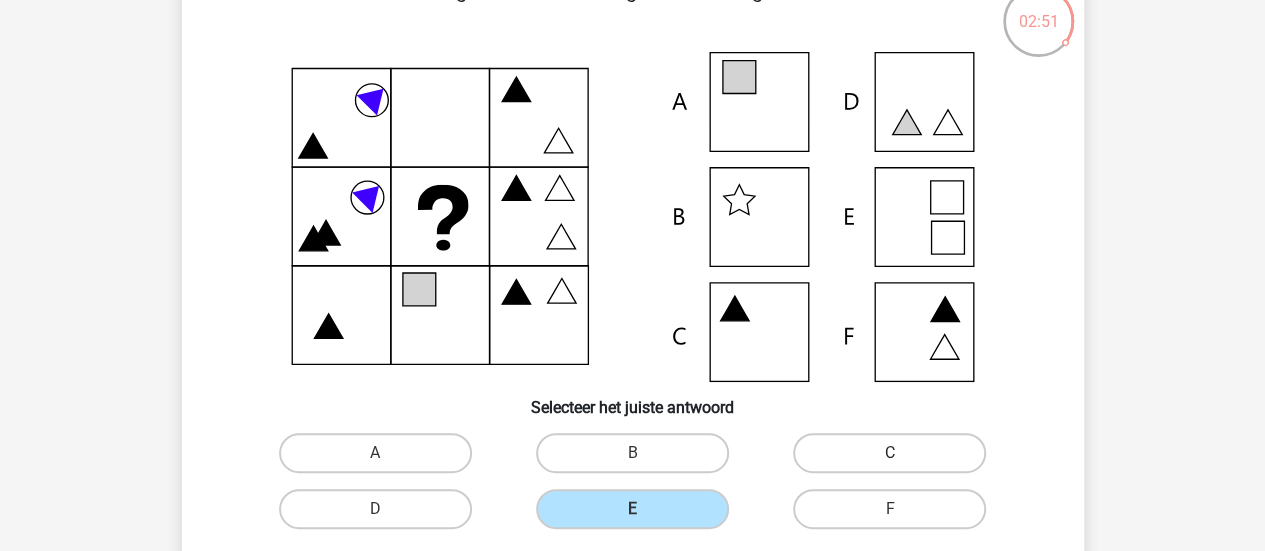 click on "C" at bounding box center [889, 453] 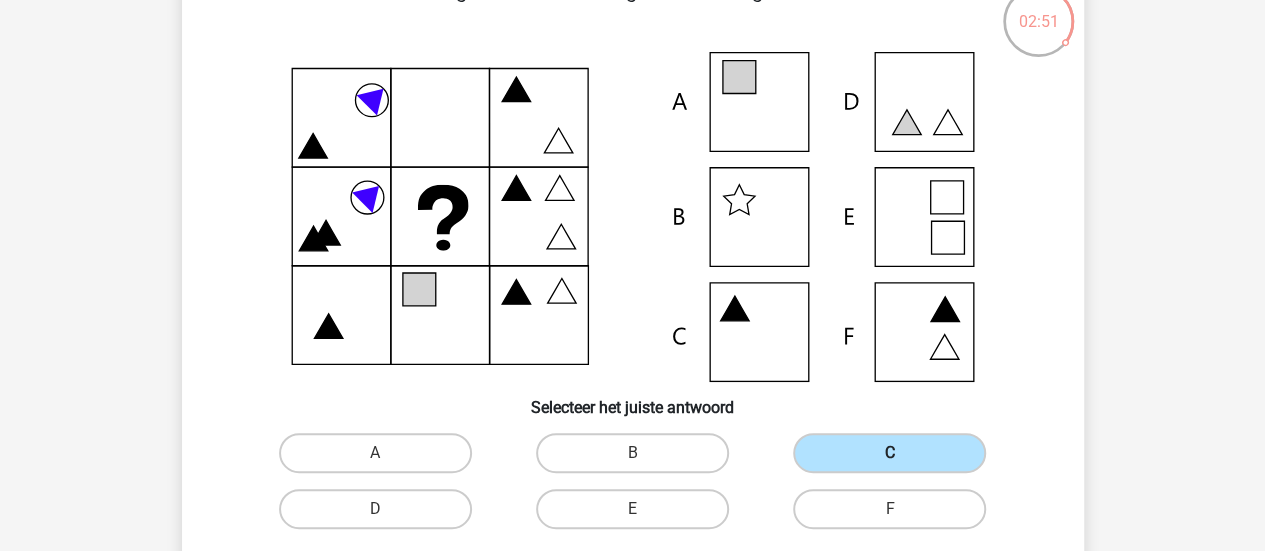click on "C" at bounding box center (889, 453) 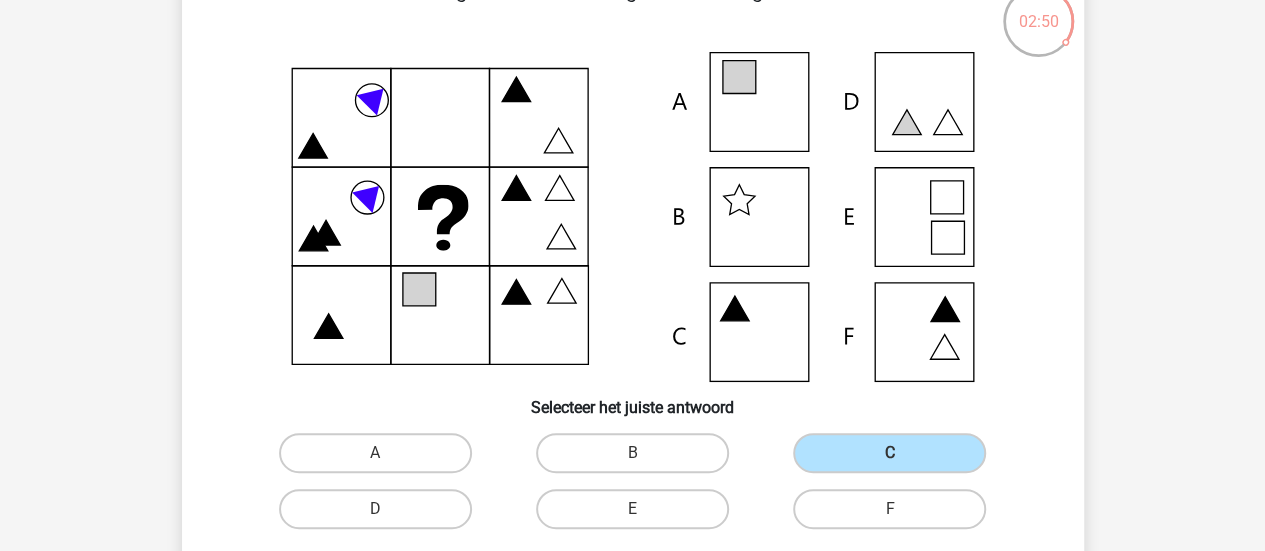 click on "C" at bounding box center [889, 453] 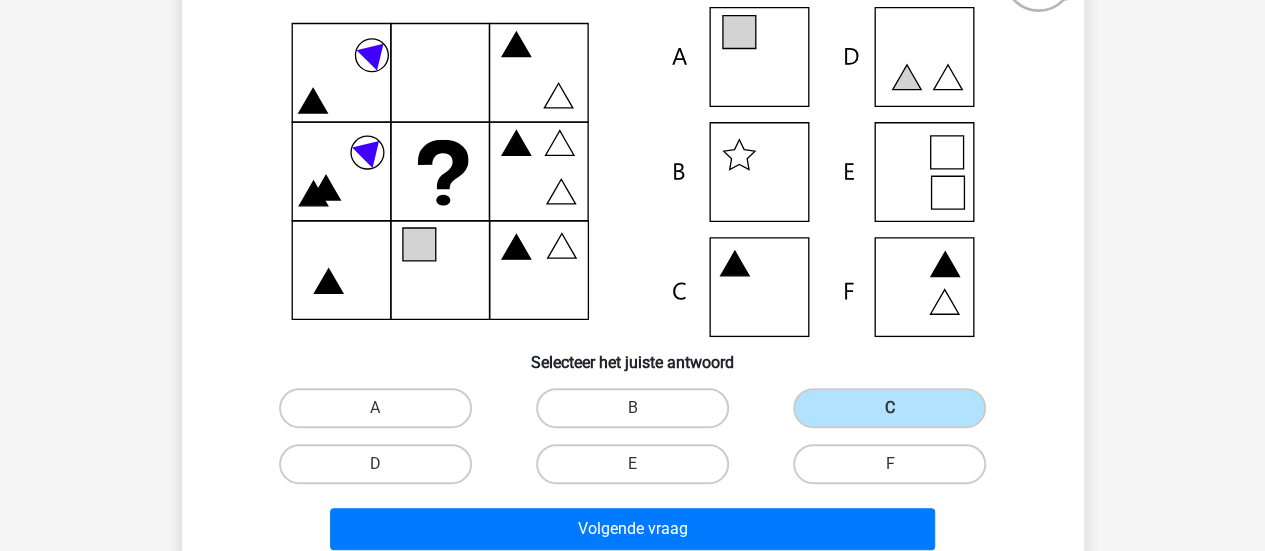scroll, scrollTop: 212, scrollLeft: 0, axis: vertical 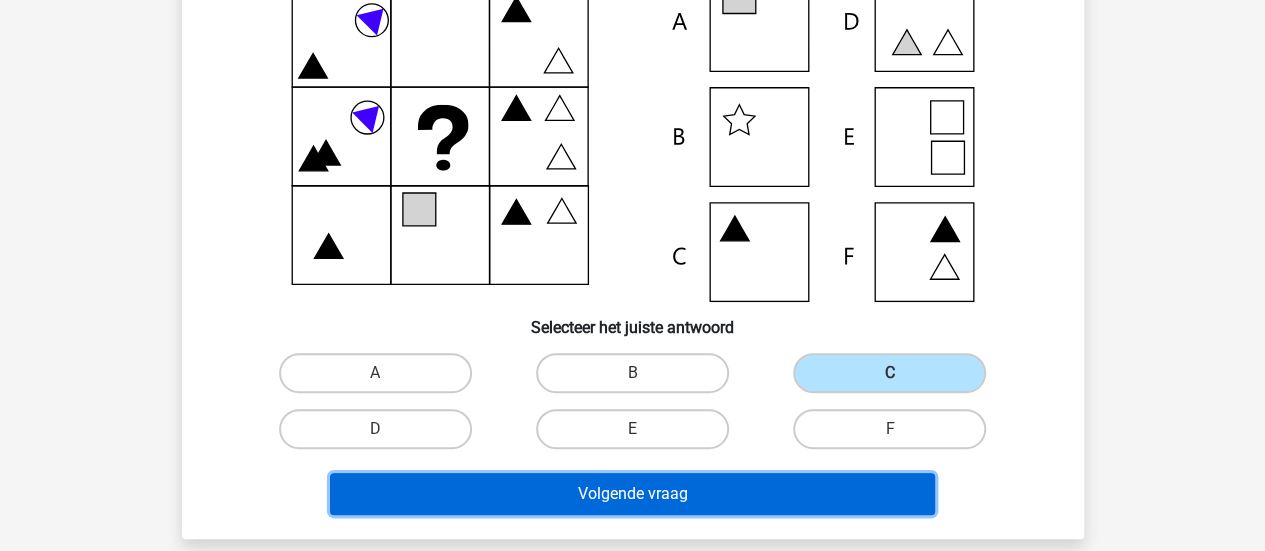 click on "Volgende vraag" at bounding box center (632, 494) 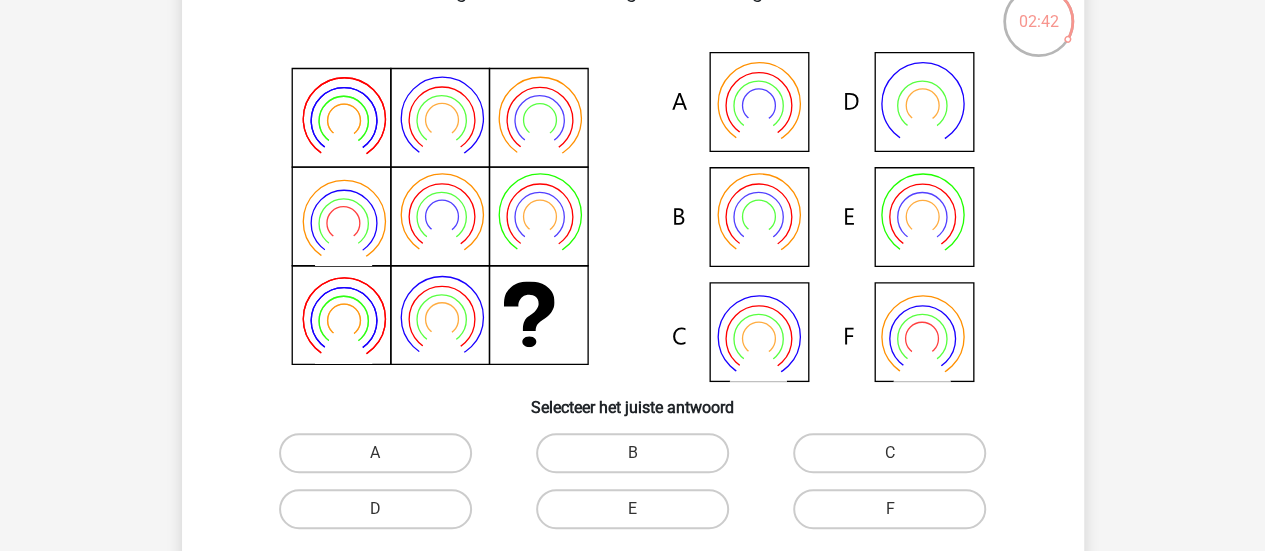 scroll, scrollTop: 172, scrollLeft: 0, axis: vertical 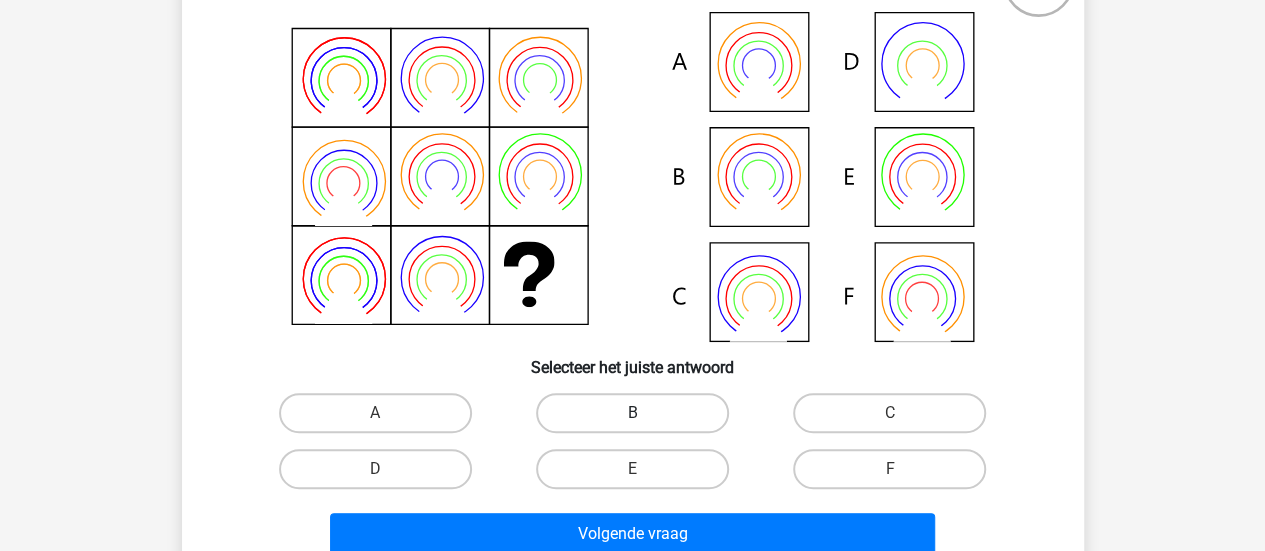 click on "B" at bounding box center [632, 413] 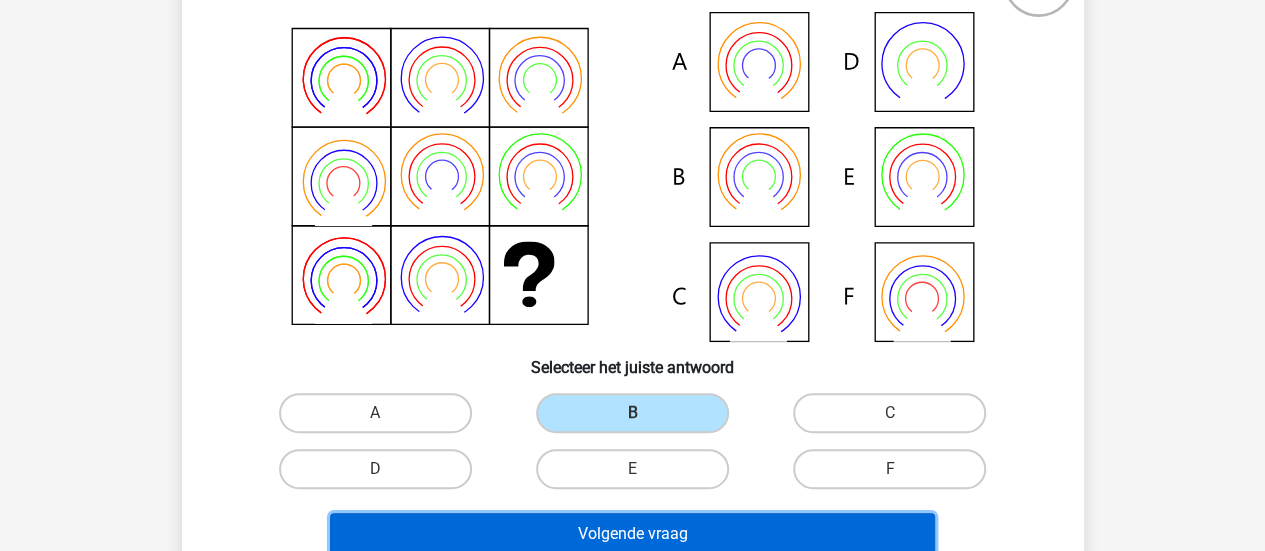 click on "Volgende vraag" at bounding box center [632, 534] 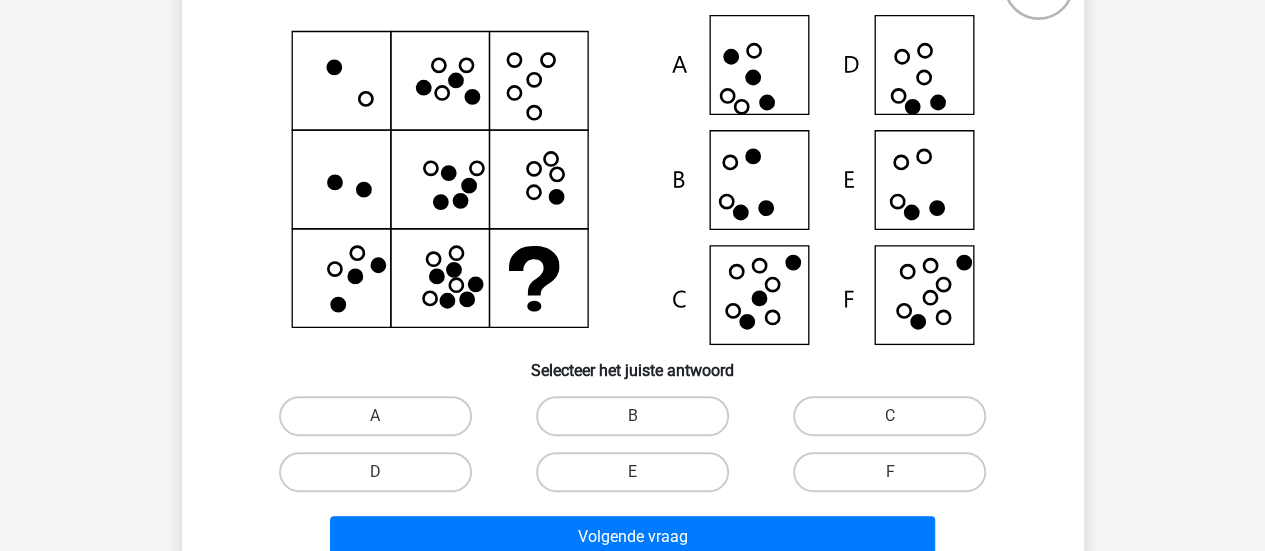 scroll, scrollTop: 172, scrollLeft: 0, axis: vertical 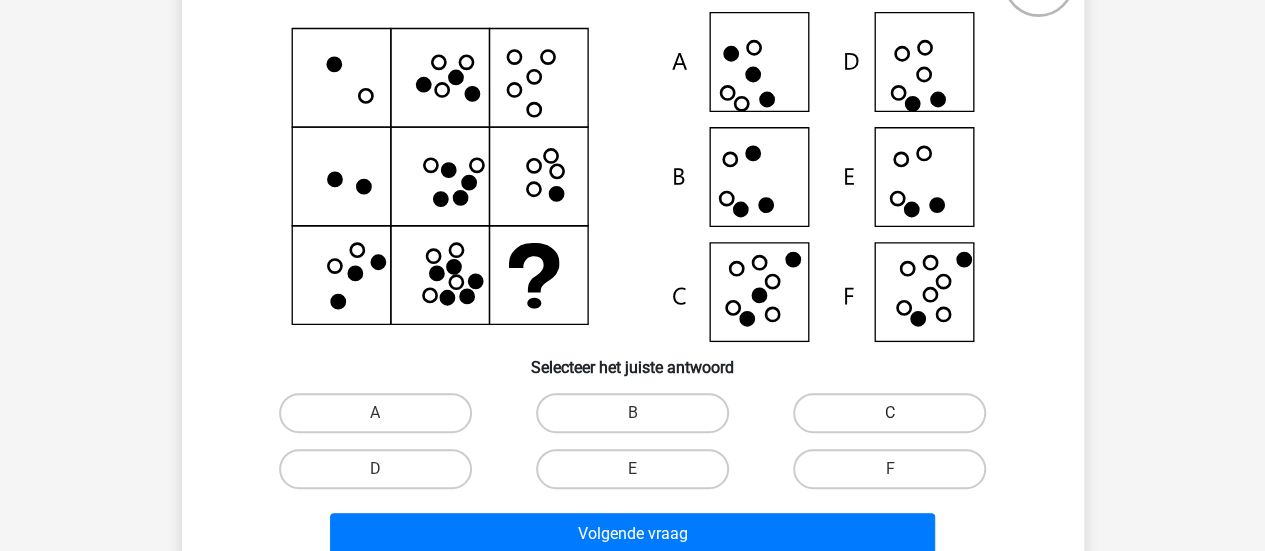 click on "C" at bounding box center [889, 413] 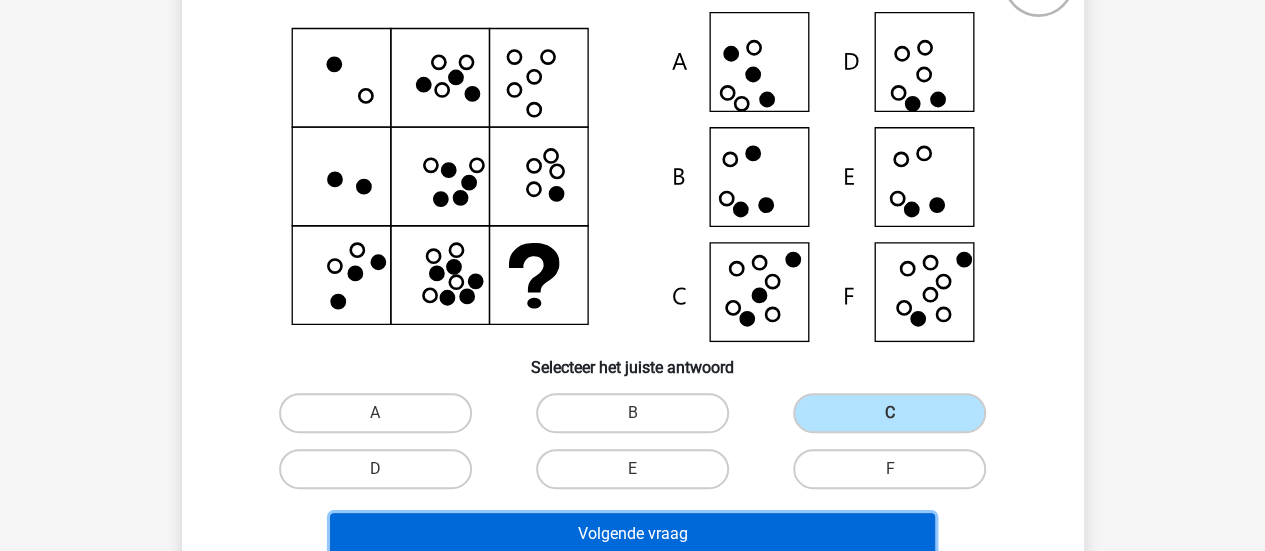 click on "Volgende vraag" at bounding box center (632, 534) 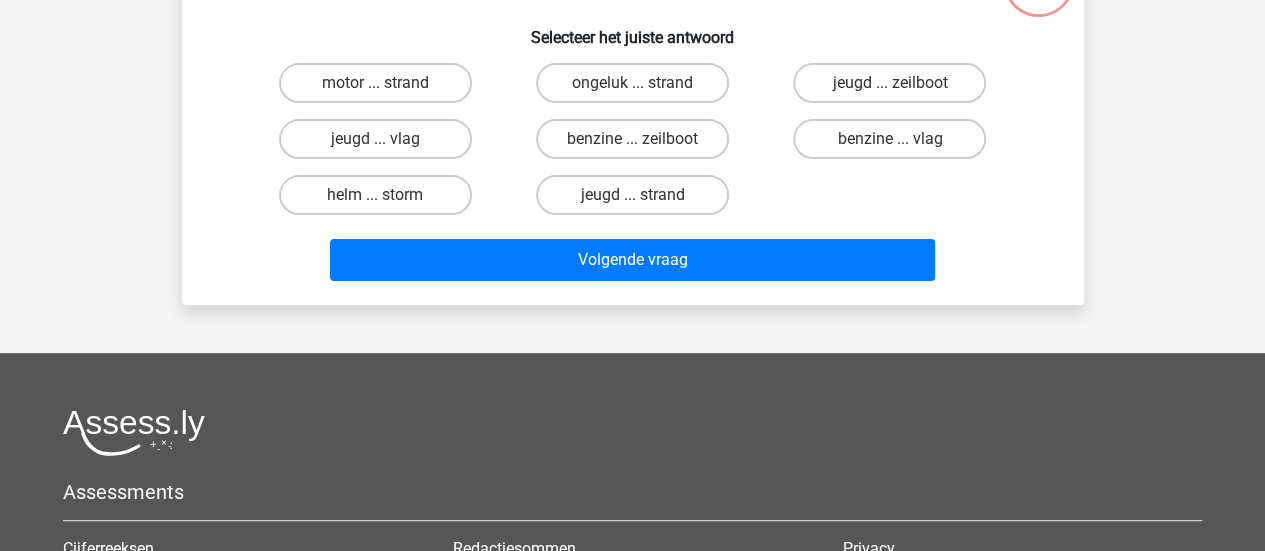 scroll, scrollTop: 92, scrollLeft: 0, axis: vertical 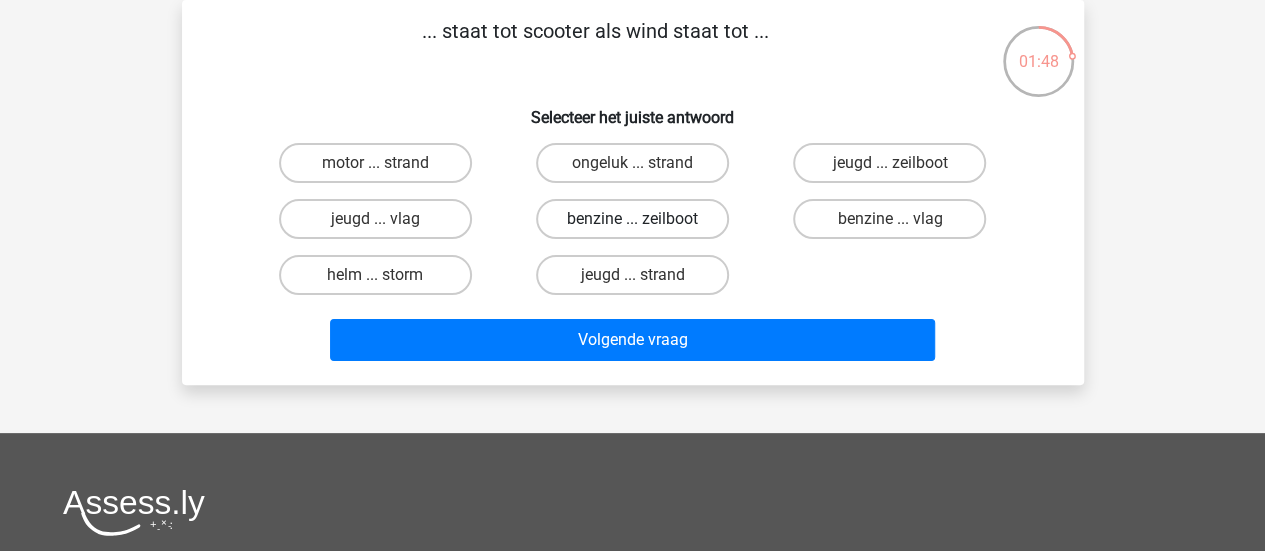 click on "benzine ... zeilboot" at bounding box center (632, 219) 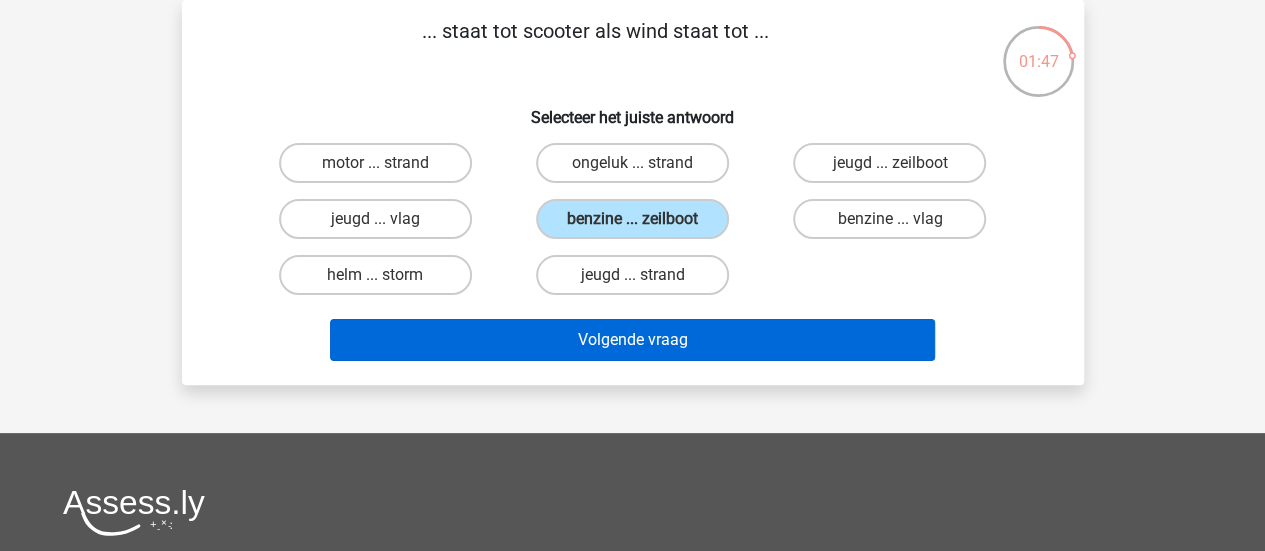 drag, startPoint x: 652, startPoint y: 219, endPoint x: 702, endPoint y: 352, distance: 142.088 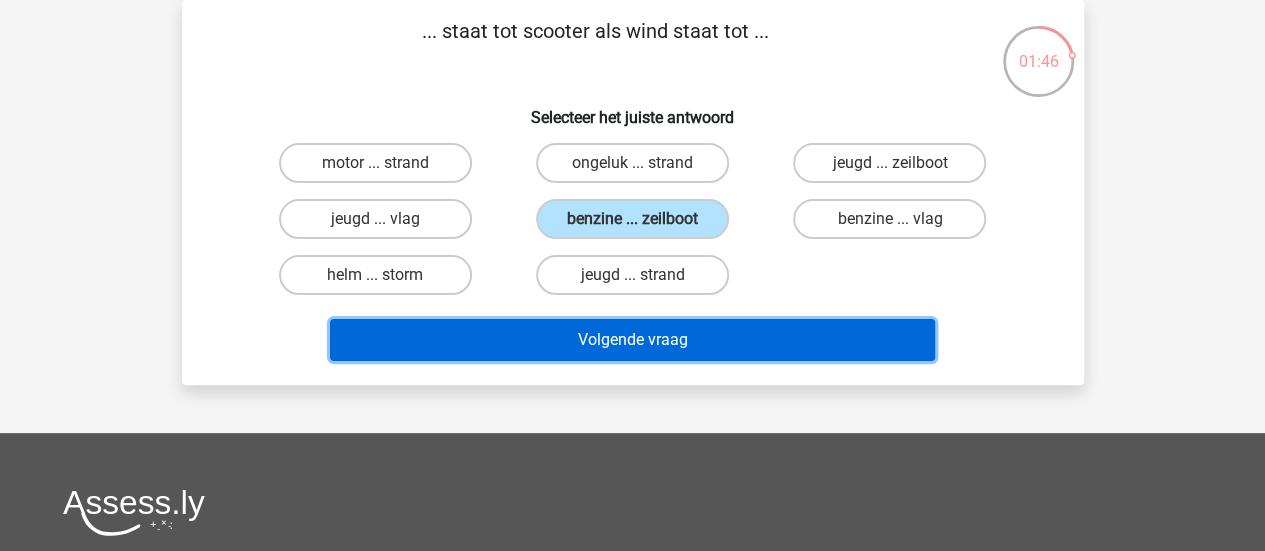 click on "Volgende vraag" at bounding box center (632, 340) 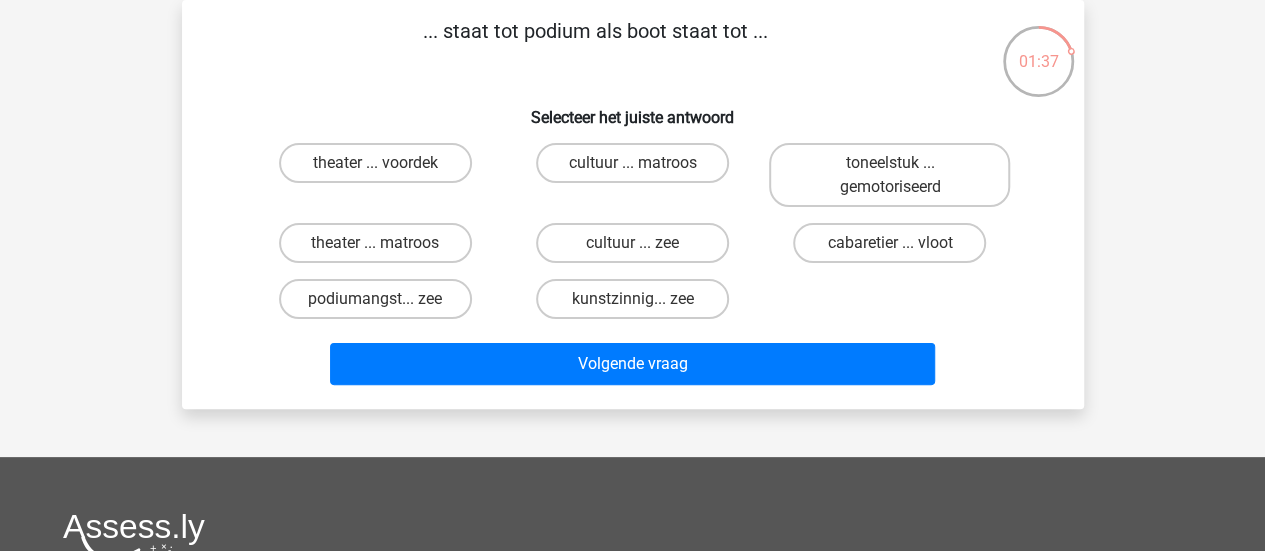 click on "theater ... voordek
cultuur ... matroos
toneelstuk ... gemotoriseerd
theater ... matroos
cultuur ... zee" at bounding box center (633, 231) 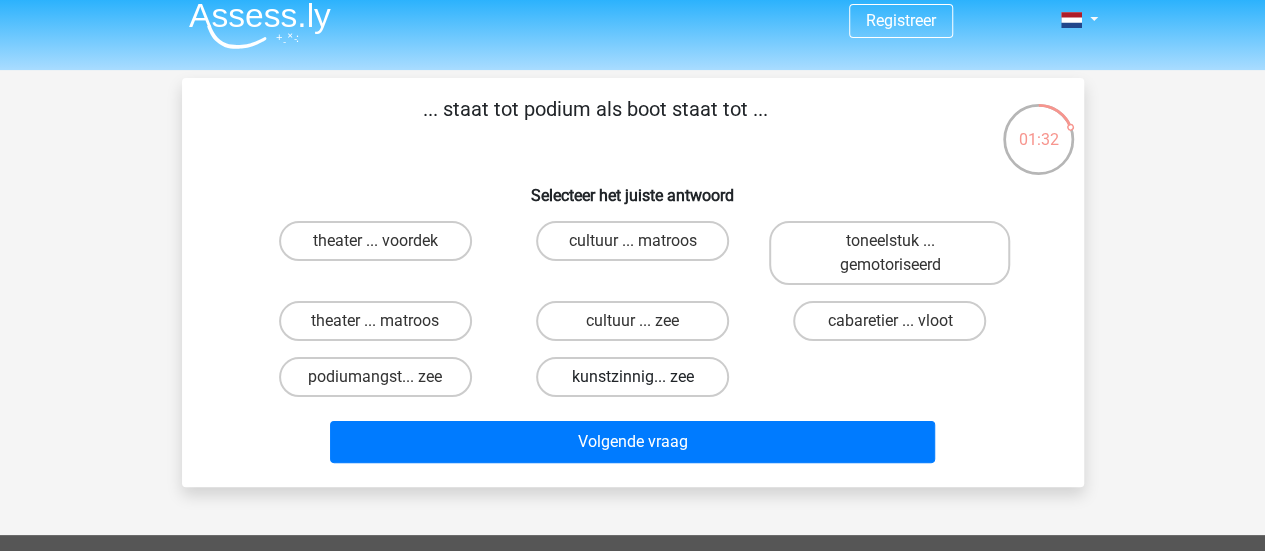 scroll, scrollTop: 12, scrollLeft: 0, axis: vertical 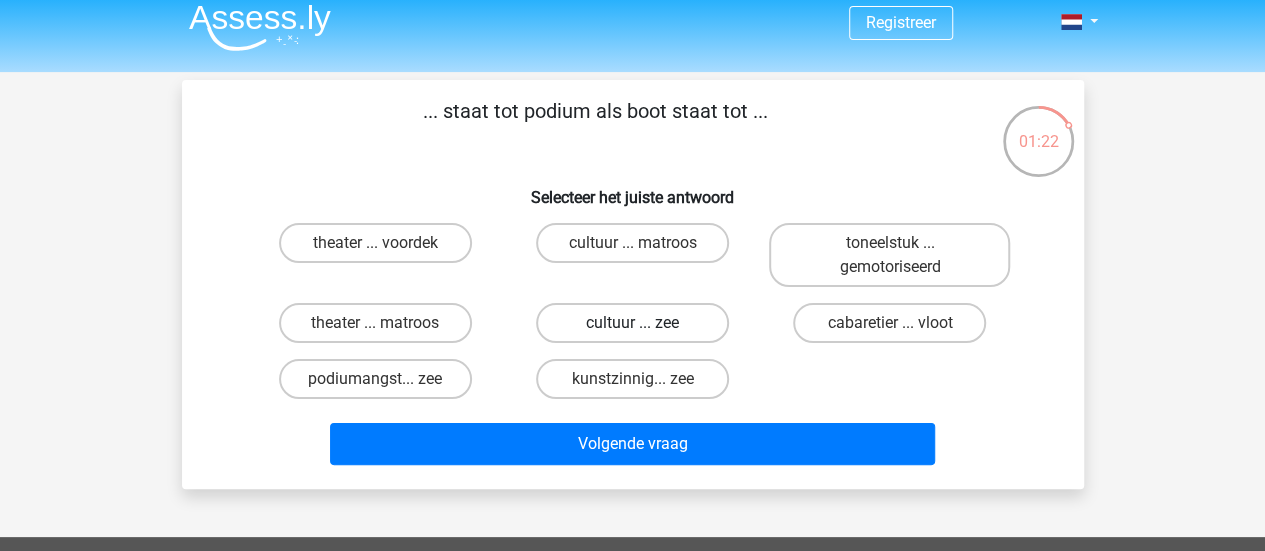 click on "cultuur ... zee" at bounding box center (632, 323) 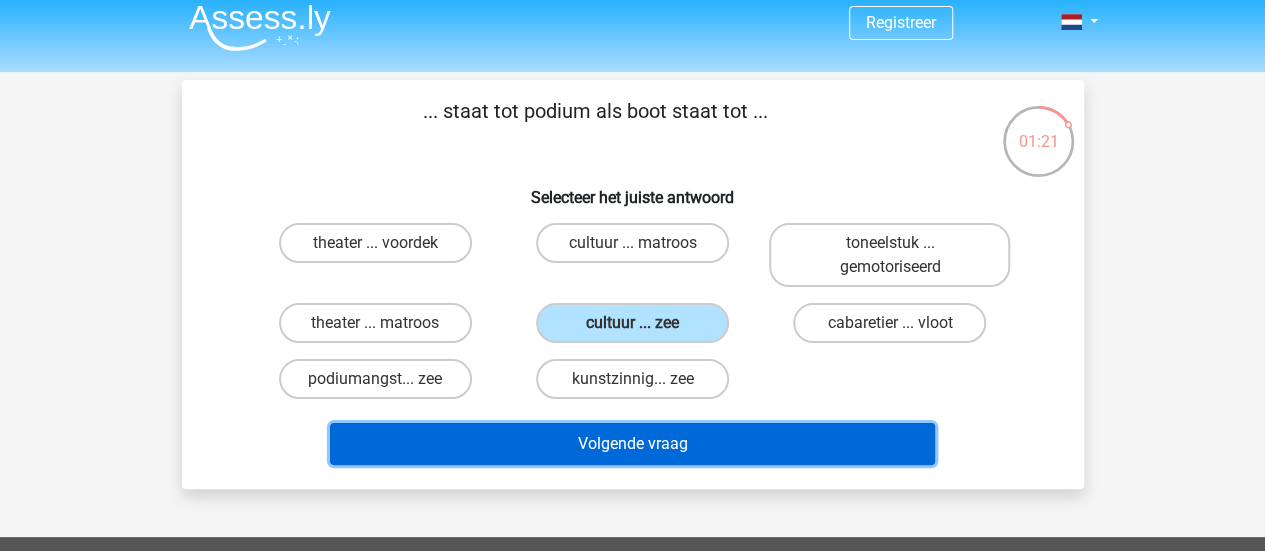 click on "Volgende vraag" at bounding box center [632, 444] 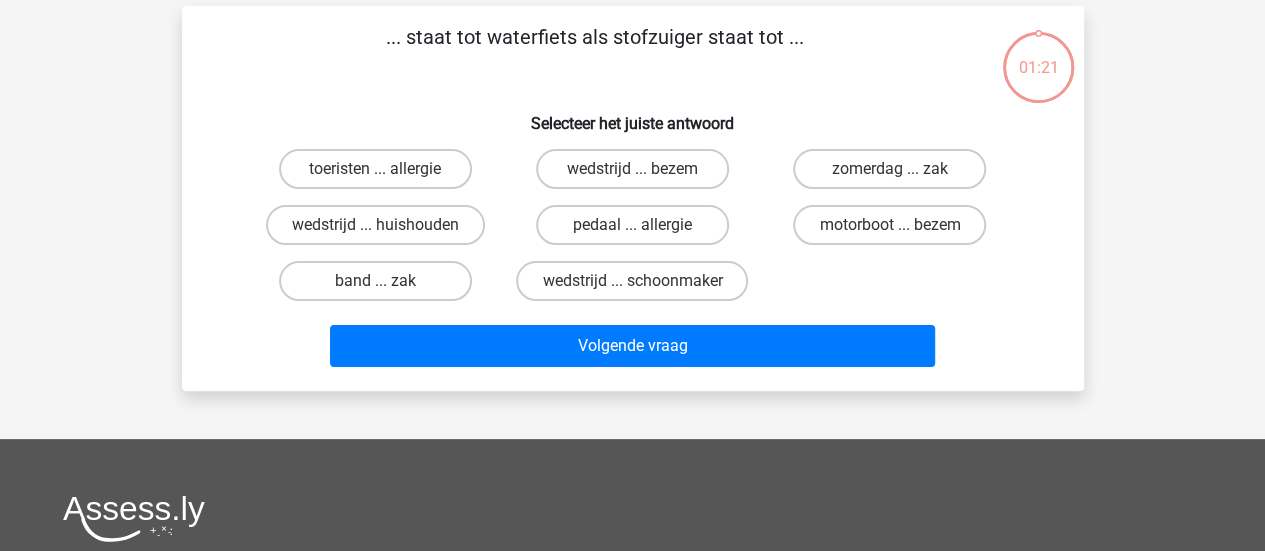 scroll, scrollTop: 92, scrollLeft: 0, axis: vertical 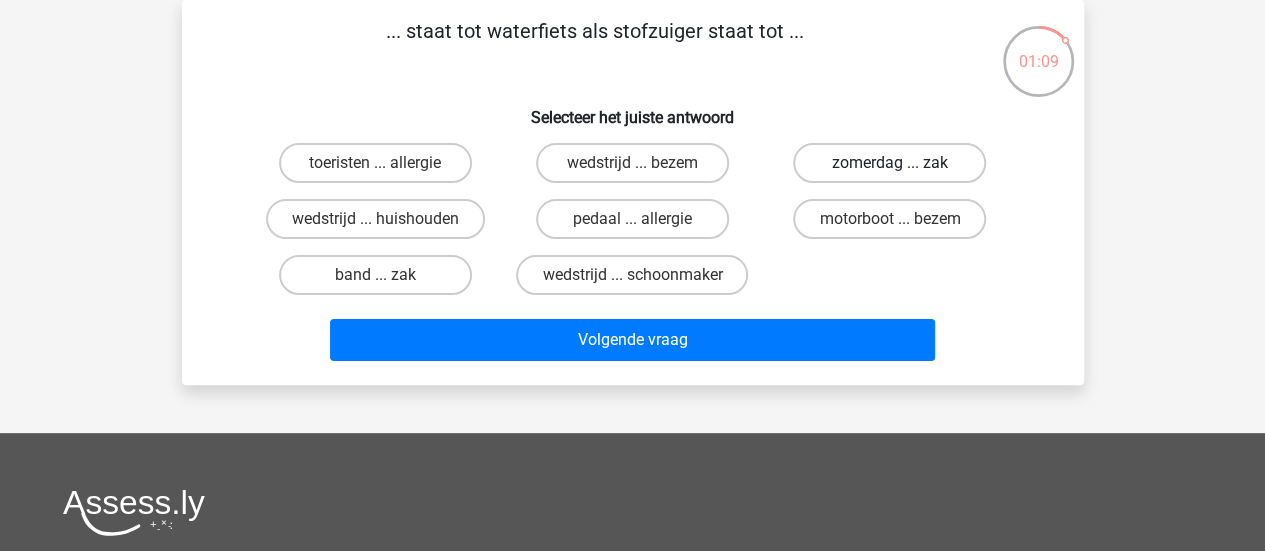 drag, startPoint x: 534, startPoint y: 251, endPoint x: 929, endPoint y: 177, distance: 401.87186 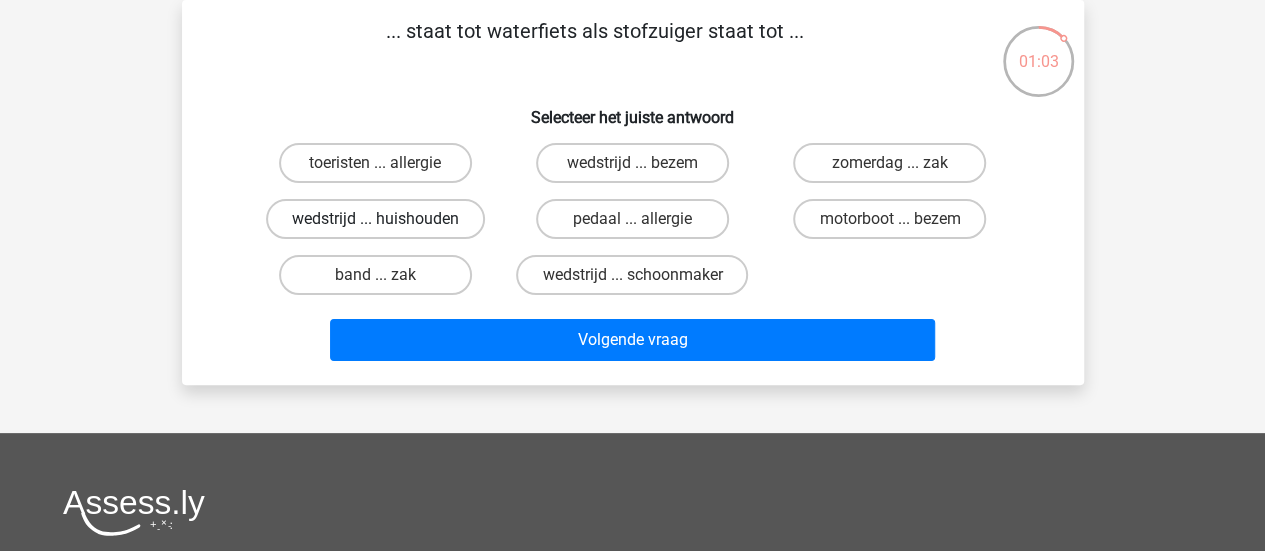 click on "wedstrijd ... huishouden" at bounding box center (375, 219) 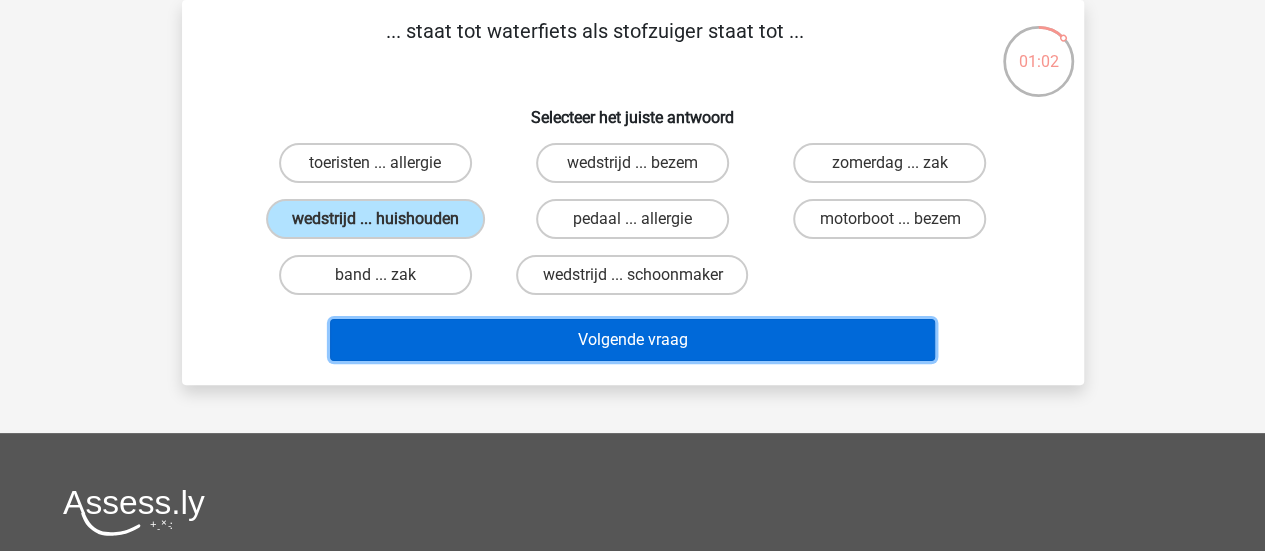 click on "Volgende vraag" at bounding box center [632, 340] 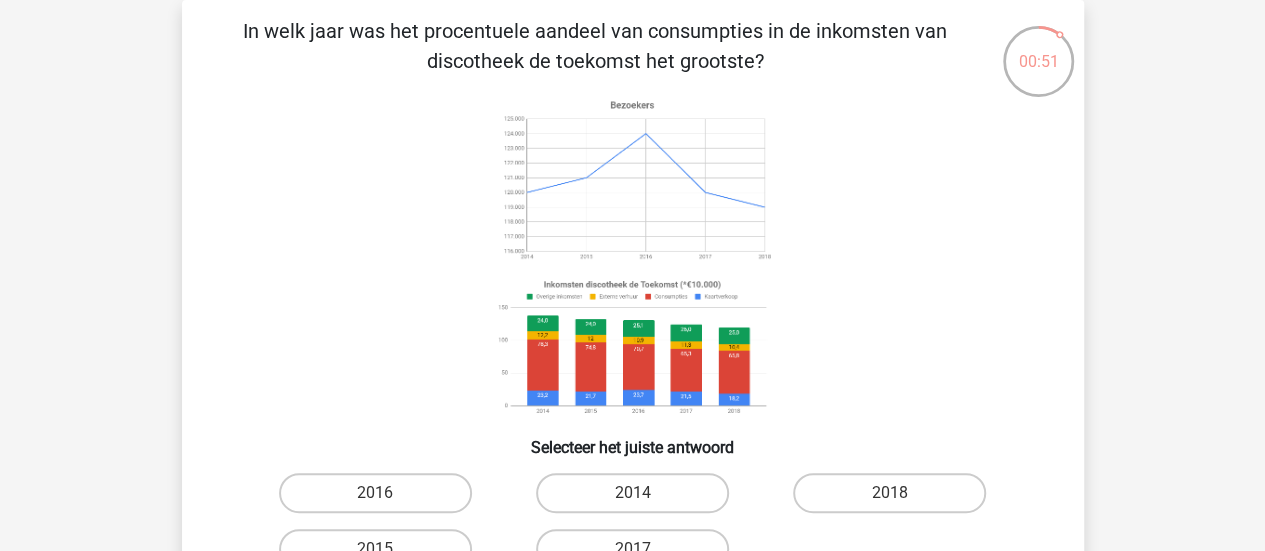 click on "In welk jaar was het procentuele aandeel van consumpties in de inkomsten van discotheek de toekomst het grootste?
Selecteer het juiste antwoord
2016
2014" at bounding box center [633, 329] 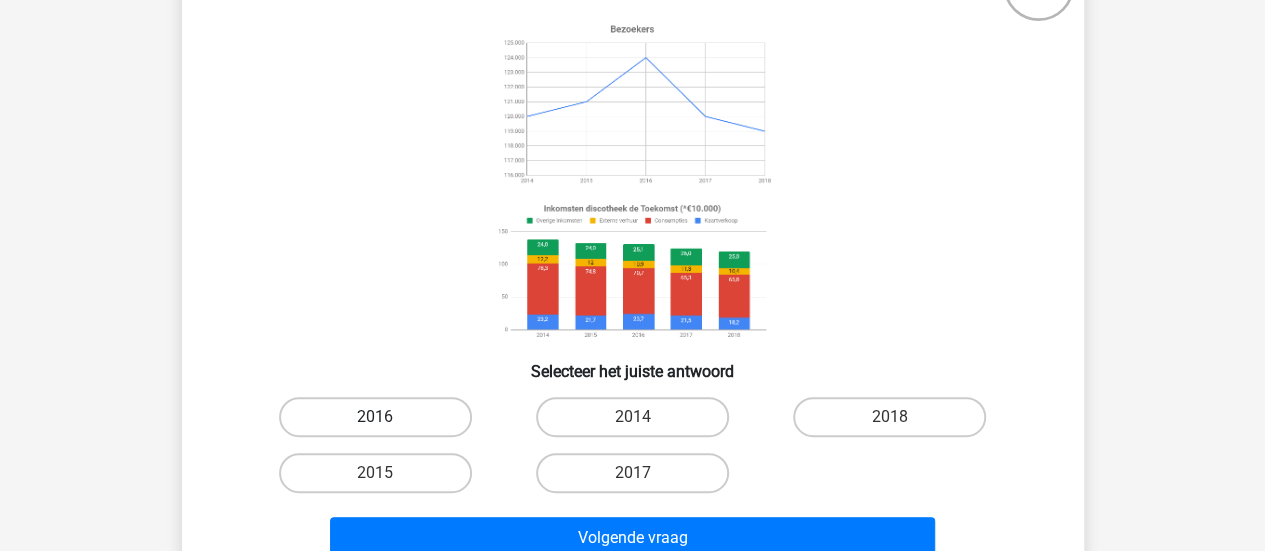 scroll, scrollTop: 172, scrollLeft: 0, axis: vertical 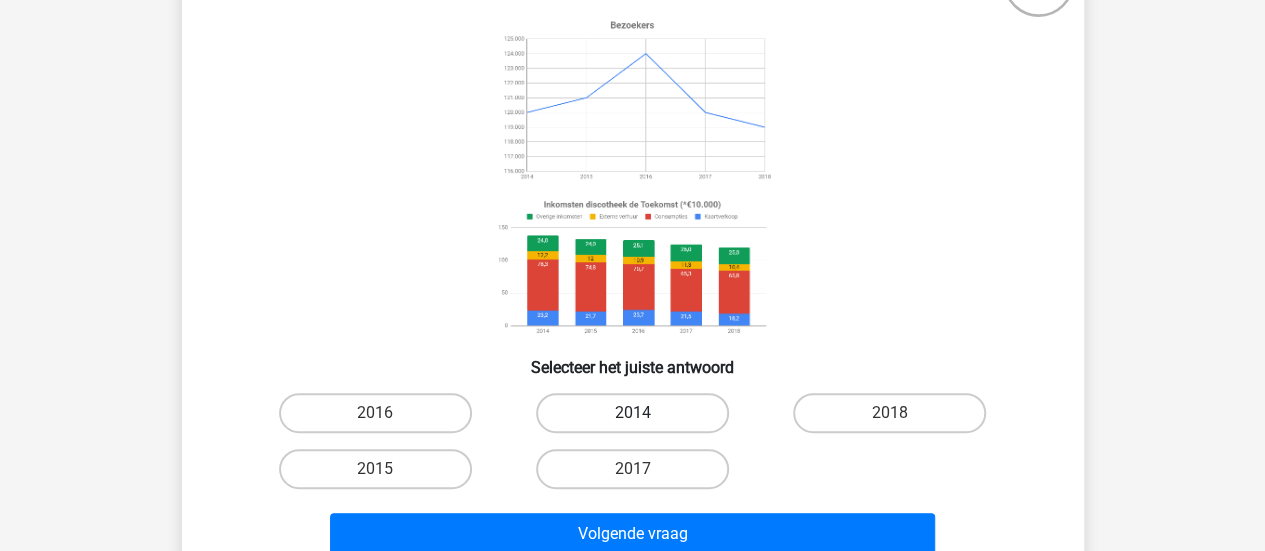 click on "2014" at bounding box center [632, 413] 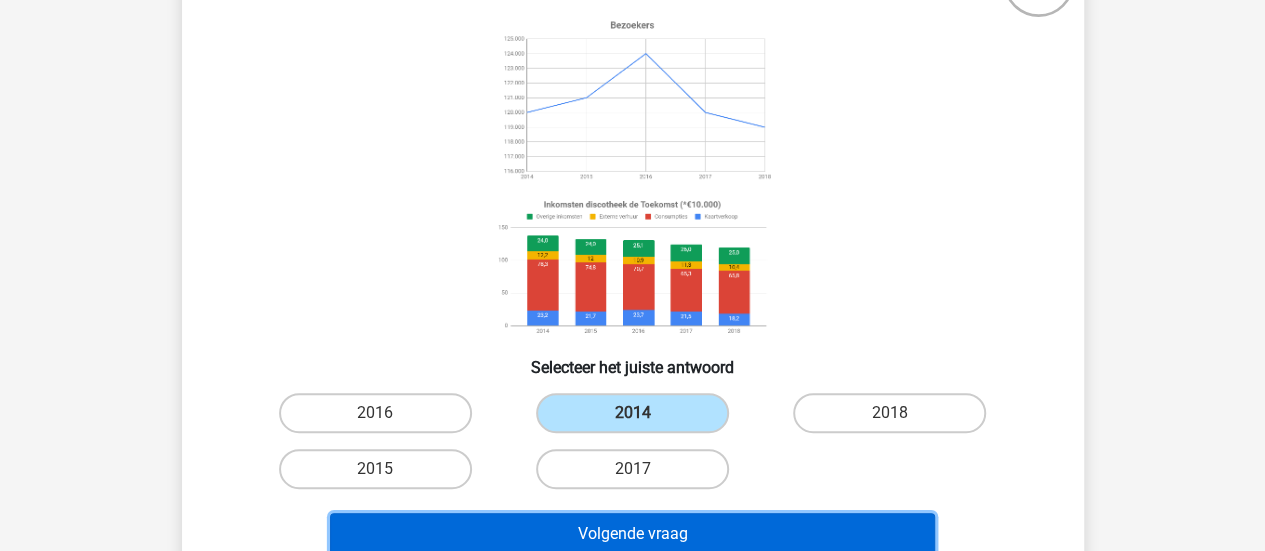 click on "Volgende vraag" at bounding box center [632, 534] 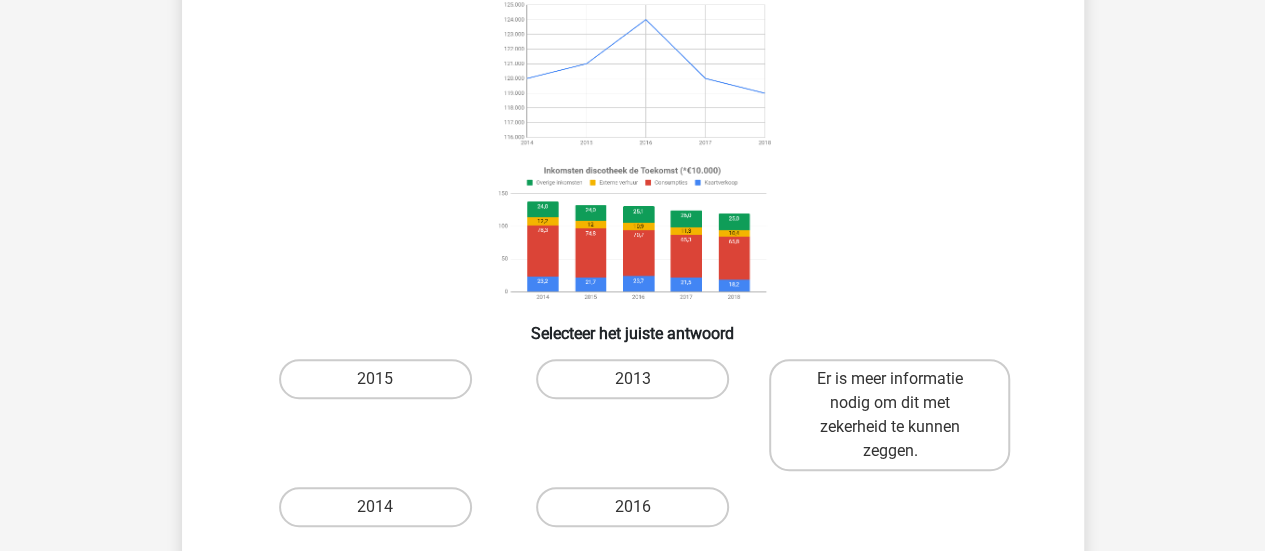 scroll, scrollTop: 212, scrollLeft: 0, axis: vertical 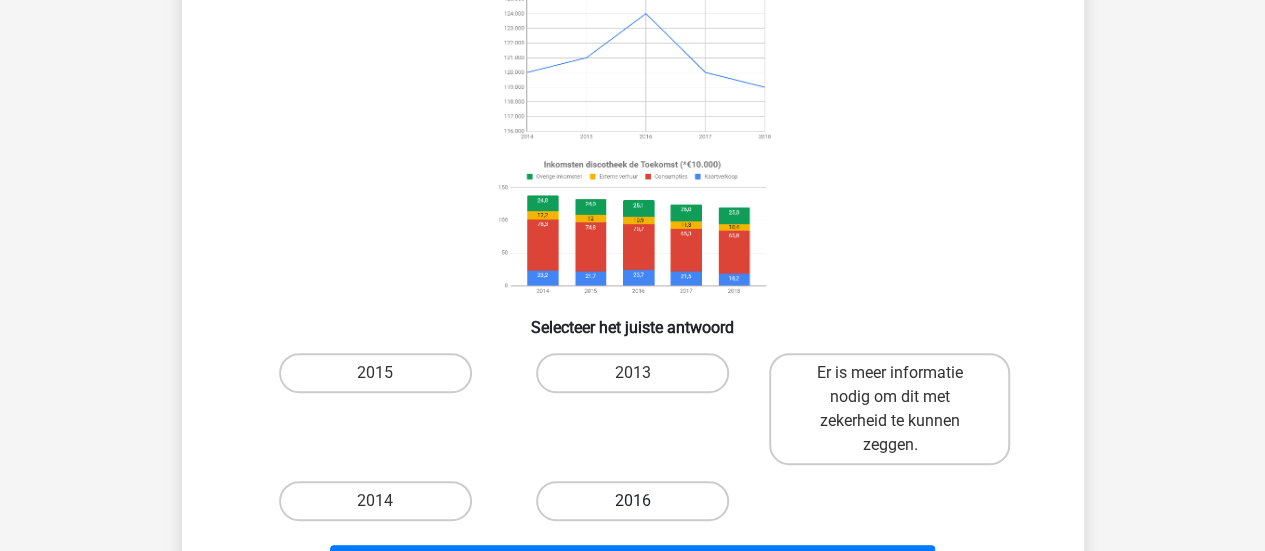 click on "2016" at bounding box center (632, 501) 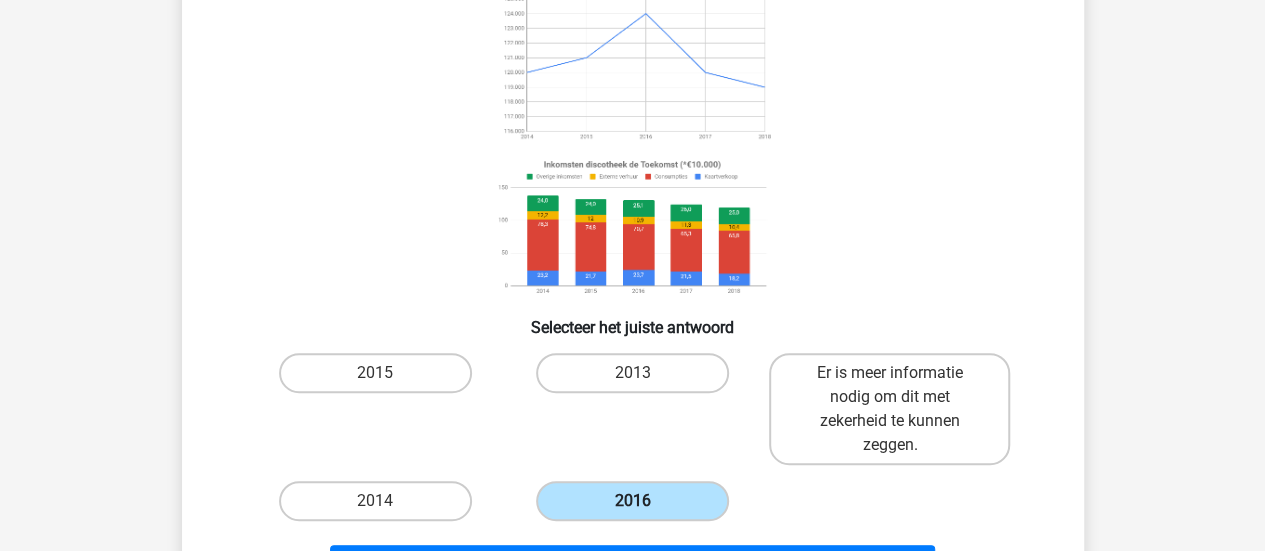 click on "2016" at bounding box center [632, 501] 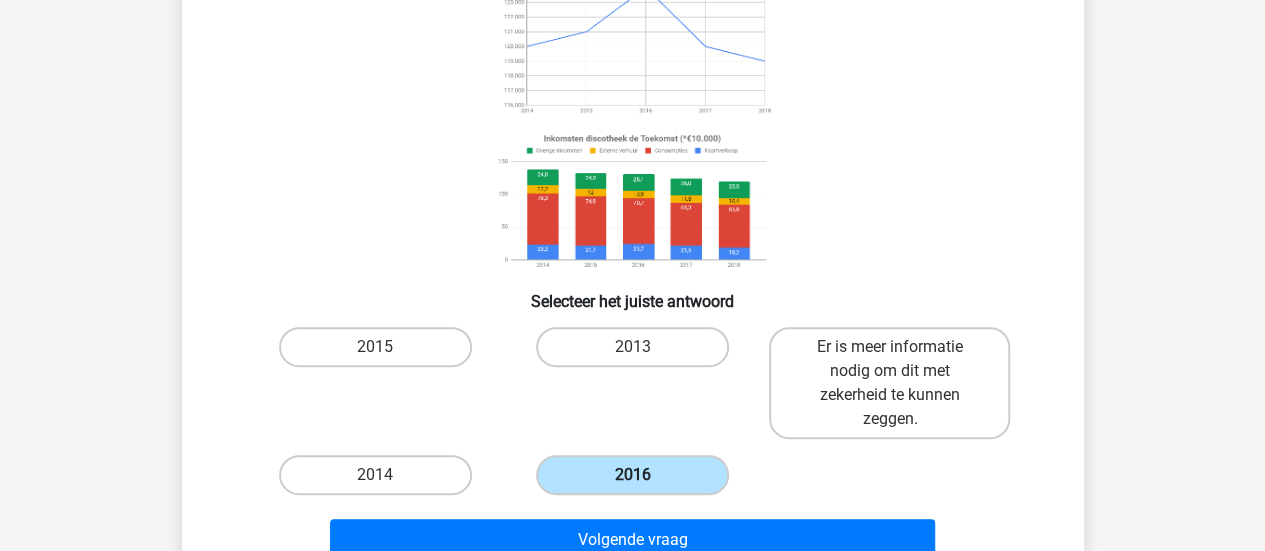 scroll, scrollTop: 252, scrollLeft: 0, axis: vertical 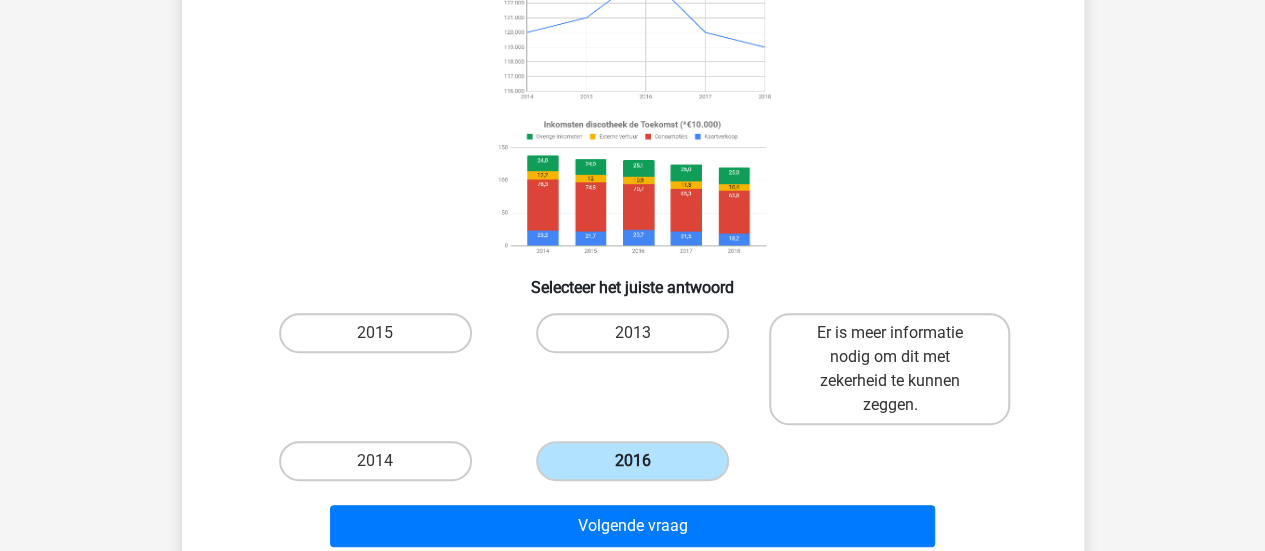 click on "2015" at bounding box center [381, 339] 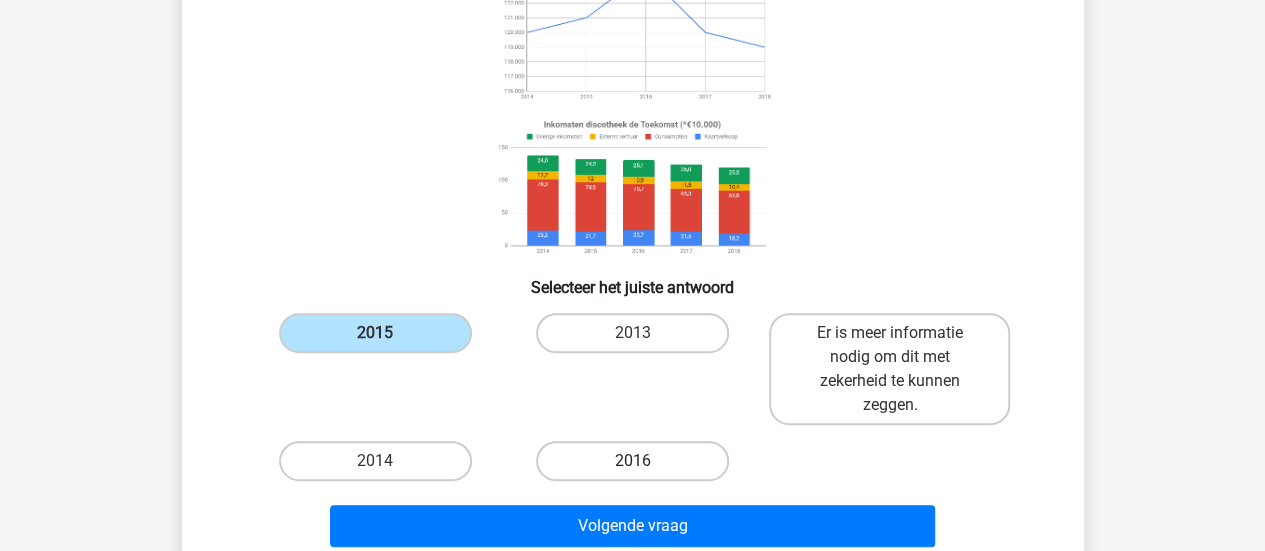 click on "2016" at bounding box center (632, 461) 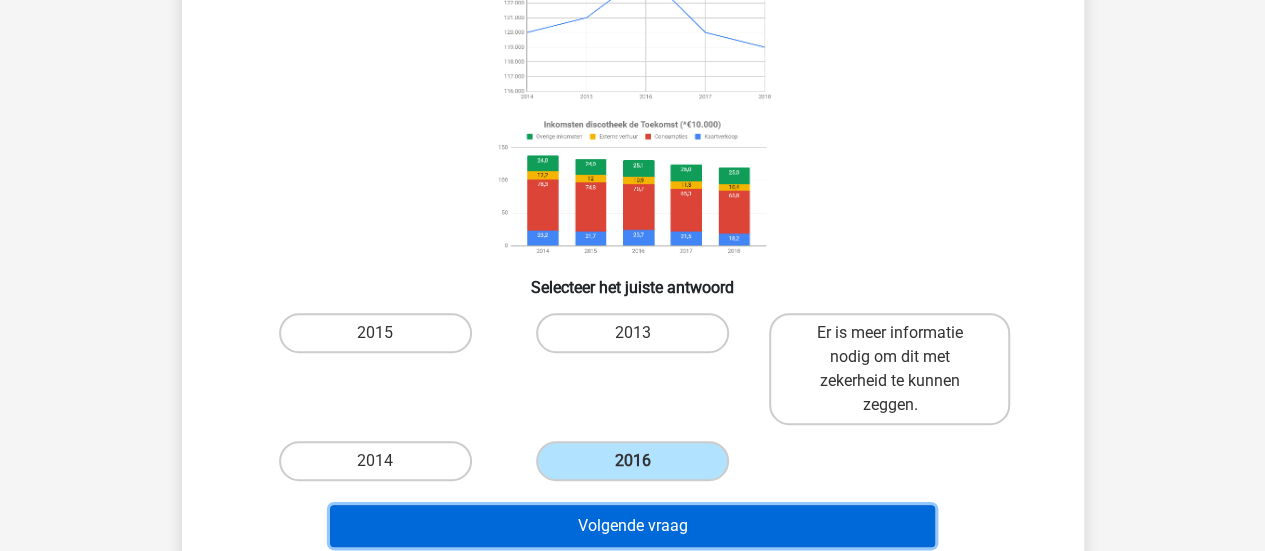 click on "Volgende vraag" at bounding box center [632, 526] 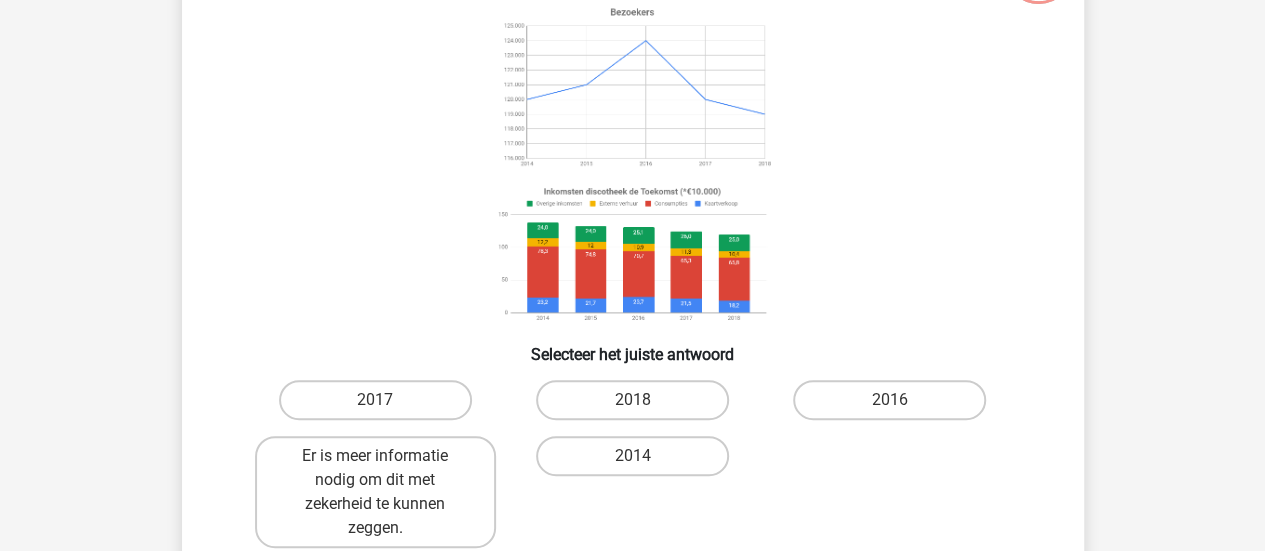 scroll, scrollTop: 92, scrollLeft: 0, axis: vertical 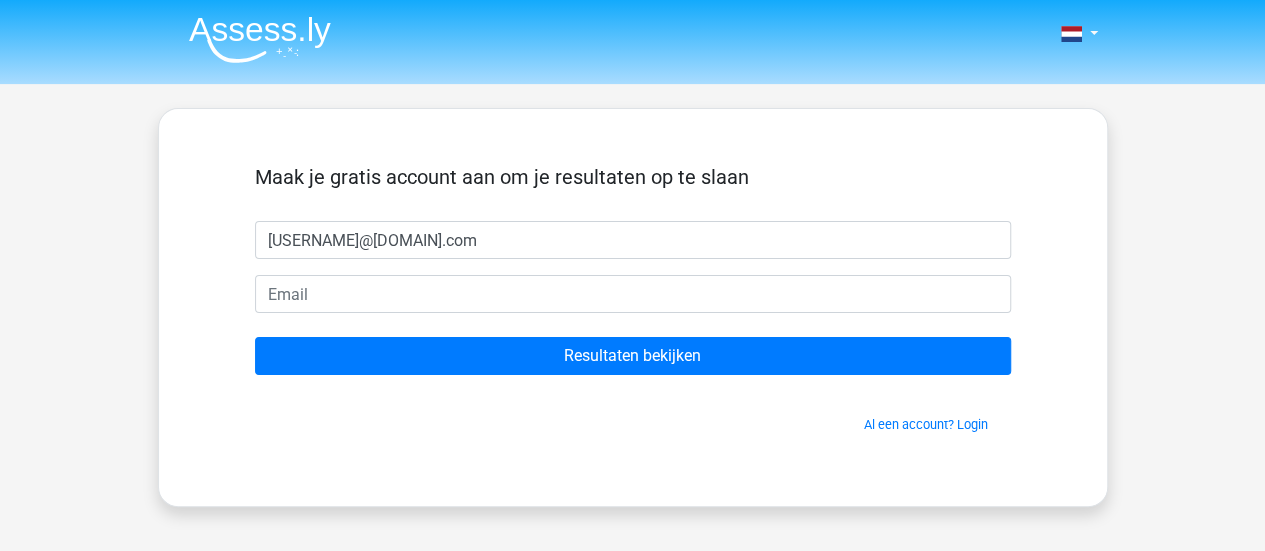 type on "[USERNAME]@[DOMAIN].com" 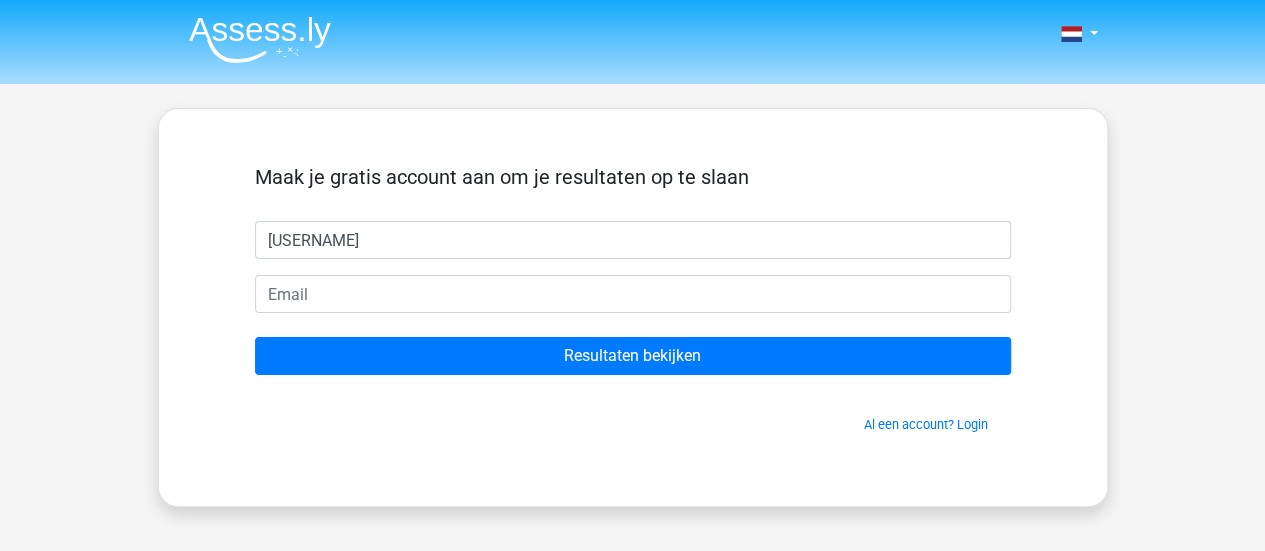 type on "[USERNAME]" 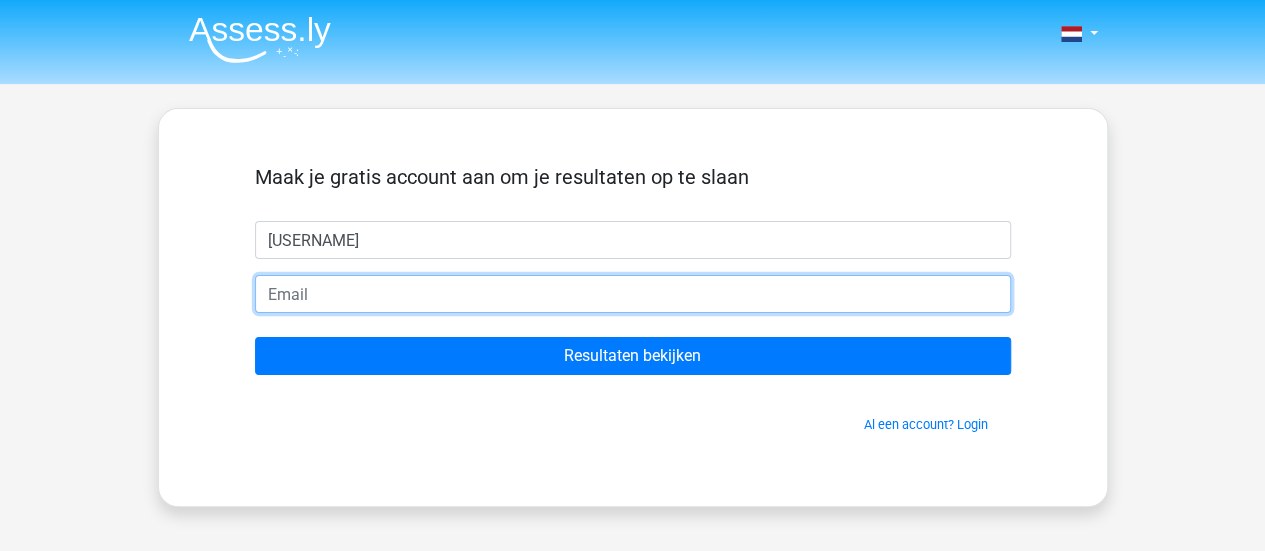 click at bounding box center [633, 294] 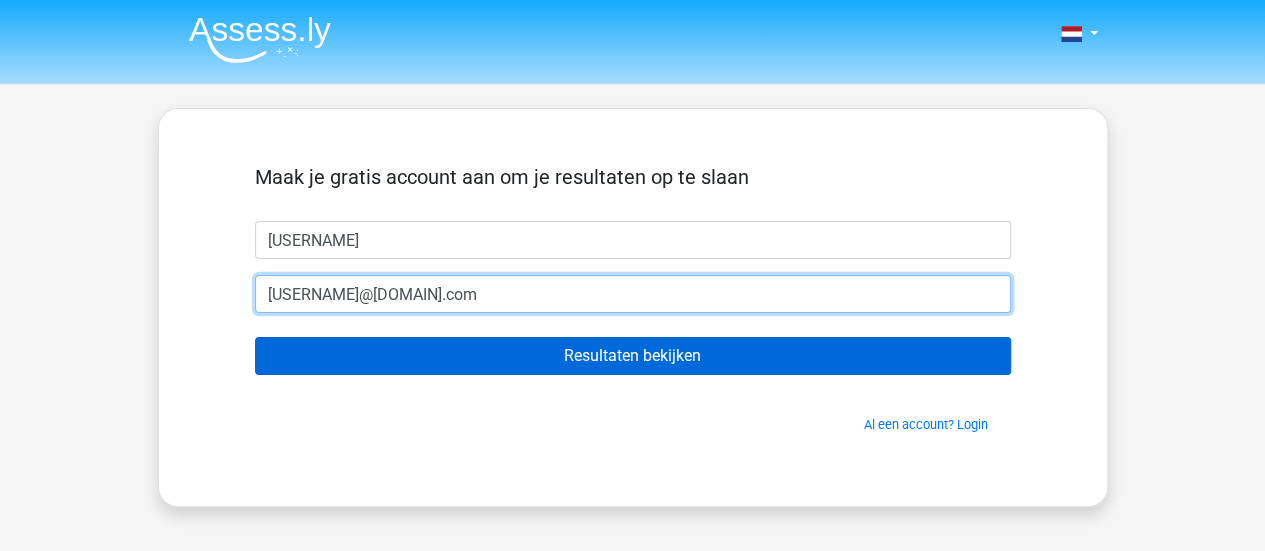 type on "[USERNAME]@[DOMAIN].com" 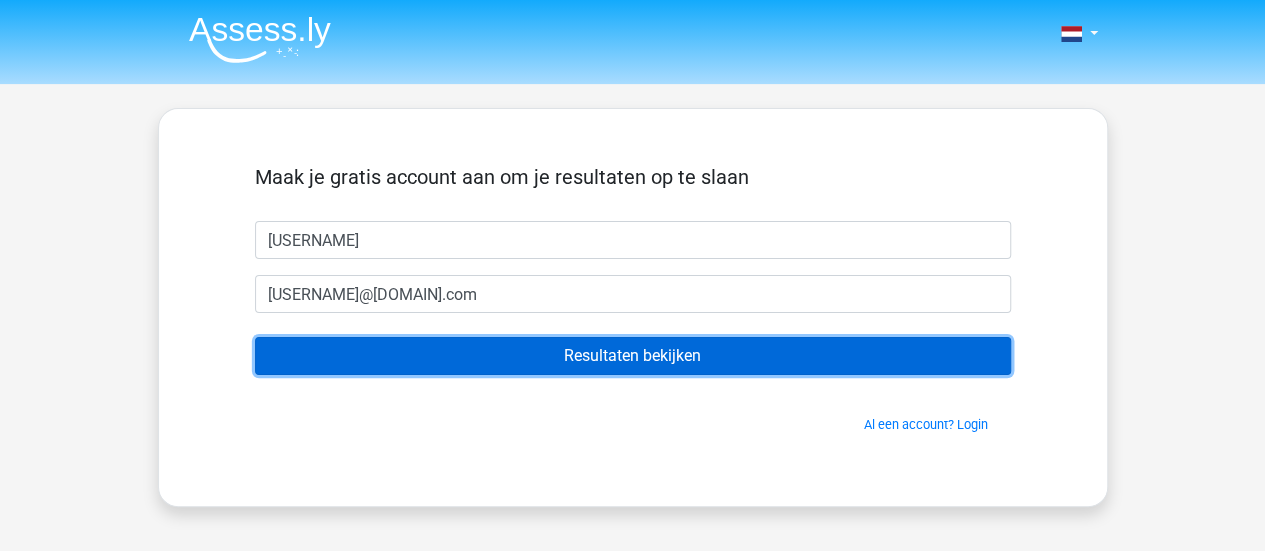 click on "Resultaten bekijken" at bounding box center [633, 356] 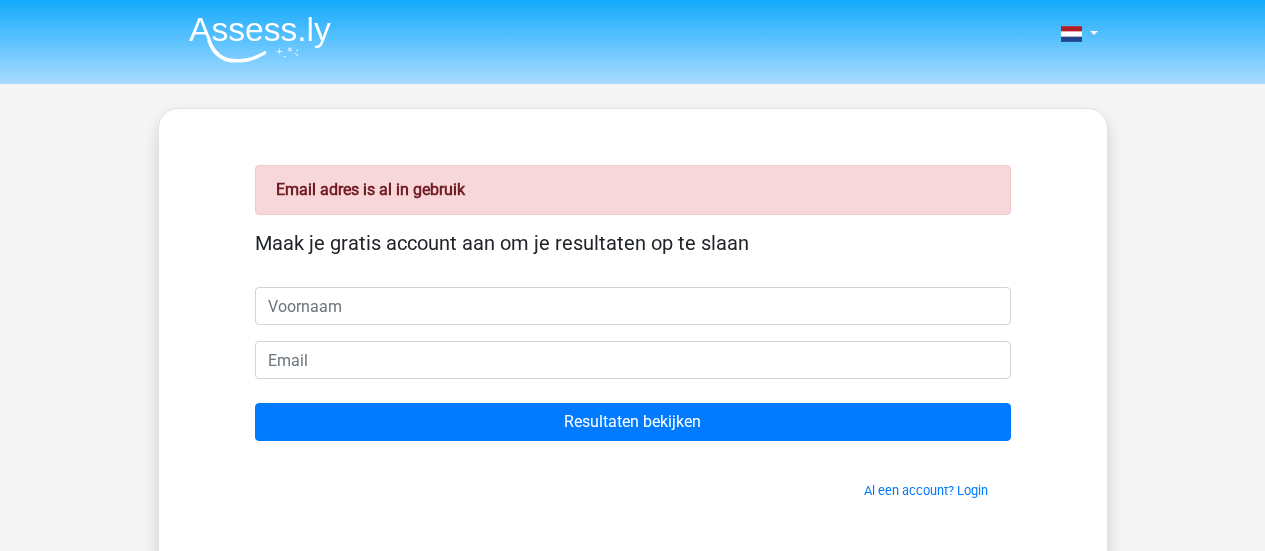 scroll, scrollTop: 0, scrollLeft: 0, axis: both 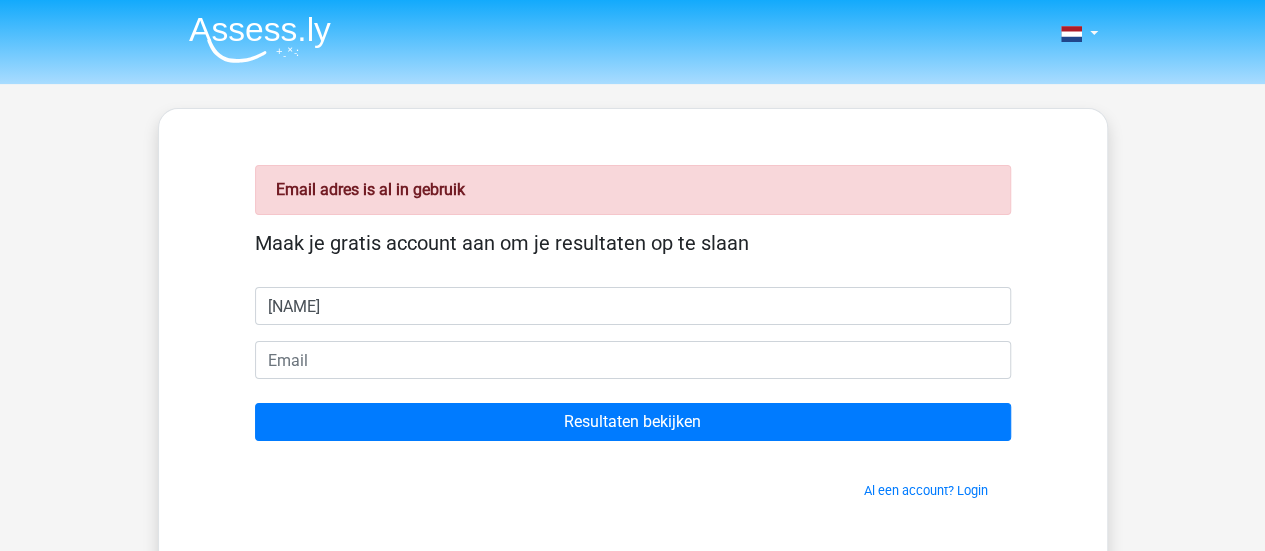 type on "[NAME]" 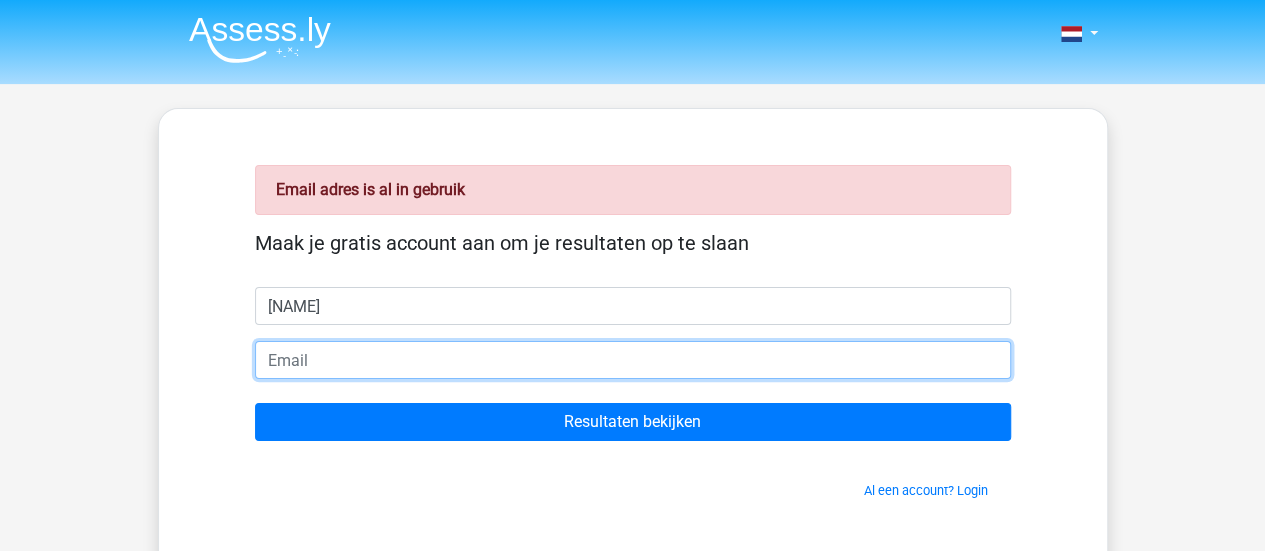 click at bounding box center (633, 360) 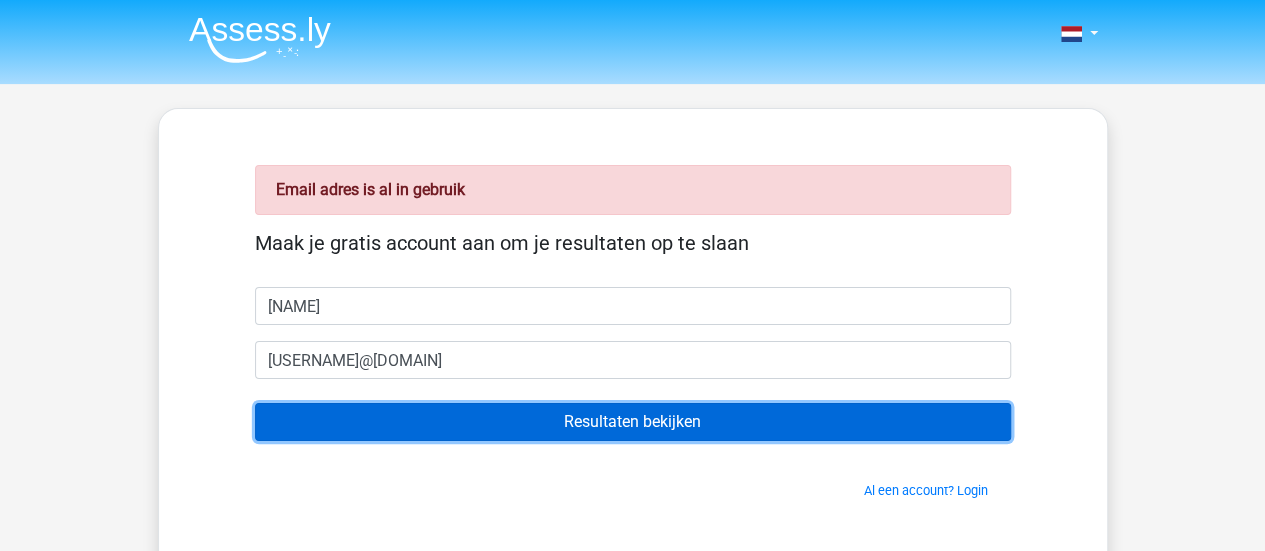 click on "Resultaten bekijken" at bounding box center [633, 422] 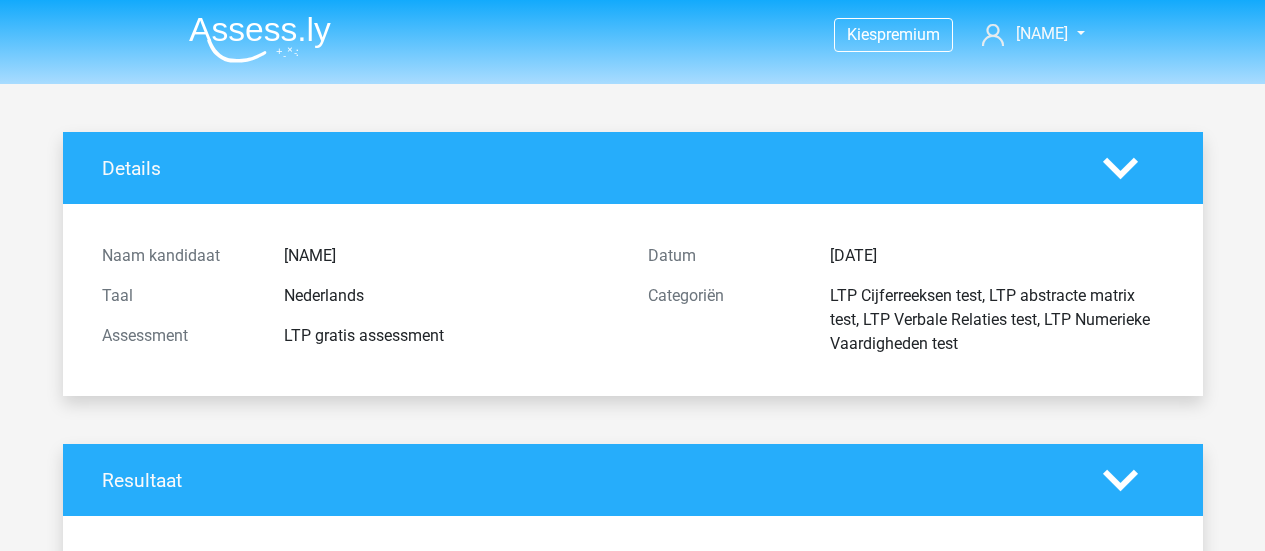 scroll, scrollTop: 0, scrollLeft: 0, axis: both 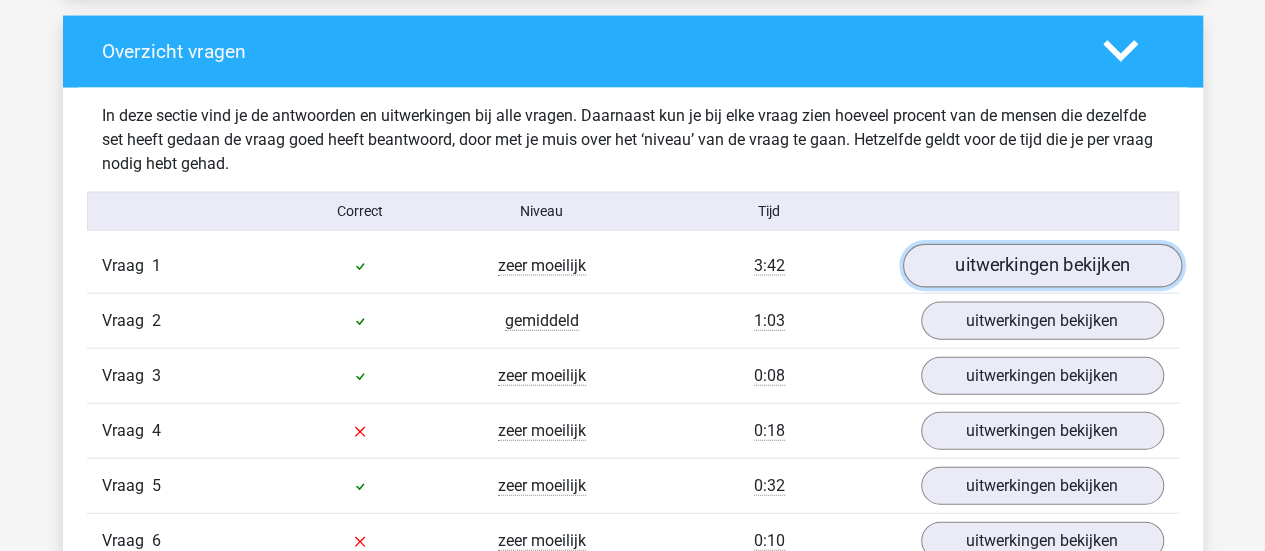 click on "uitwerkingen bekijken" at bounding box center [1041, 266] 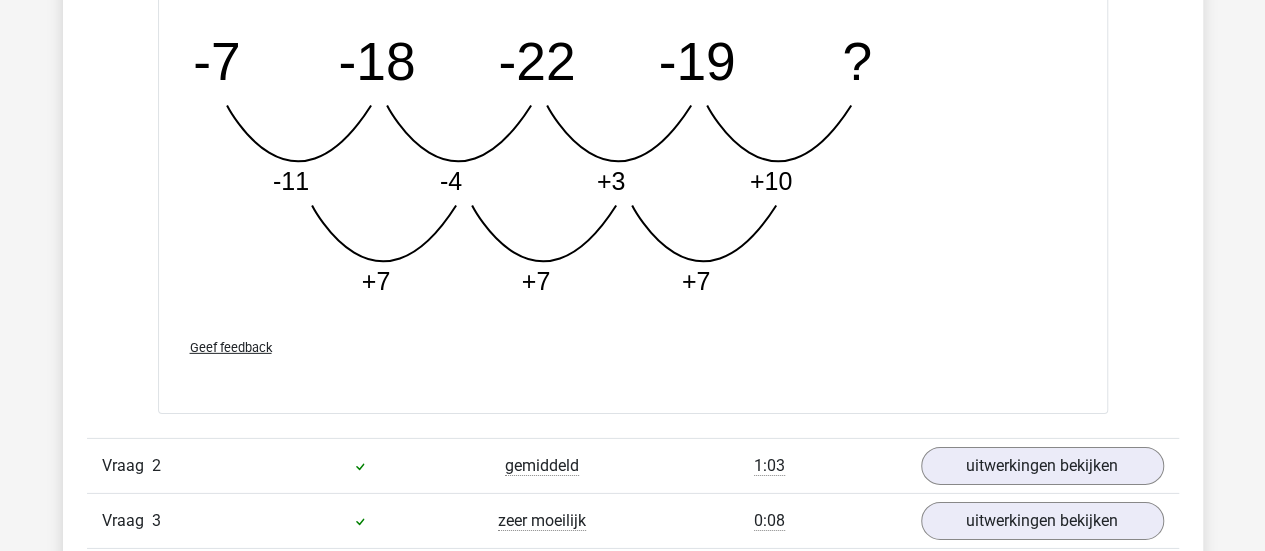scroll, scrollTop: 2927, scrollLeft: 0, axis: vertical 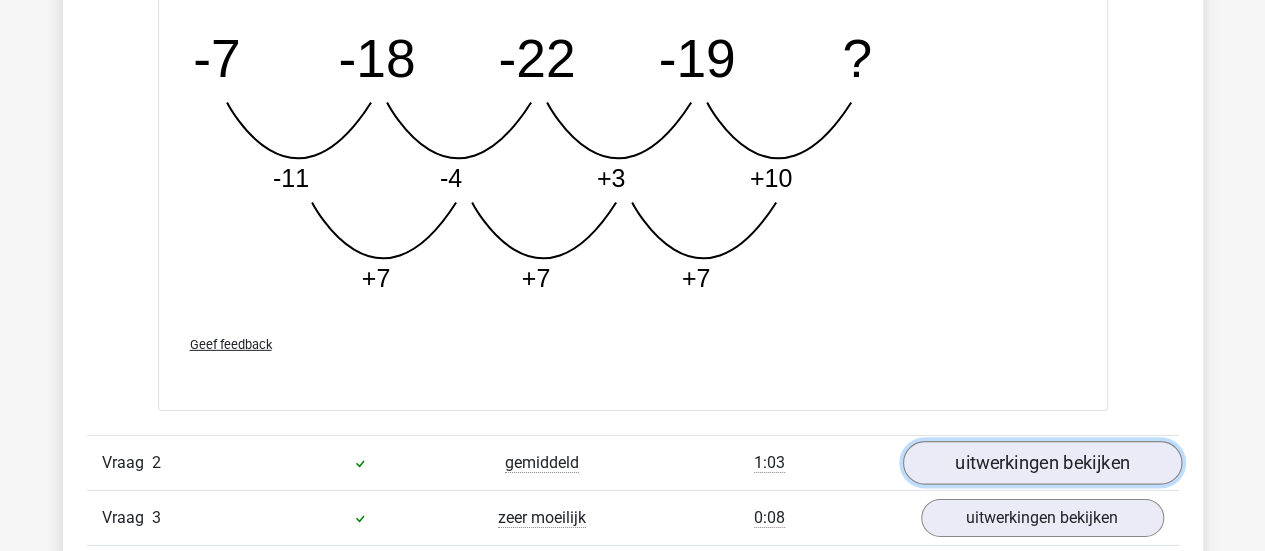 click on "uitwerkingen bekijken" at bounding box center (1041, 463) 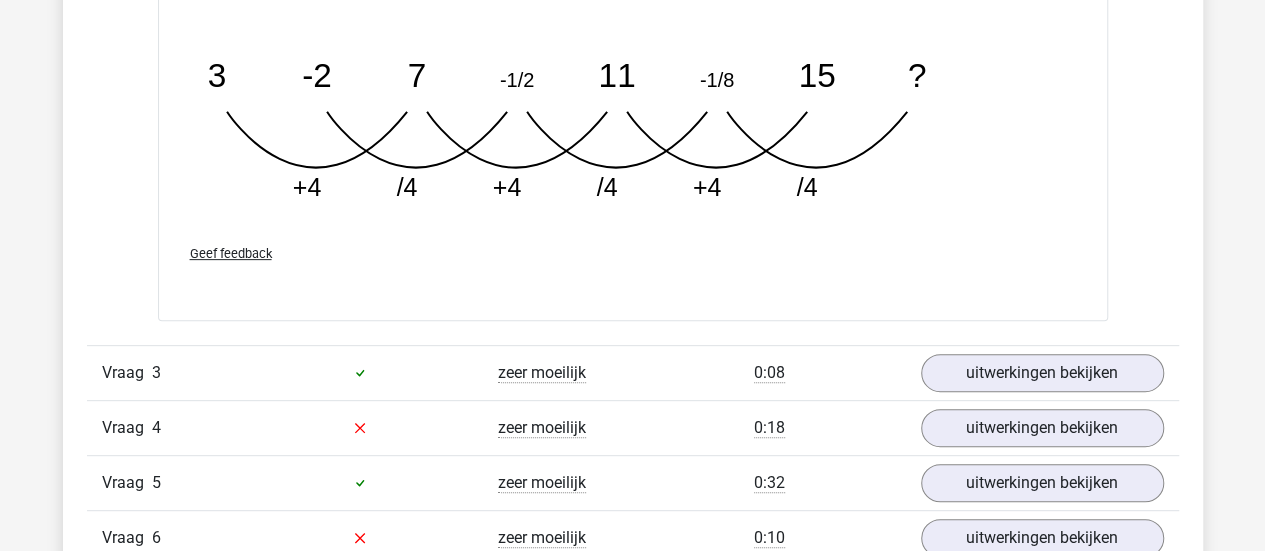 scroll, scrollTop: 4082, scrollLeft: 0, axis: vertical 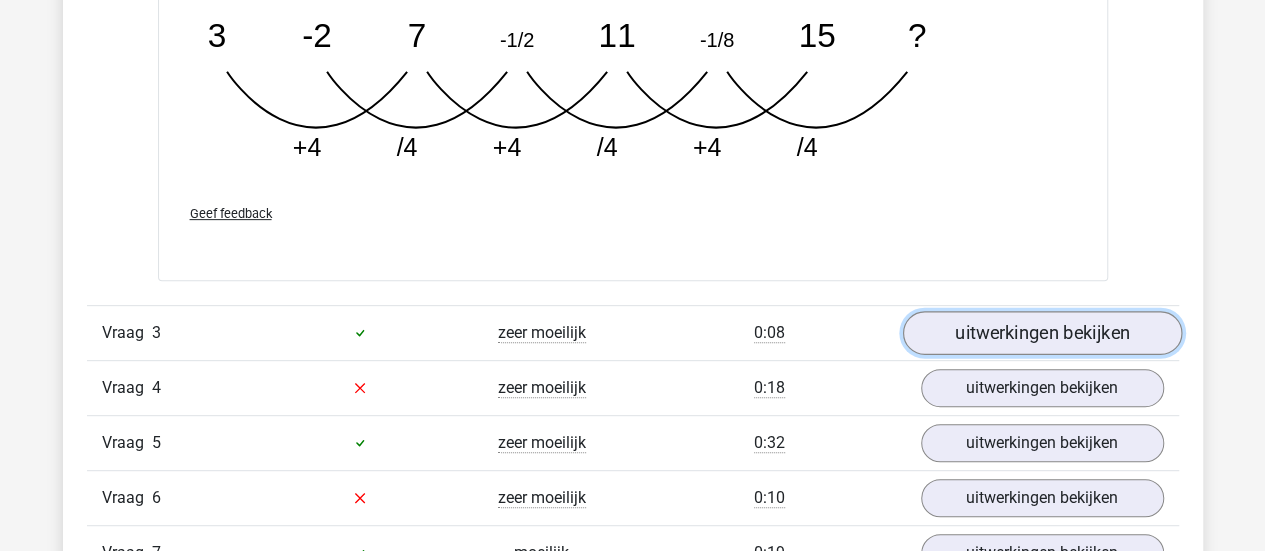 click on "uitwerkingen bekijken" at bounding box center [1041, 333] 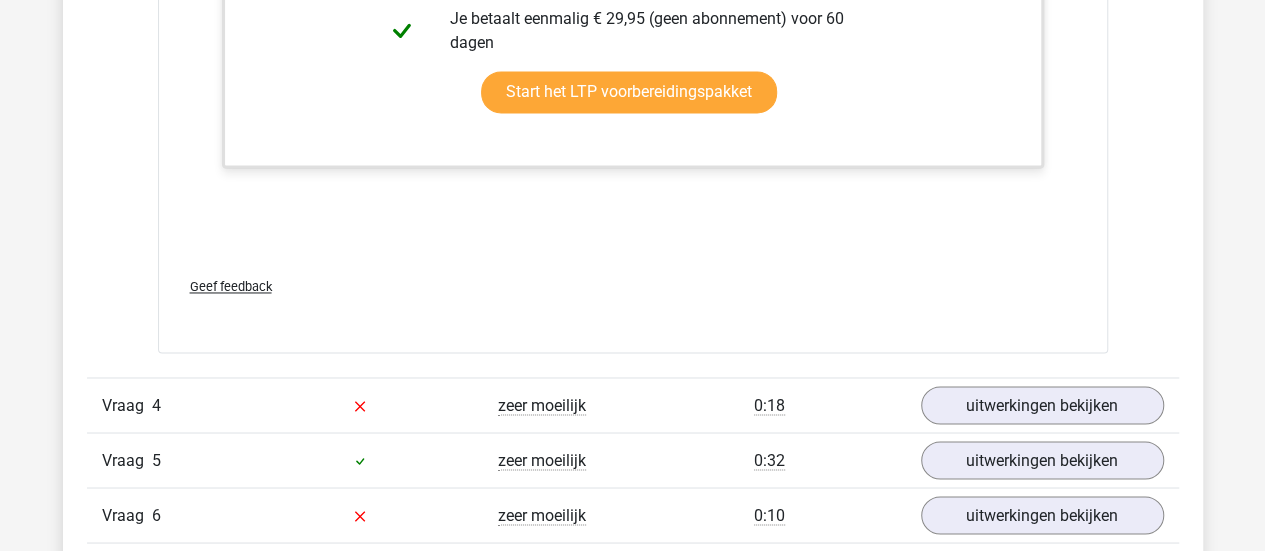 scroll, scrollTop: 5322, scrollLeft: 0, axis: vertical 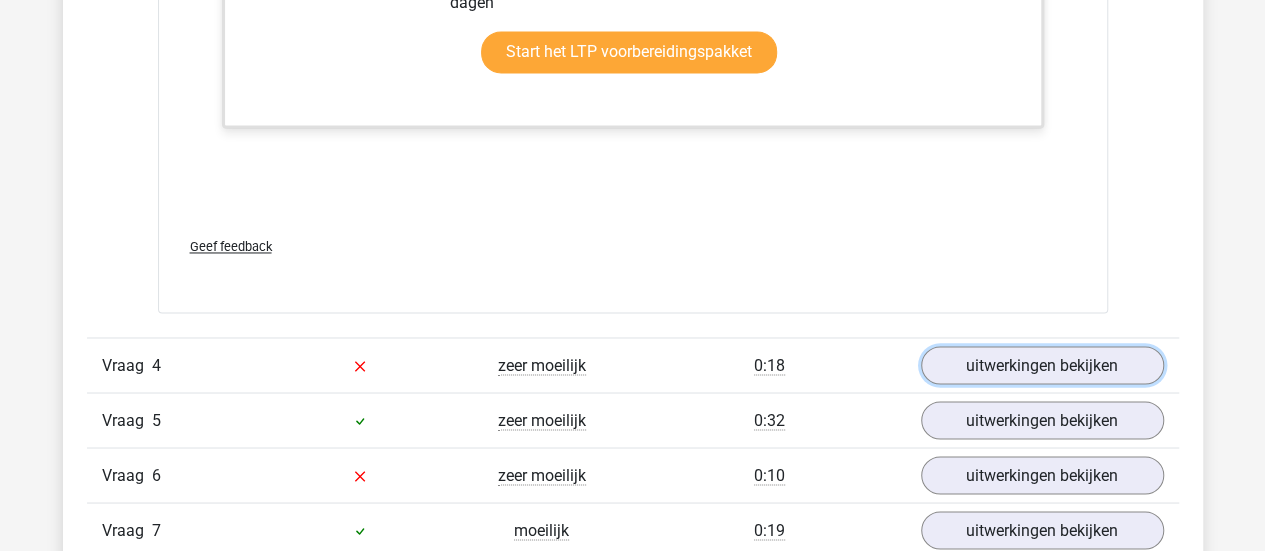 click on "uitwerkingen bekijken" at bounding box center [1042, 365] 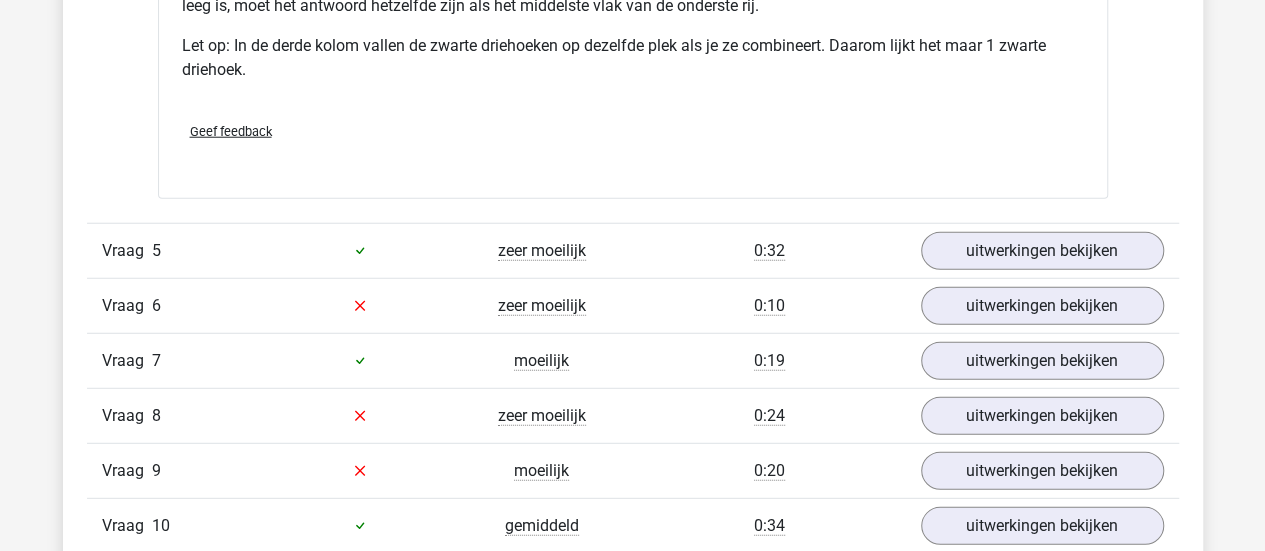 scroll, scrollTop: 6322, scrollLeft: 0, axis: vertical 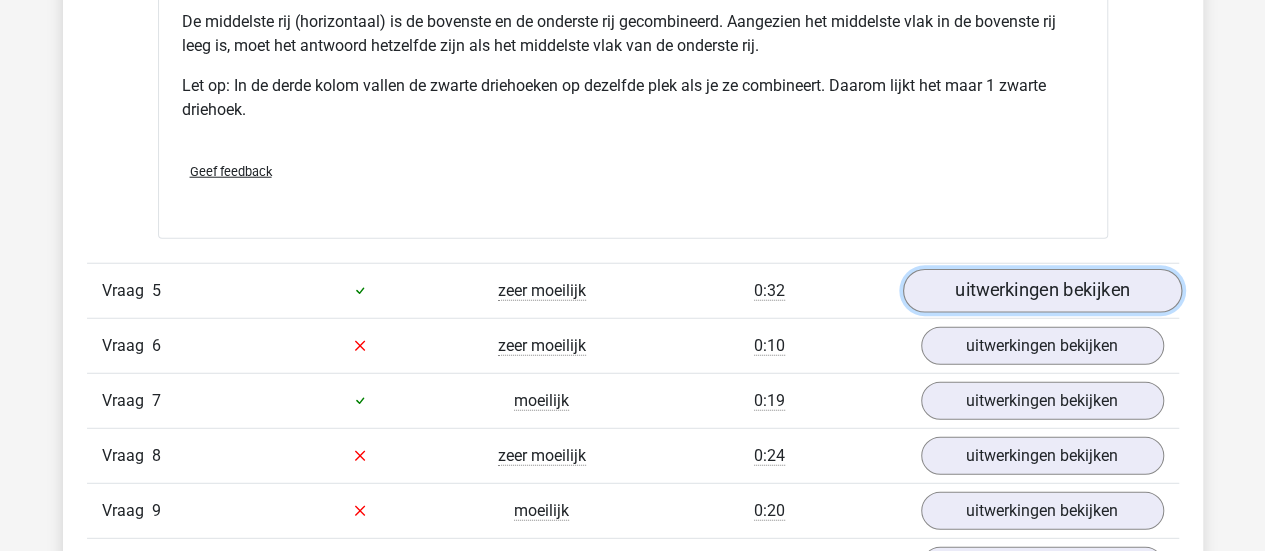 click on "uitwerkingen bekijken" at bounding box center [1041, 291] 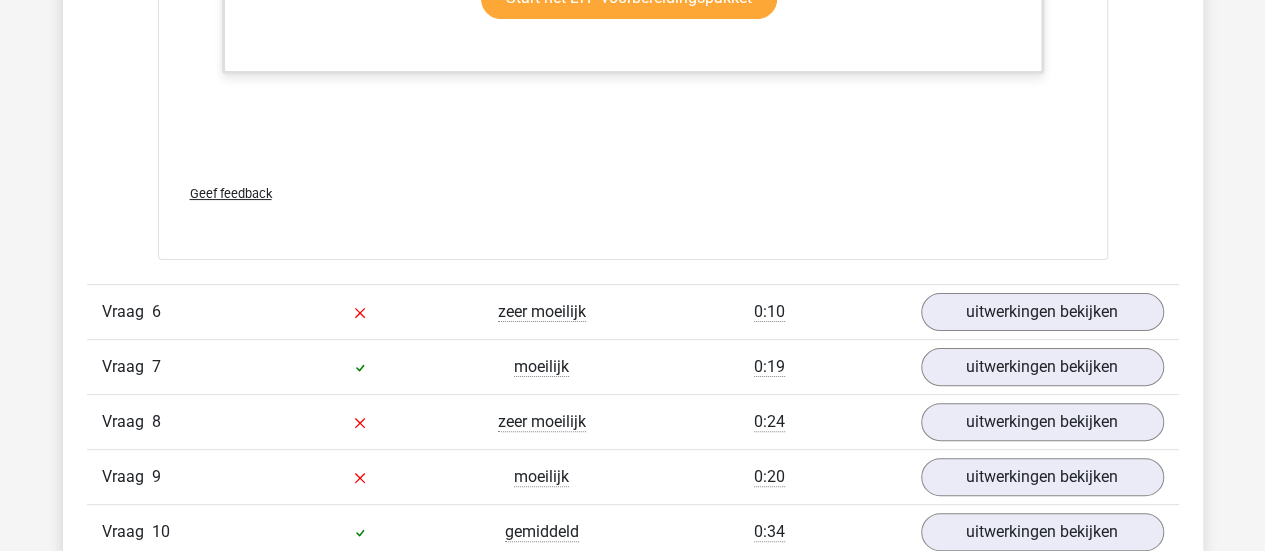 scroll, scrollTop: 7682, scrollLeft: 0, axis: vertical 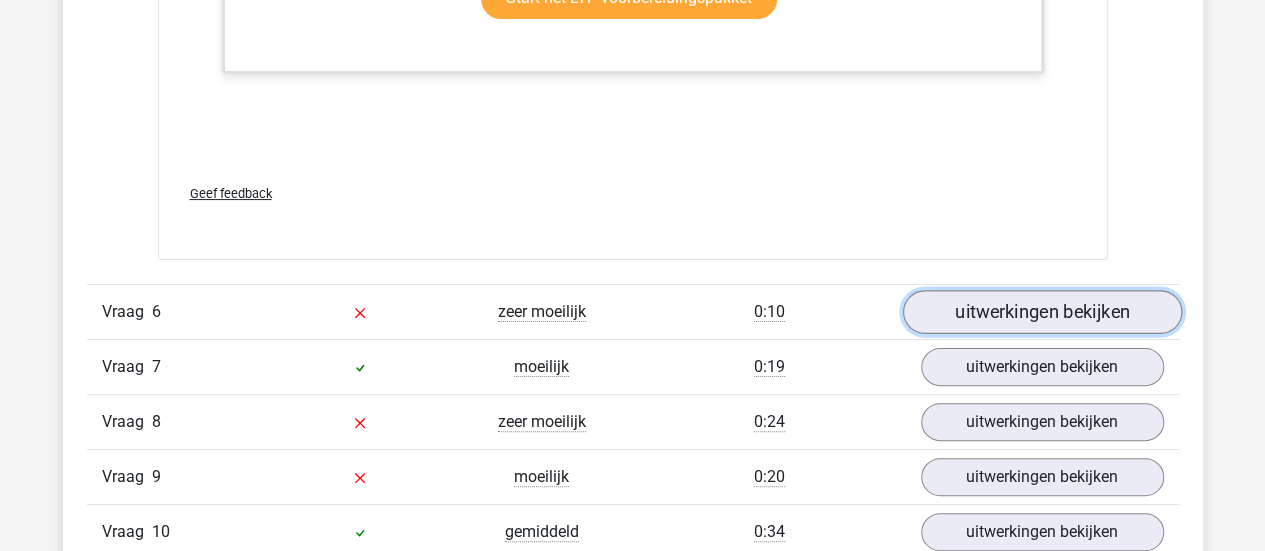 click on "uitwerkingen bekijken" at bounding box center [1041, 312] 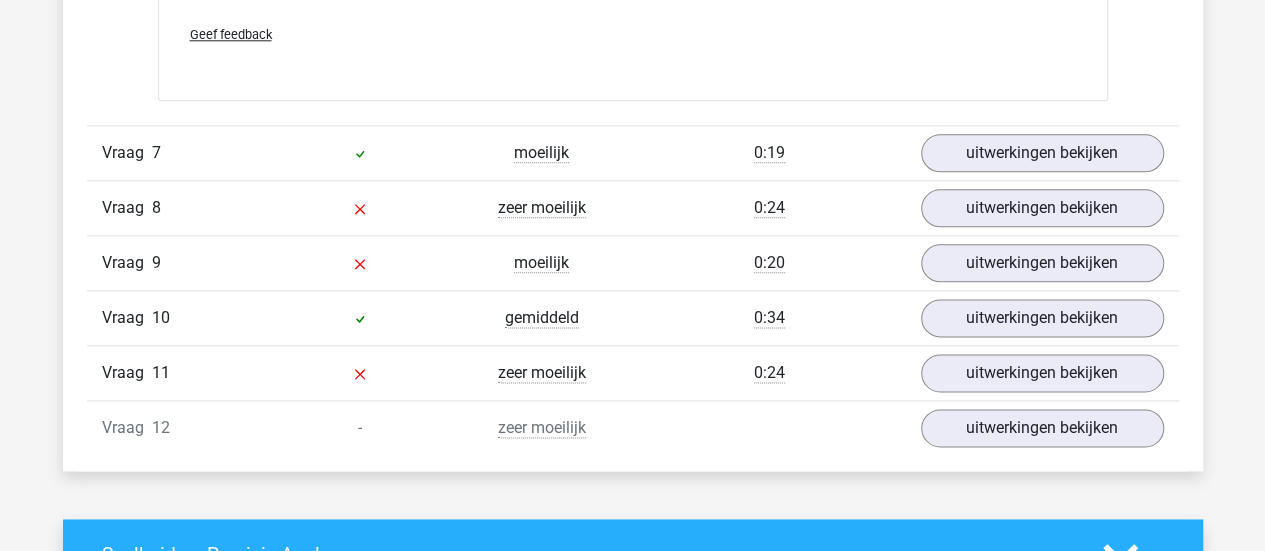 scroll, scrollTop: 8722, scrollLeft: 0, axis: vertical 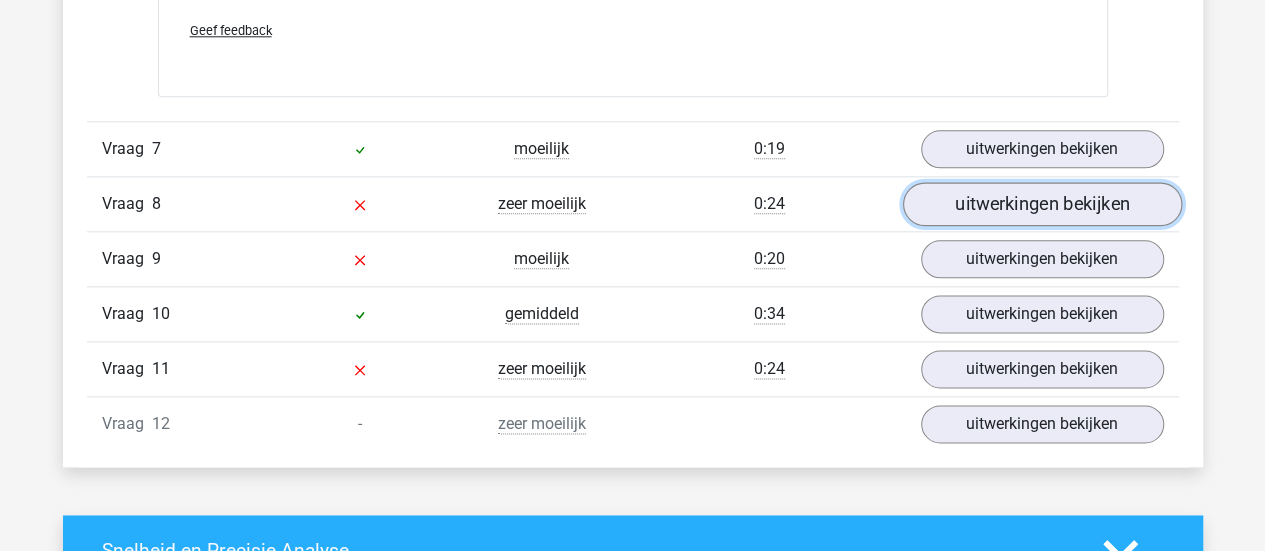 click on "uitwerkingen bekijken" at bounding box center (1041, 204) 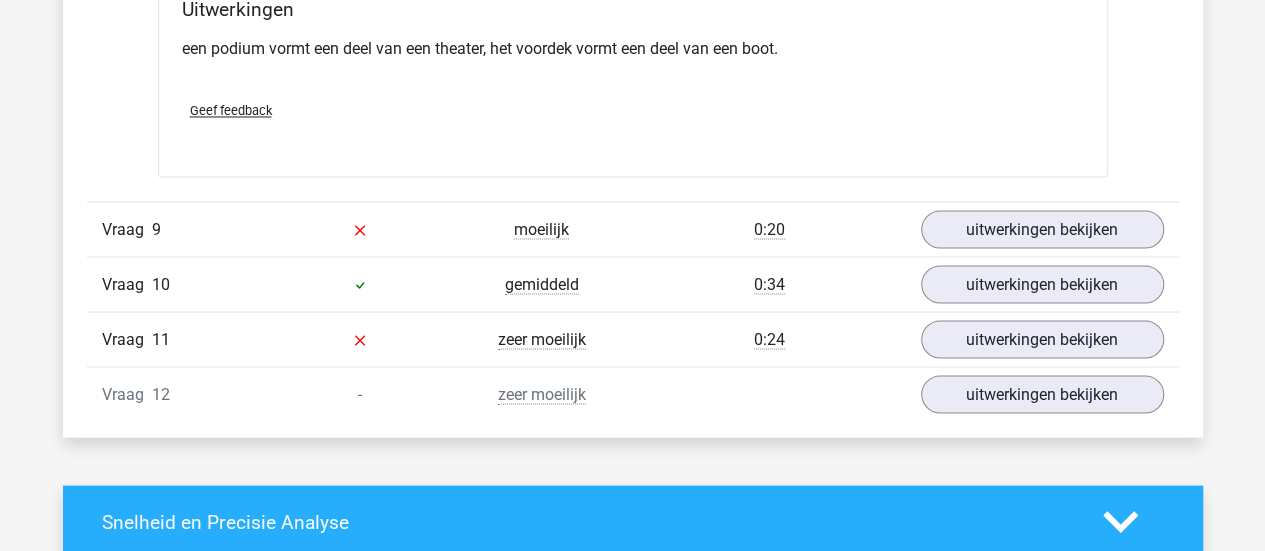scroll, scrollTop: 9282, scrollLeft: 0, axis: vertical 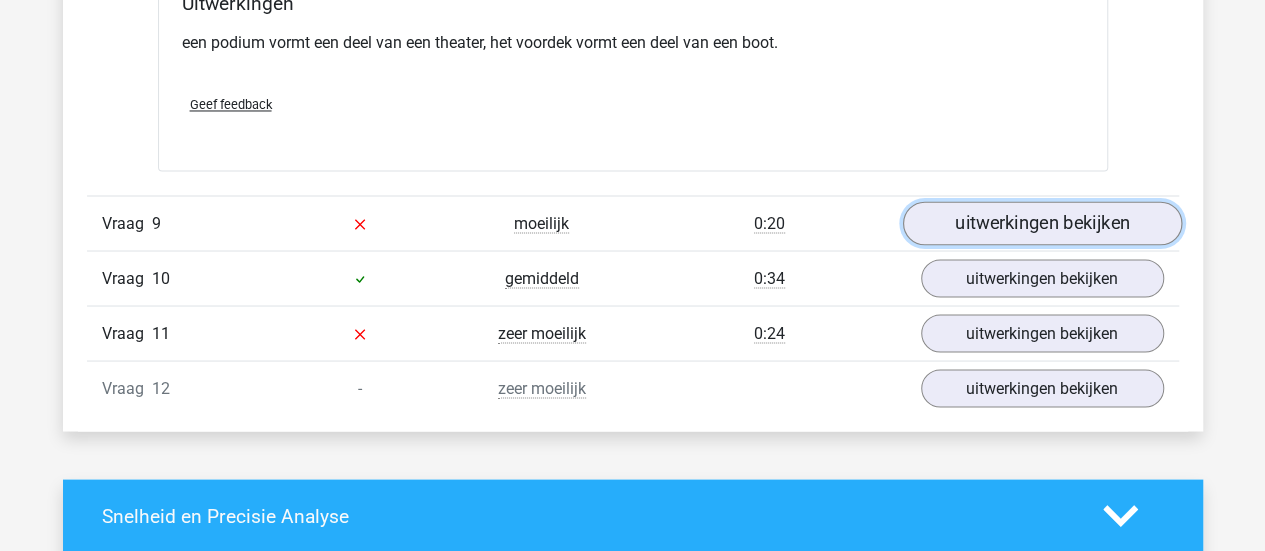 click on "uitwerkingen bekijken" at bounding box center (1041, 223) 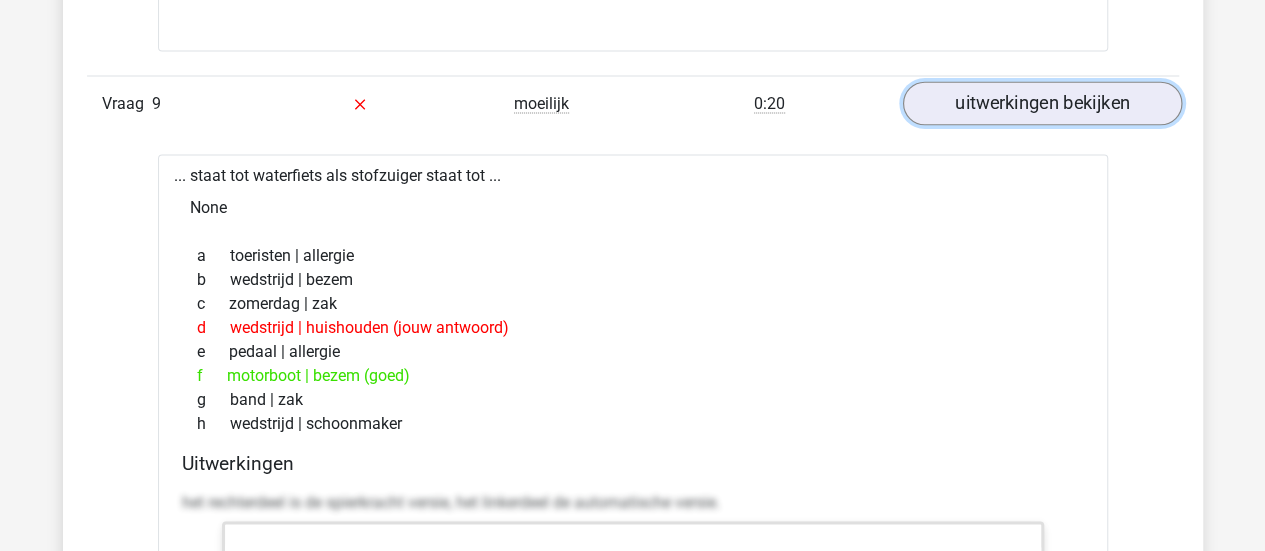 scroll, scrollTop: 9442, scrollLeft: 0, axis: vertical 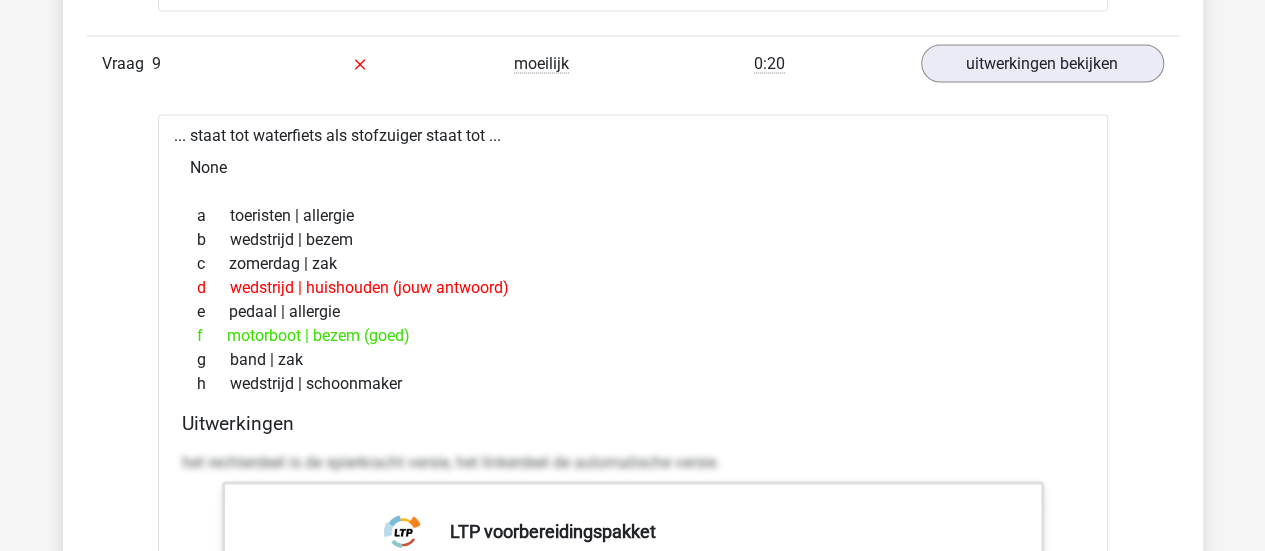 click on "a
toeristen | allergie
b
wedstrijd | bezem
c
zomerdag | zak
d
wedstrijd | huishouden
(jouw antwoord)
e
pedaal | allergie
f
motorboot | bezem
(goed)
g
band | zak
h" at bounding box center (633, 299) 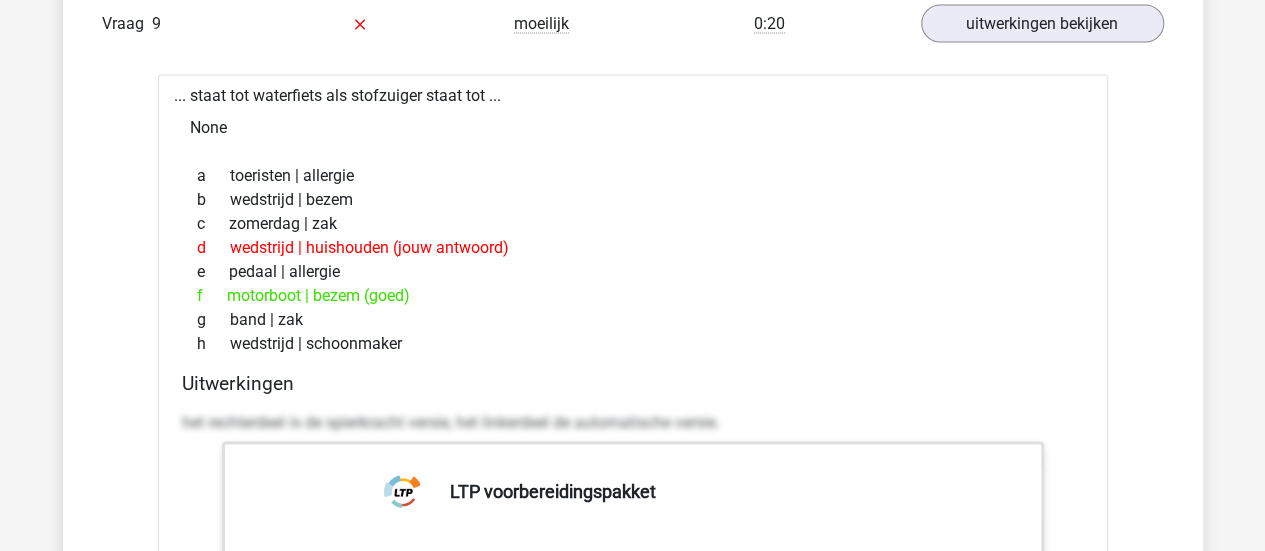 click on "b
wedstrijd | bezem" at bounding box center [633, 199] 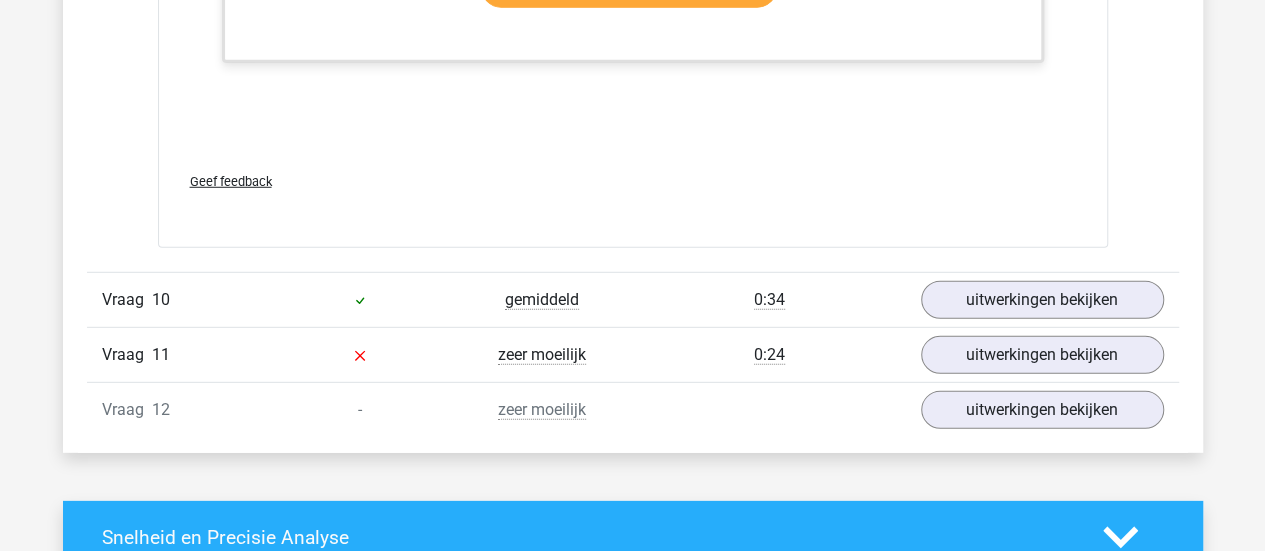 scroll, scrollTop: 10362, scrollLeft: 0, axis: vertical 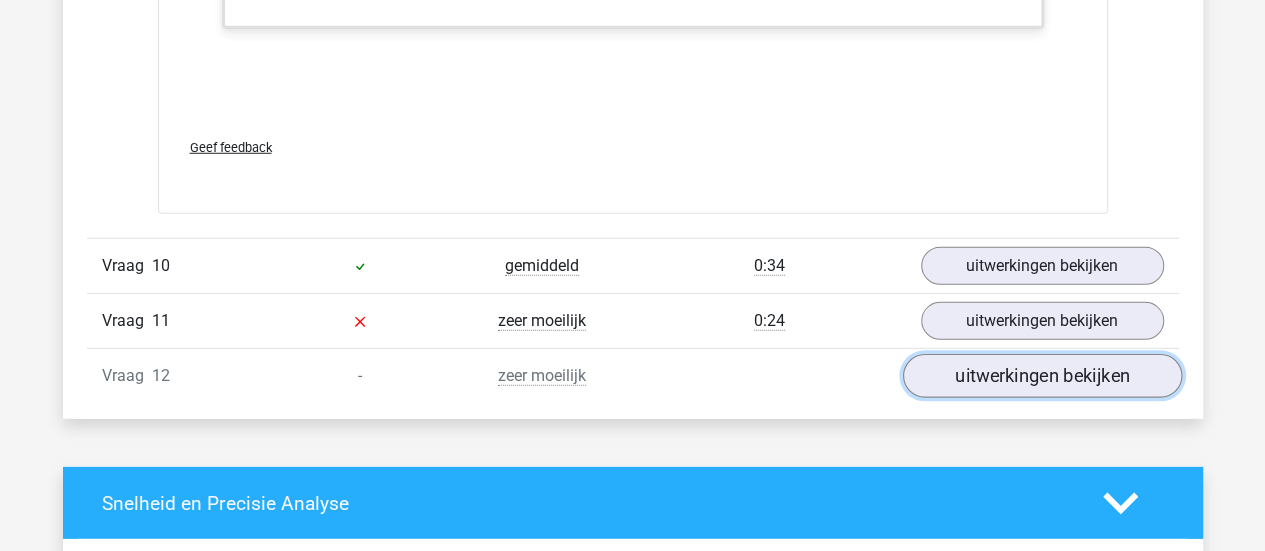 click on "uitwerkingen bekijken" at bounding box center [1041, 377] 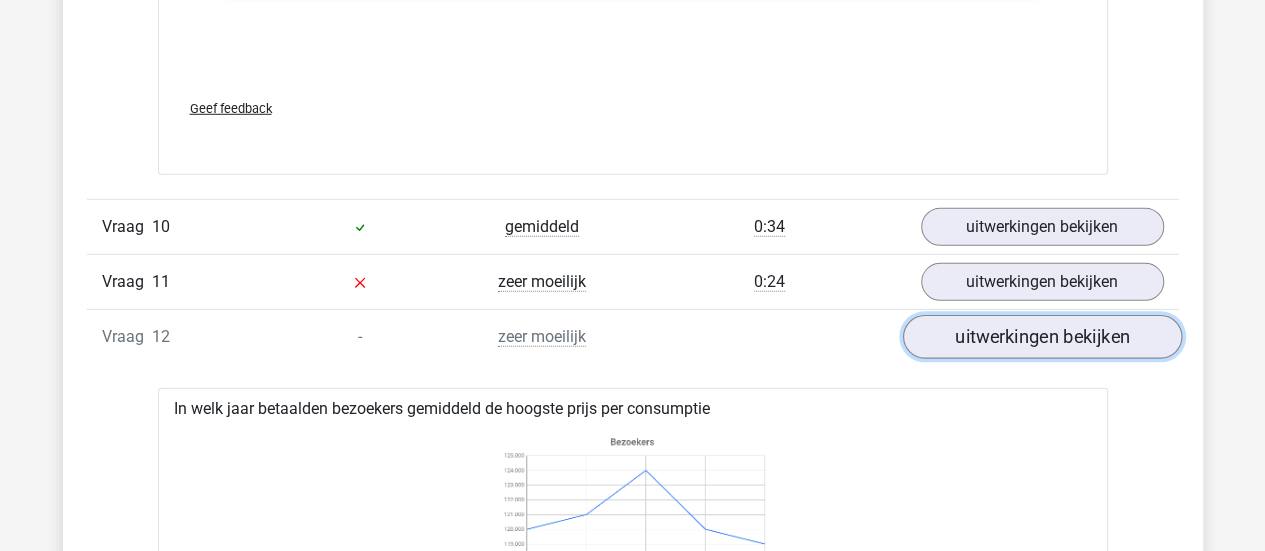 scroll, scrollTop: 10242, scrollLeft: 0, axis: vertical 